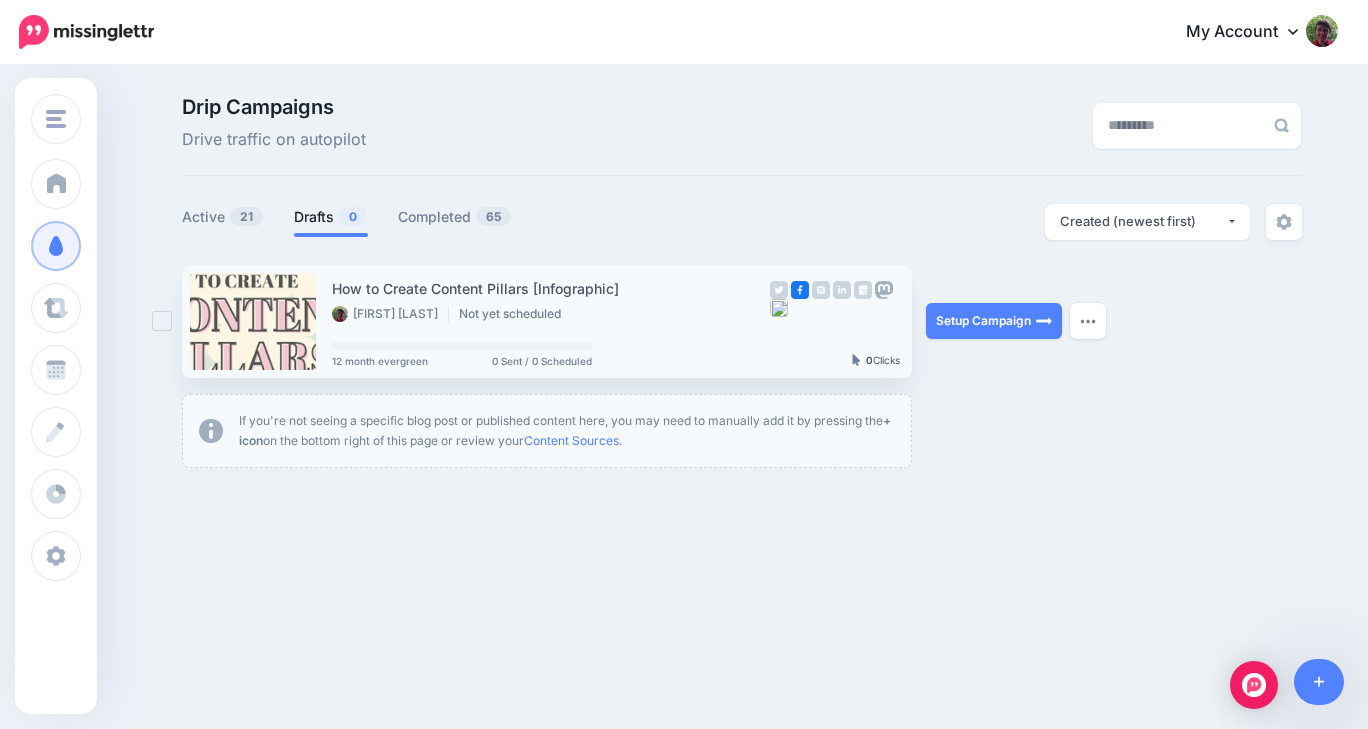 scroll, scrollTop: 0, scrollLeft: 0, axis: both 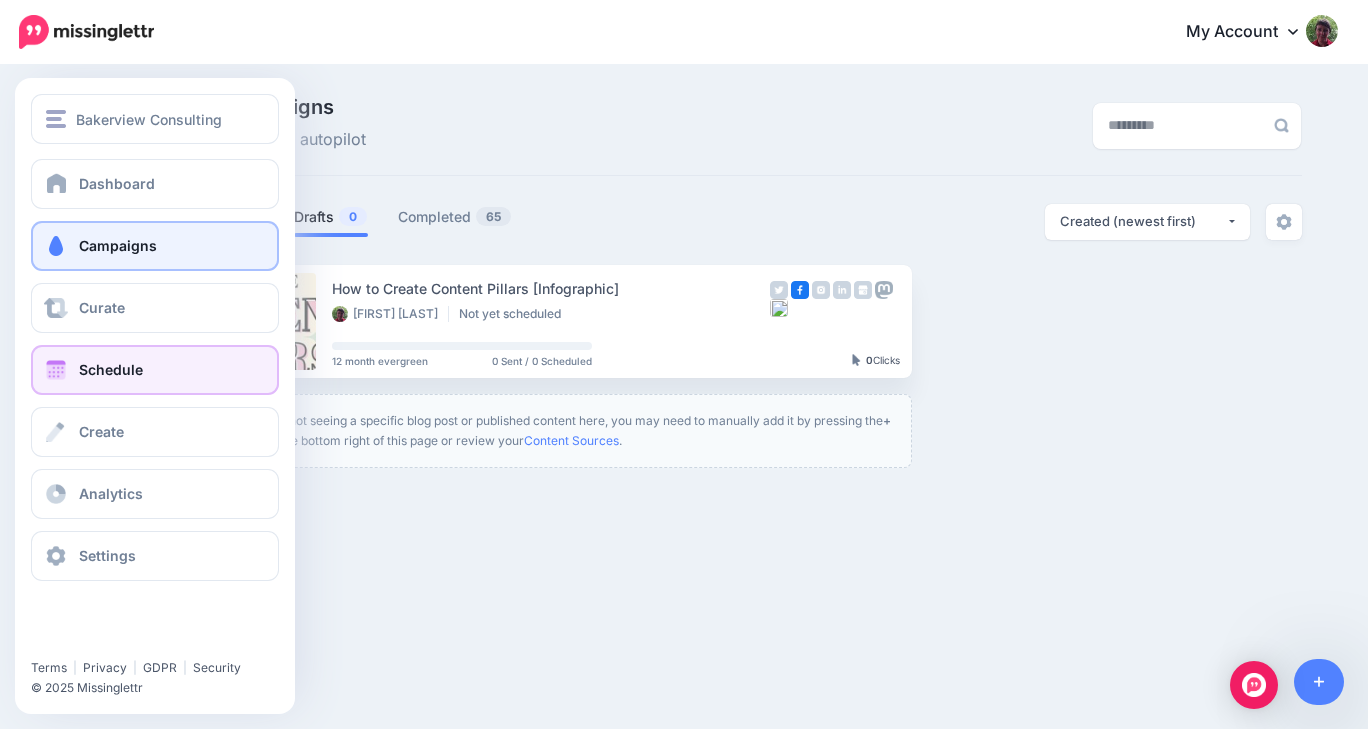 click on "Schedule" at bounding box center [155, 370] 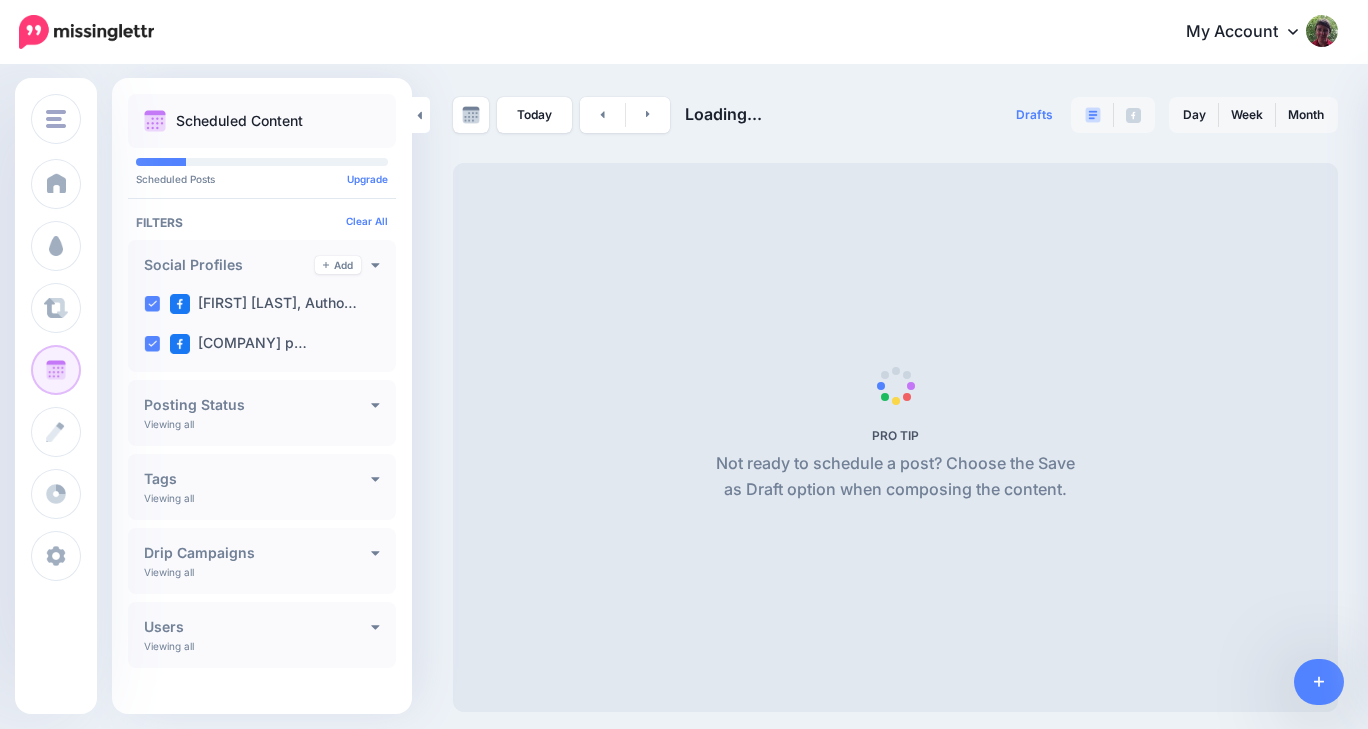 scroll, scrollTop: 0, scrollLeft: 0, axis: both 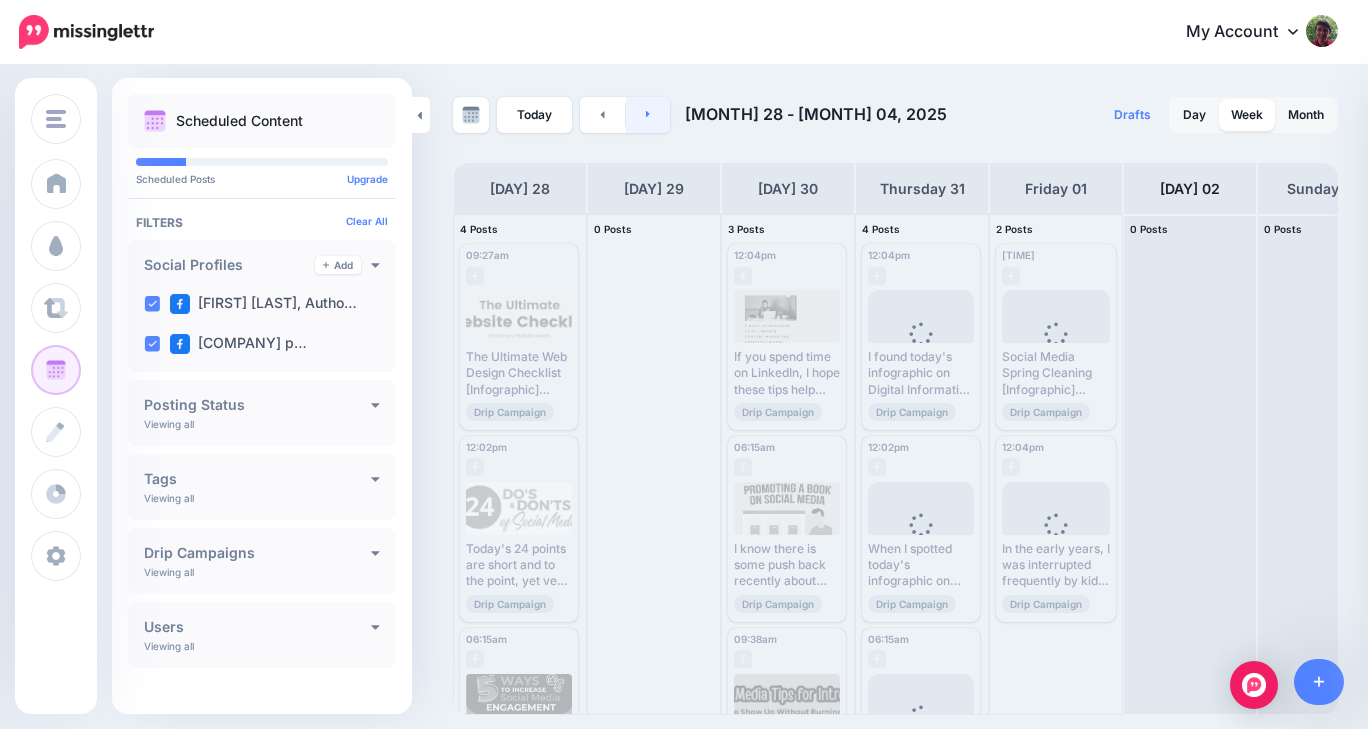 click at bounding box center [648, 115] 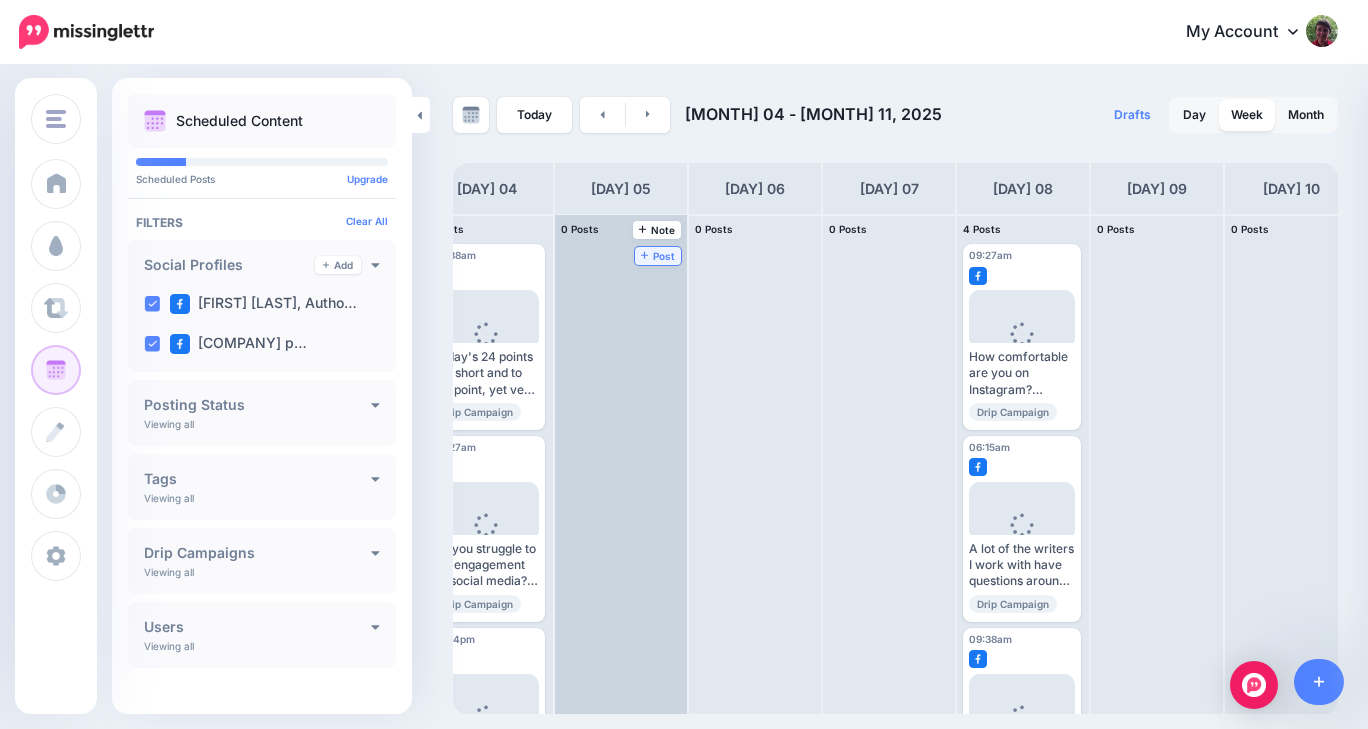 scroll, scrollTop: 0, scrollLeft: 53, axis: horizontal 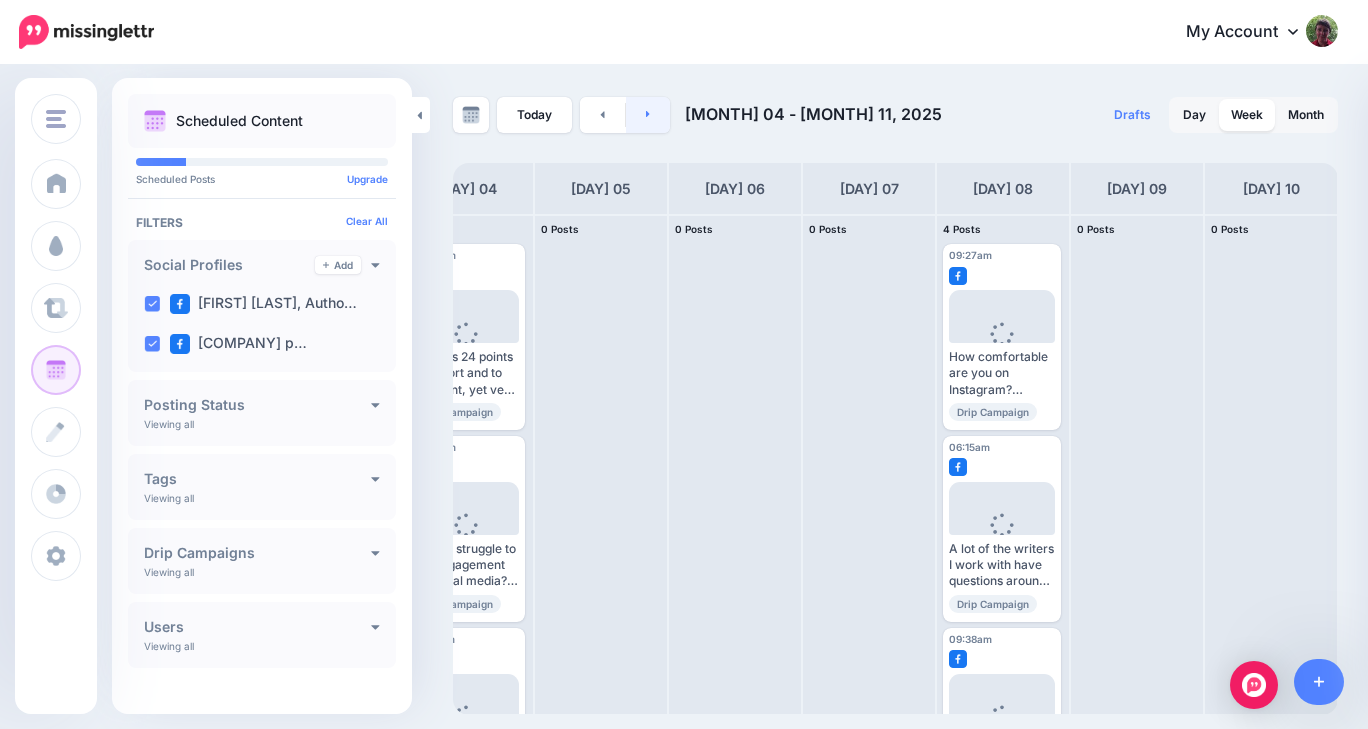 click 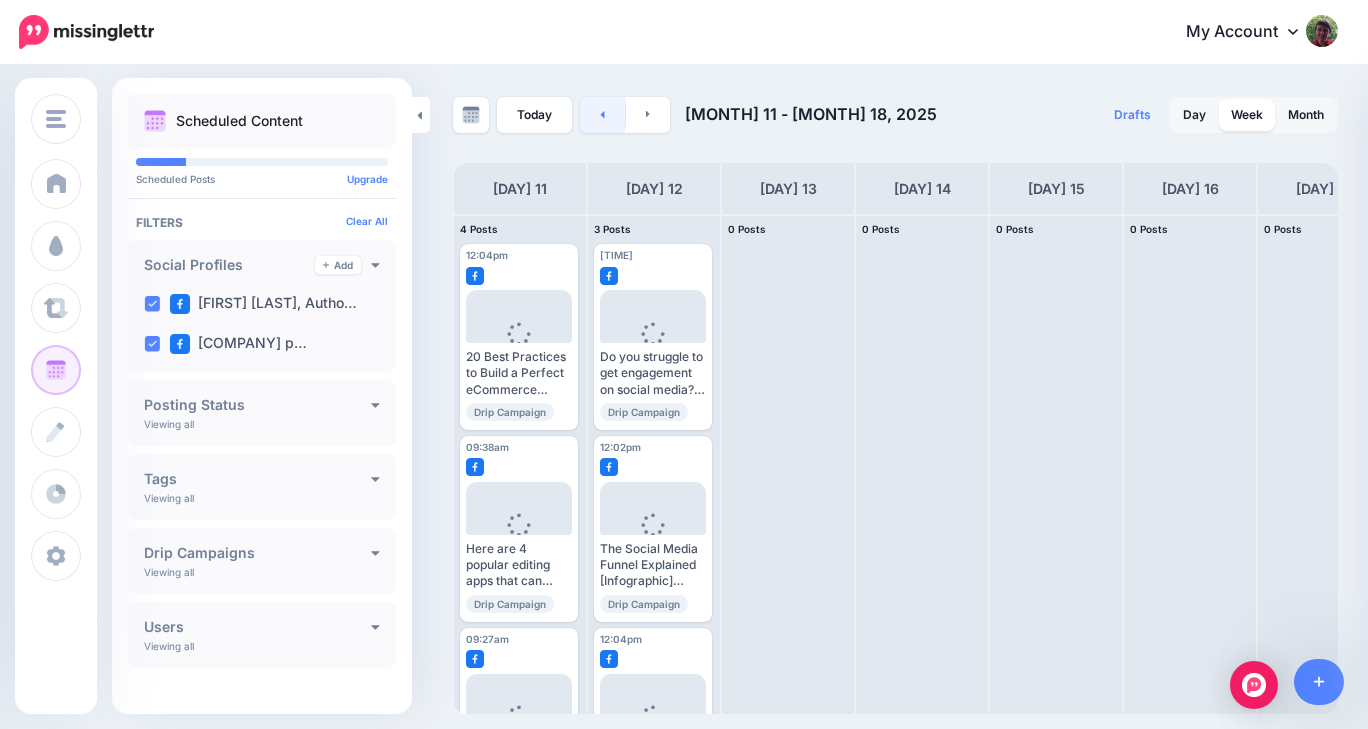 click at bounding box center (602, 115) 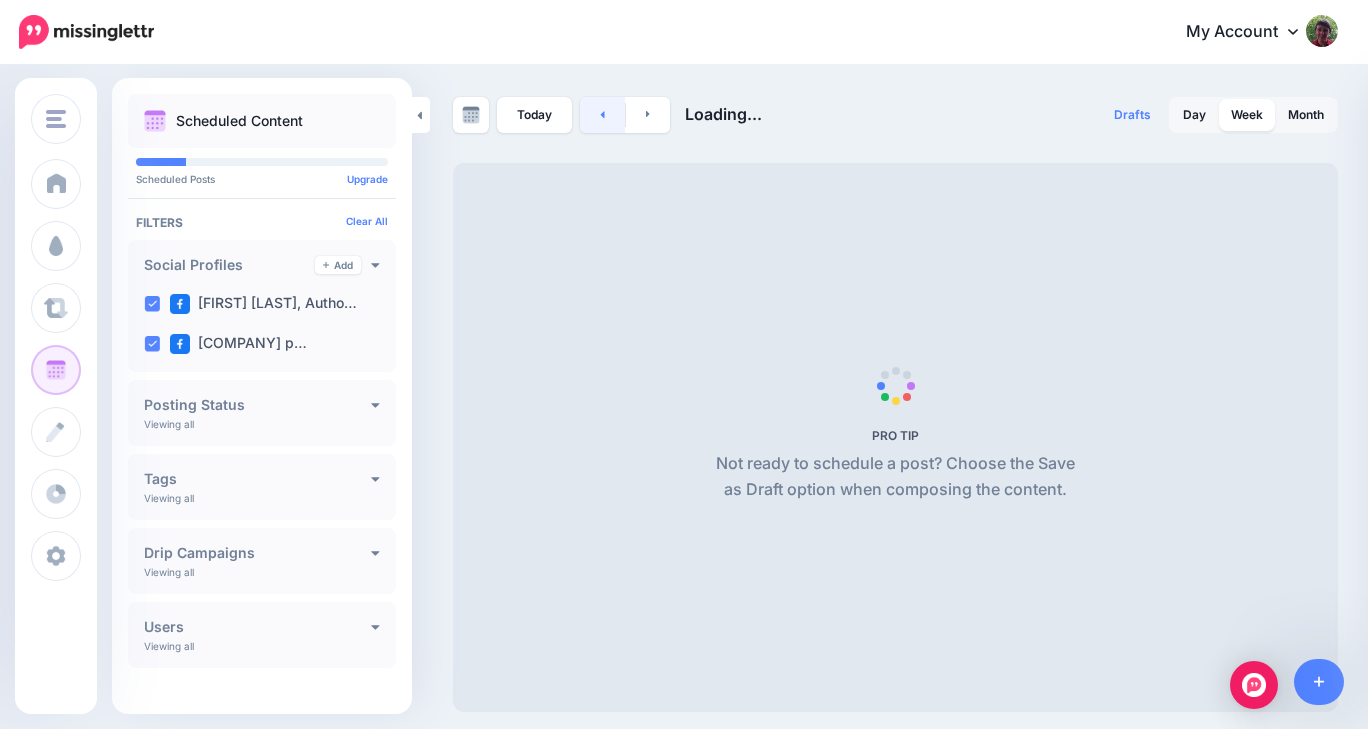 click at bounding box center [602, 115] 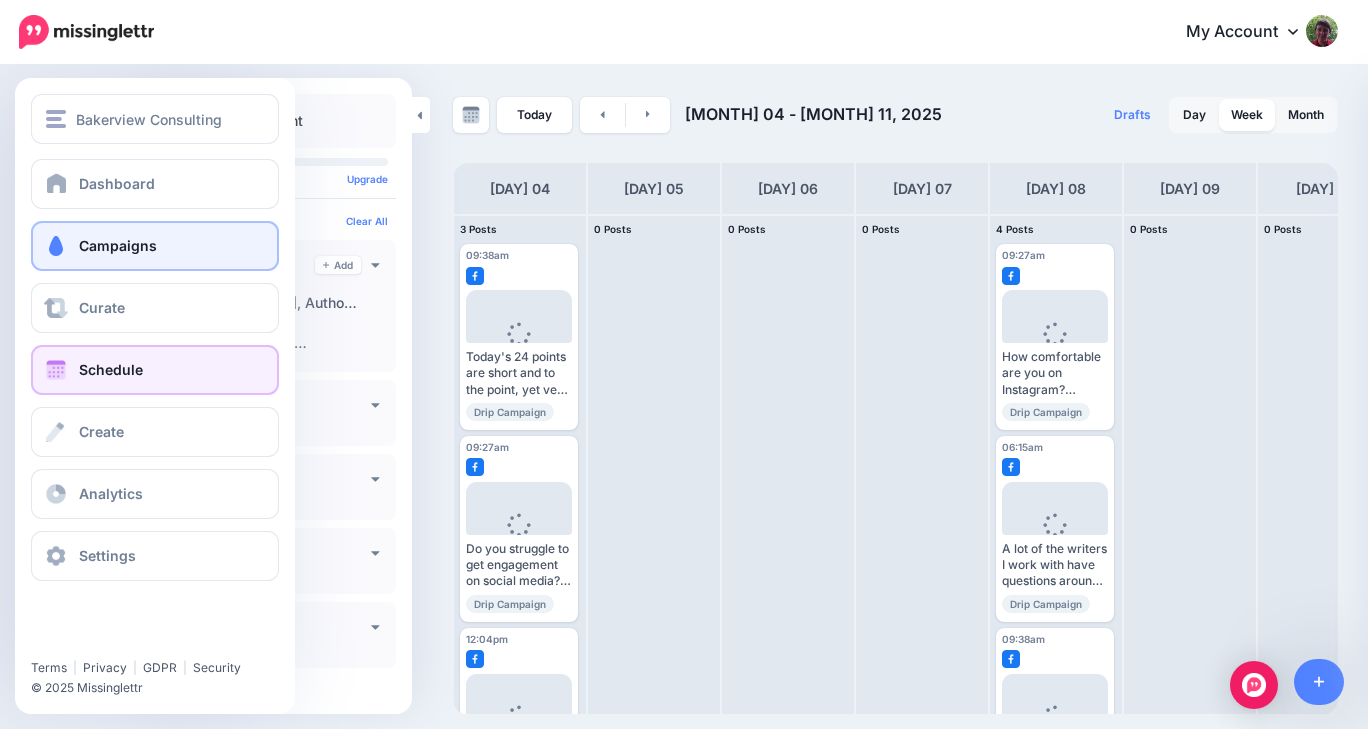 click at bounding box center (56, 246) 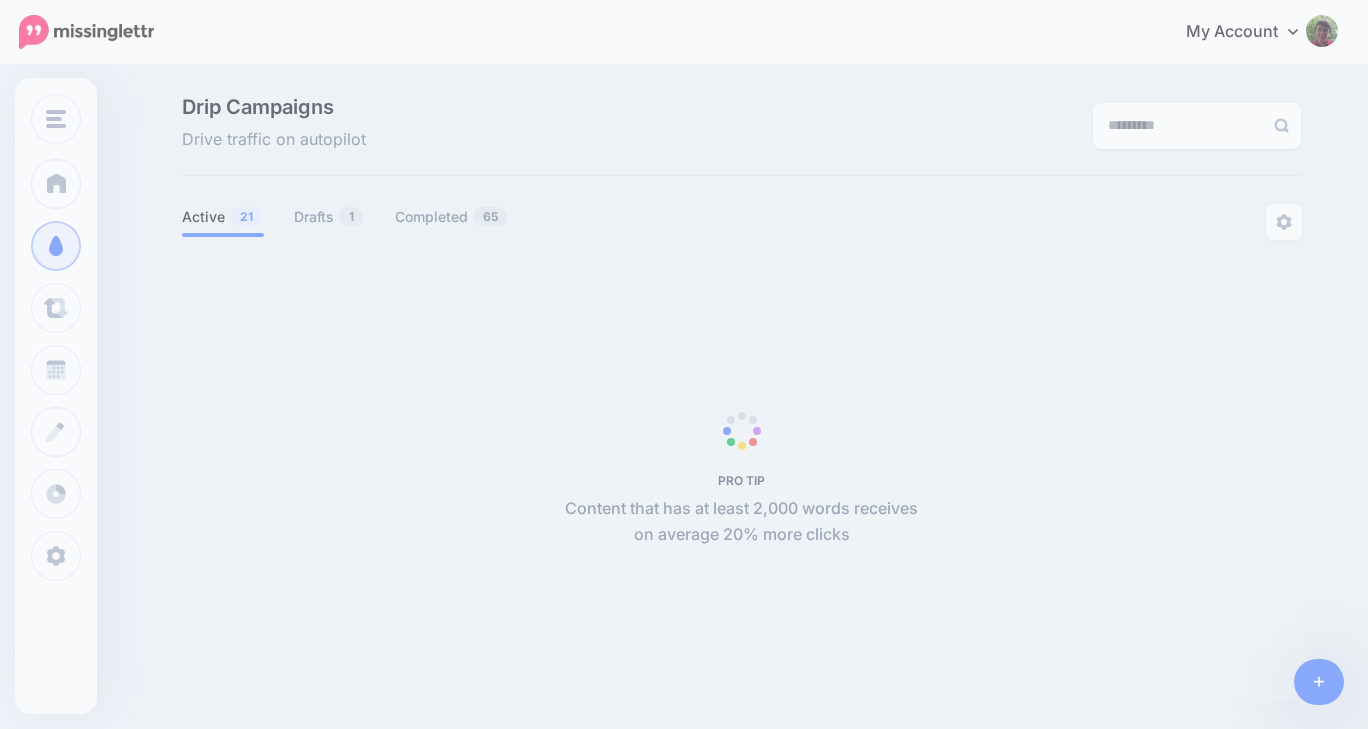 scroll, scrollTop: 0, scrollLeft: 0, axis: both 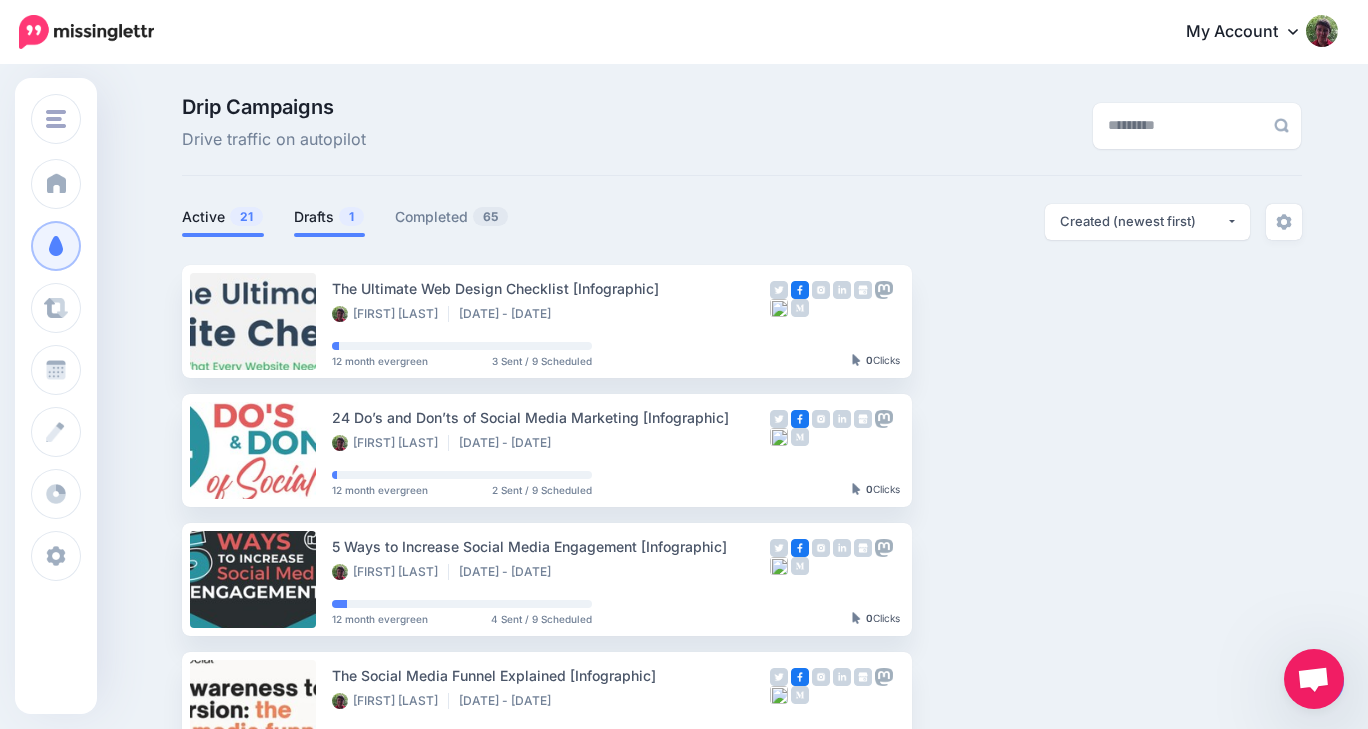 click on "Drafts  1" at bounding box center [329, 217] 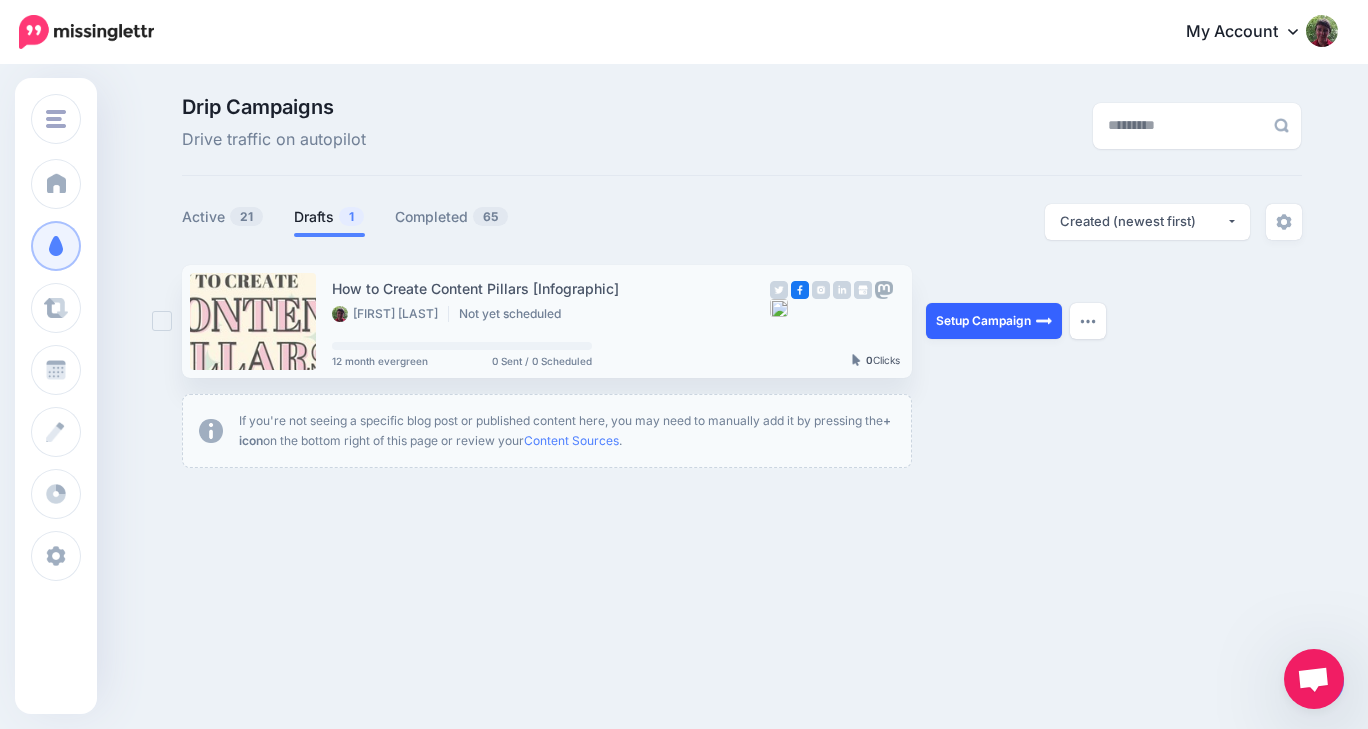 click on "Setup Campaign" at bounding box center [994, 321] 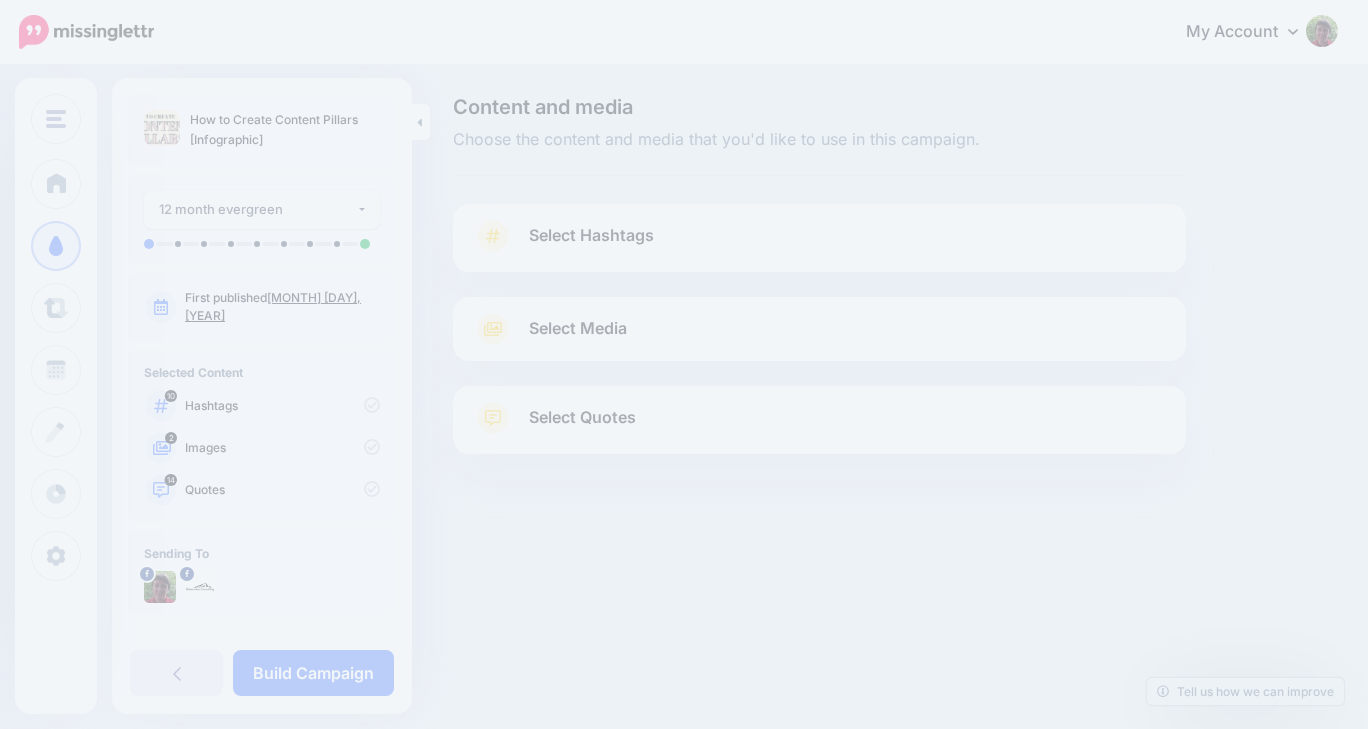 scroll, scrollTop: 0, scrollLeft: 0, axis: both 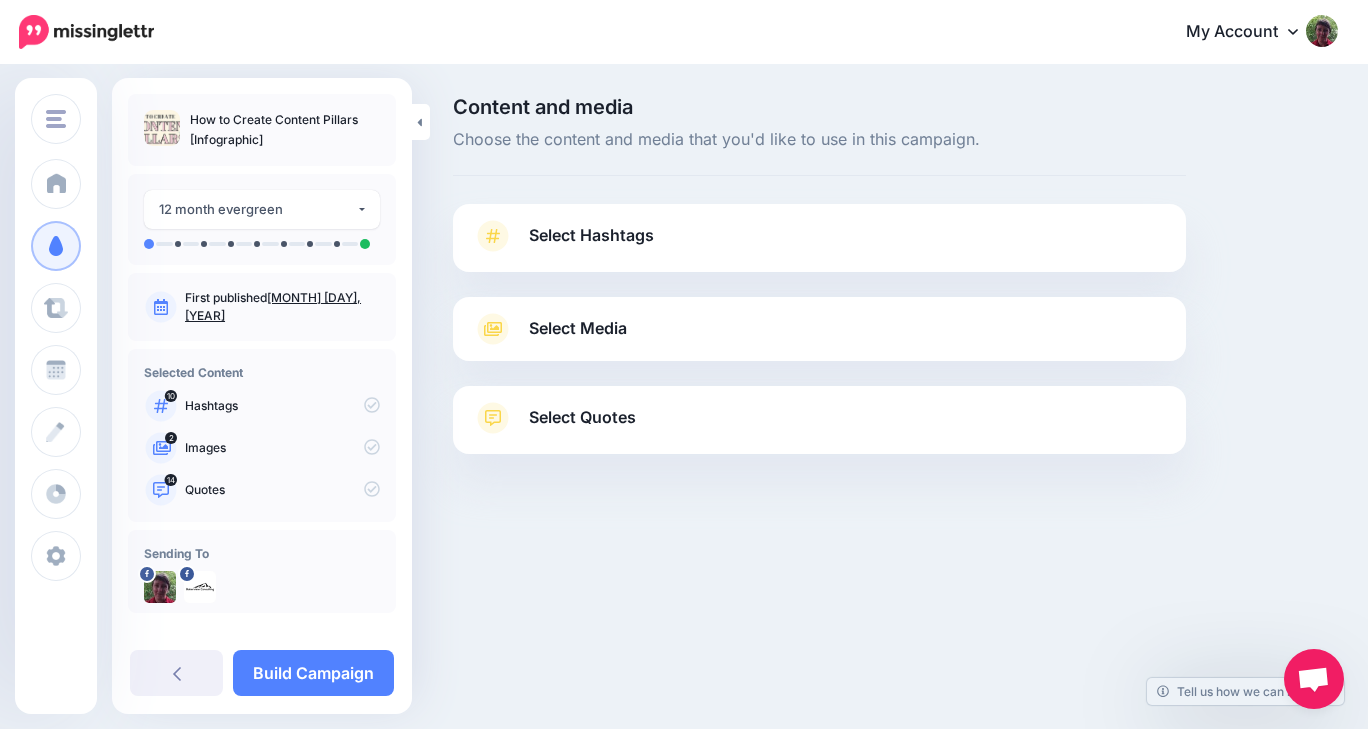 click on "Select Hashtags" at bounding box center (819, 246) 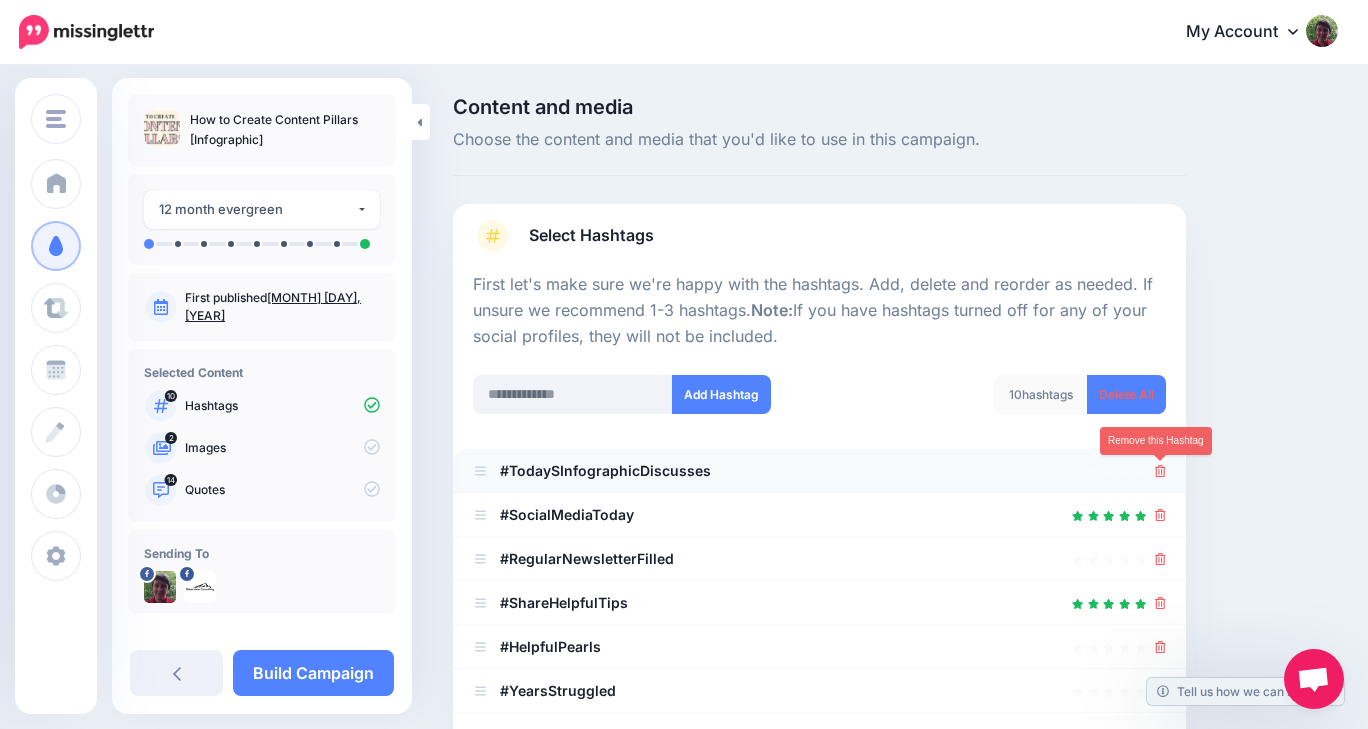 click 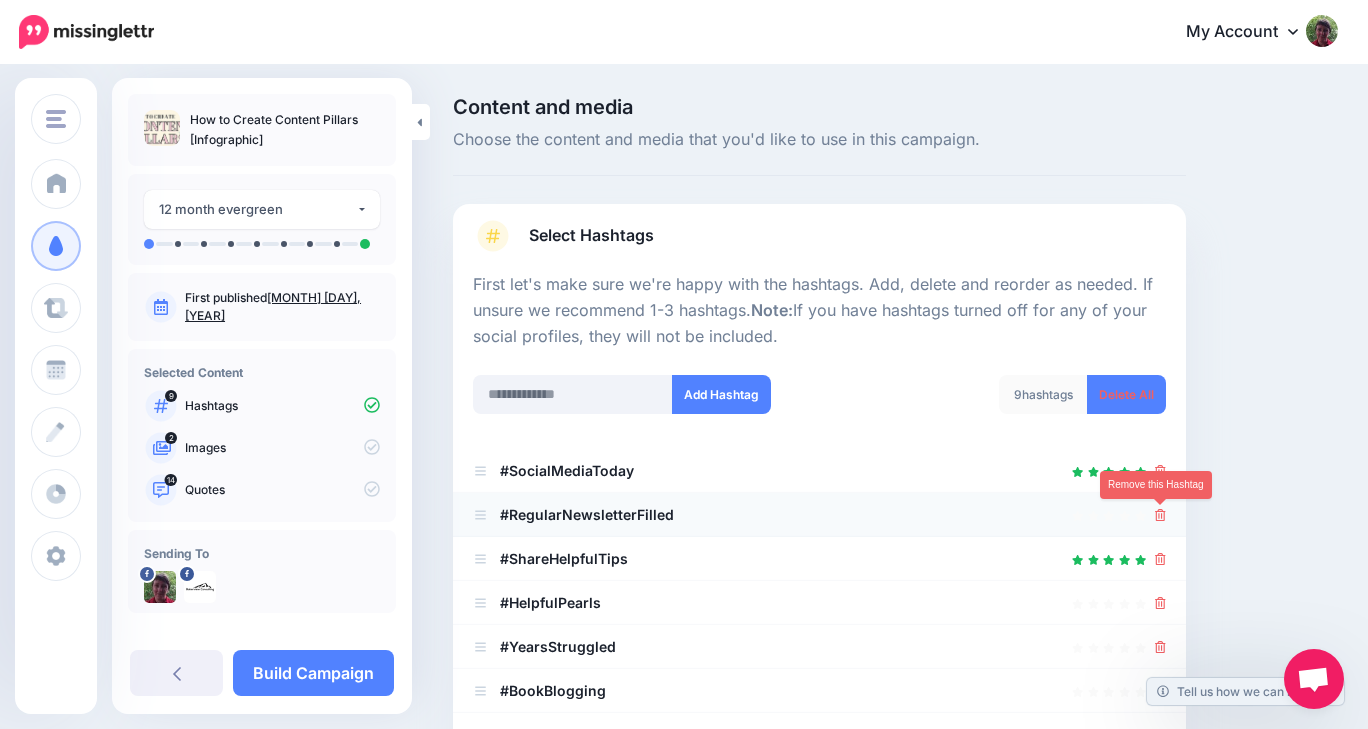 click 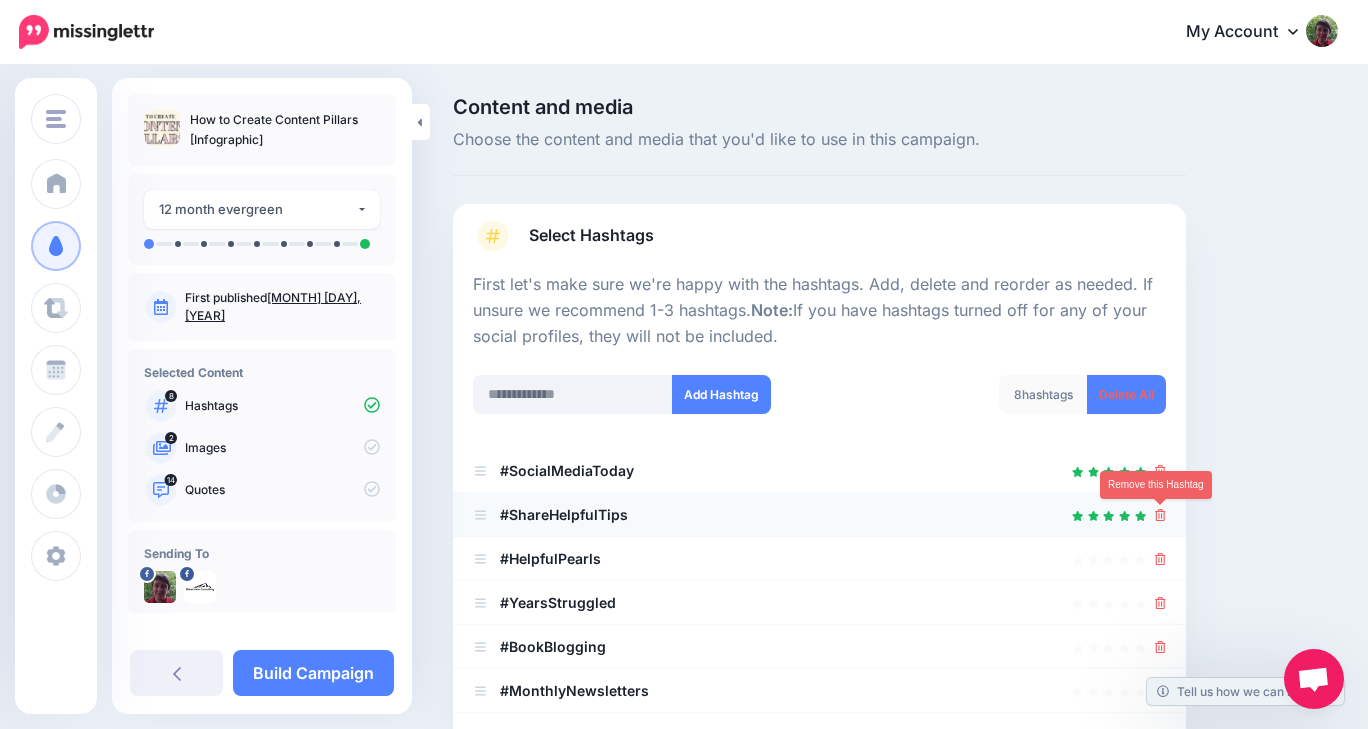 click 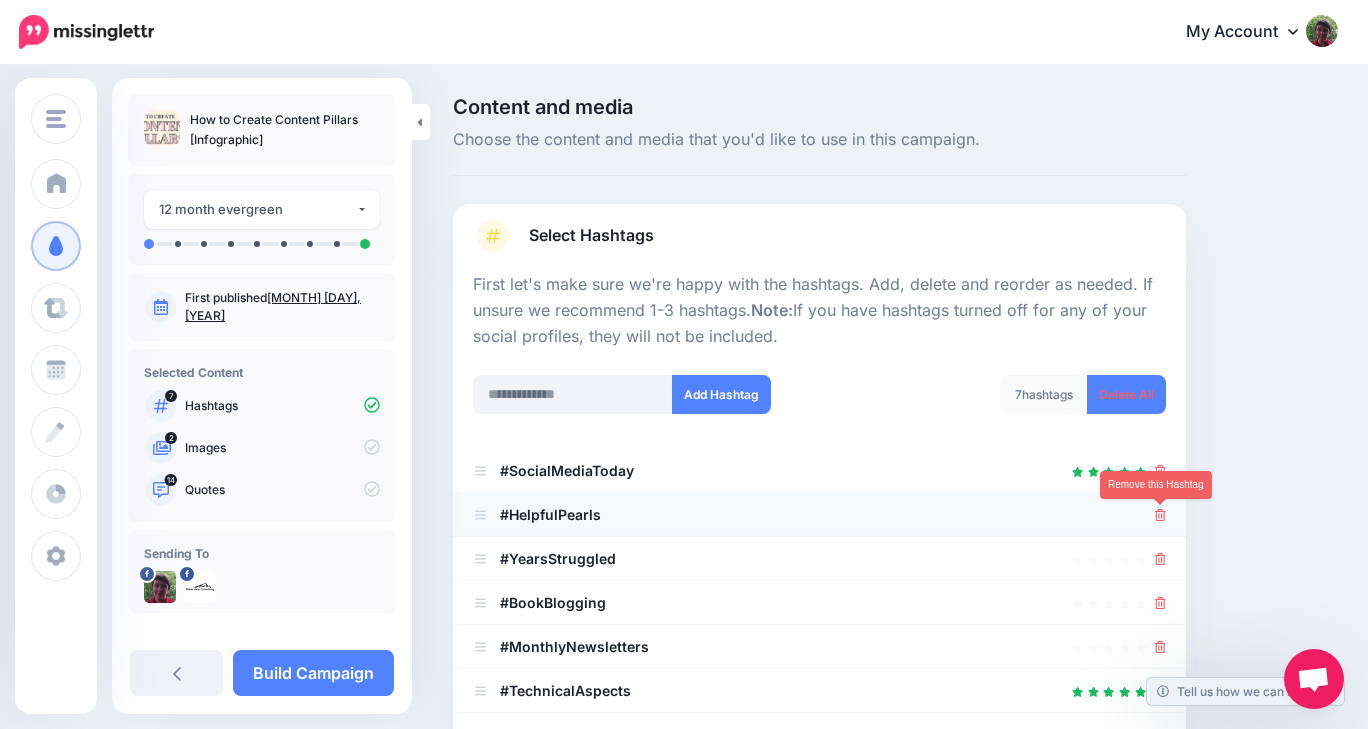 click 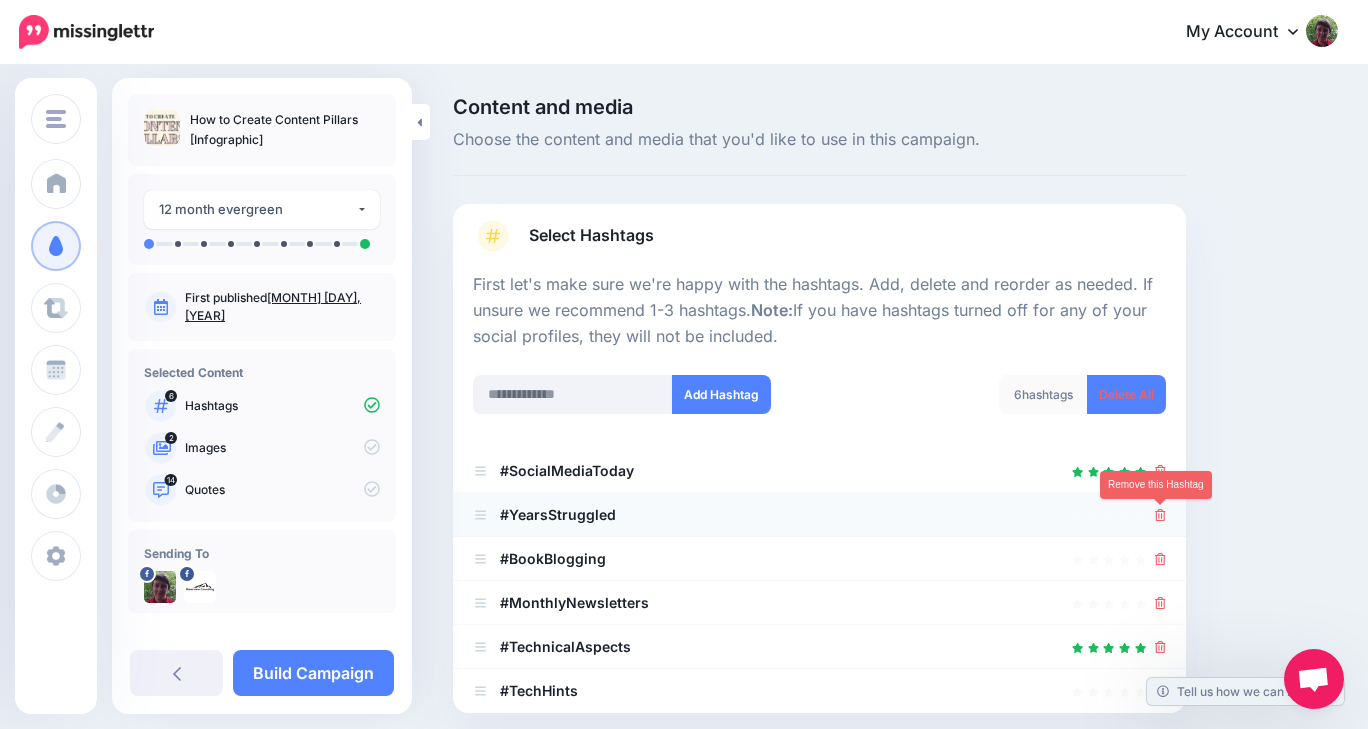 click 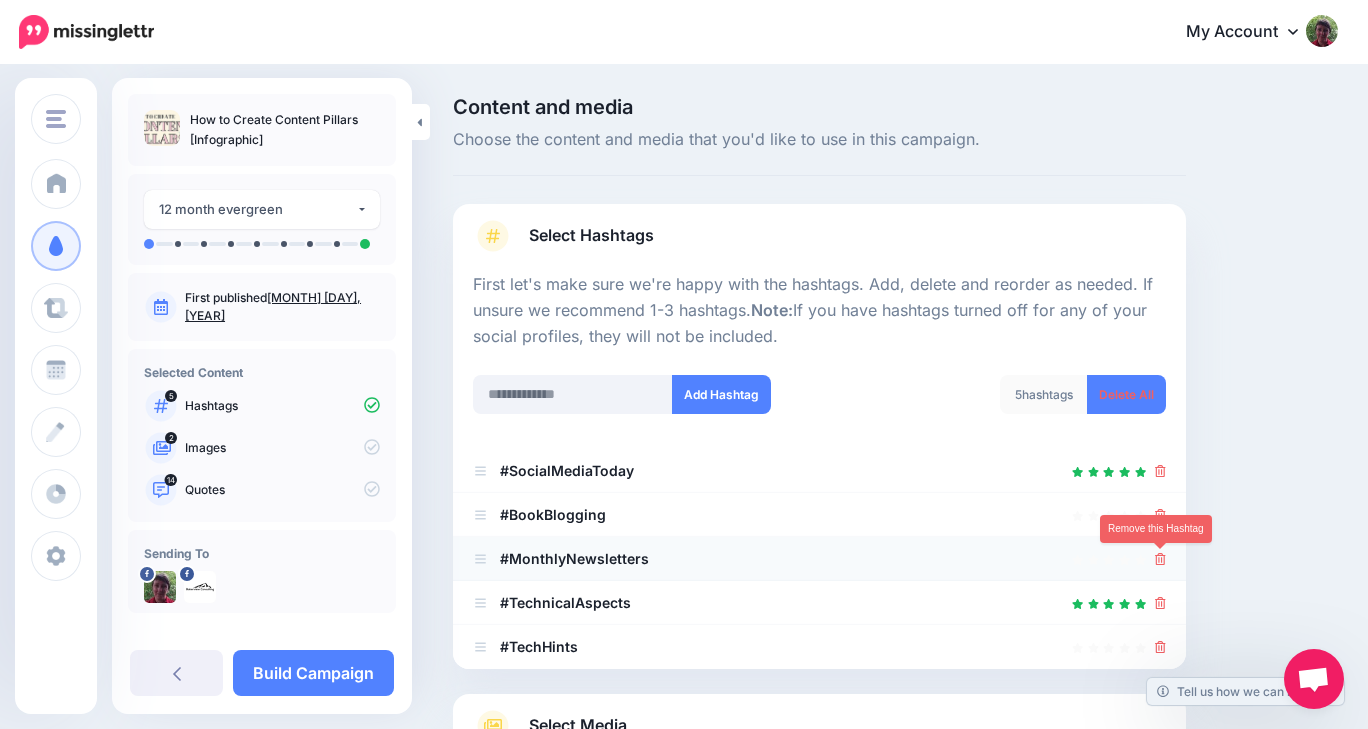 click 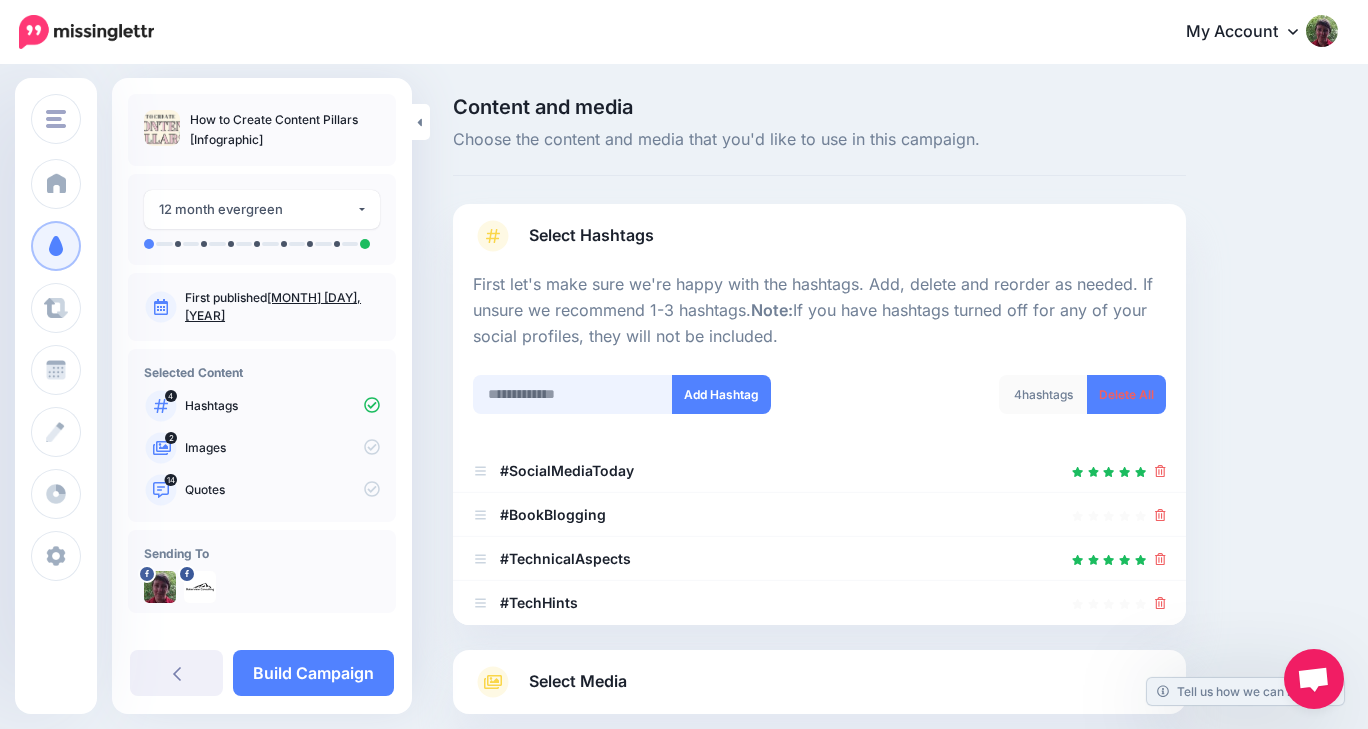 click at bounding box center [573, 394] 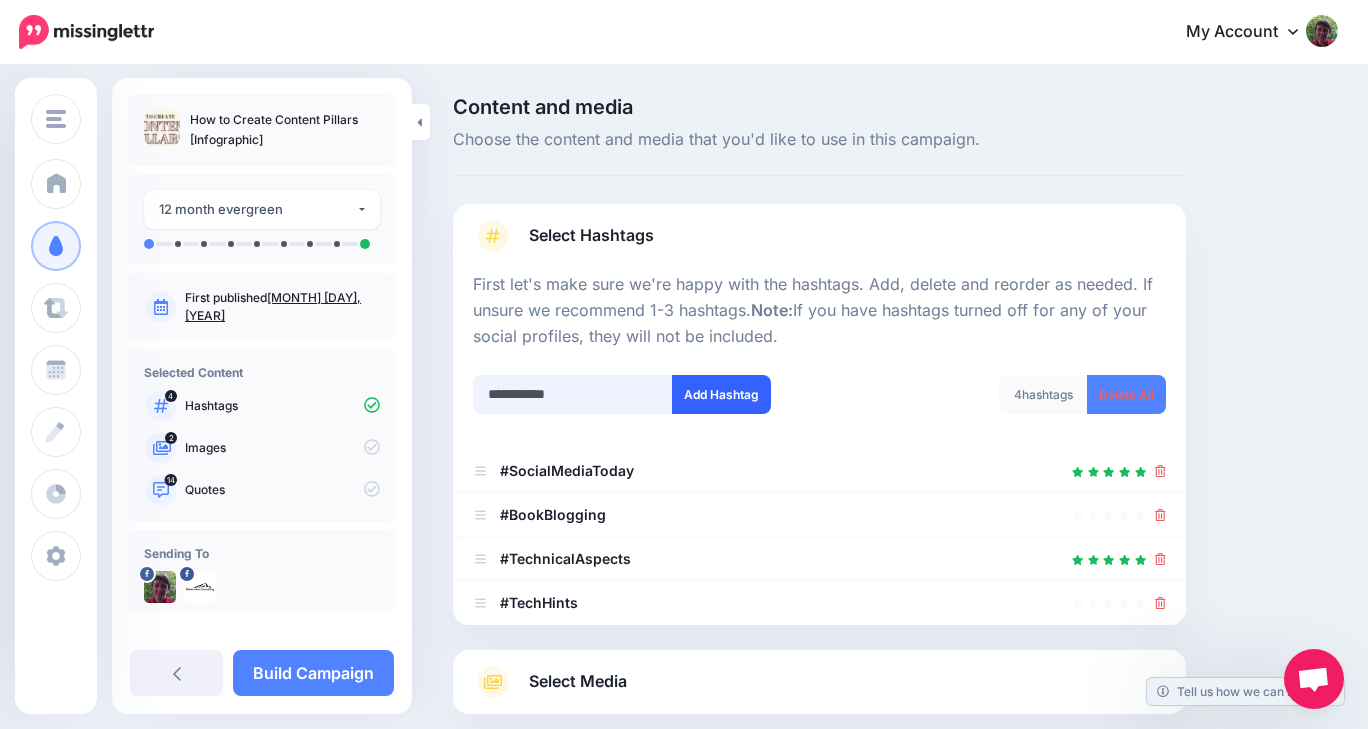 type on "**********" 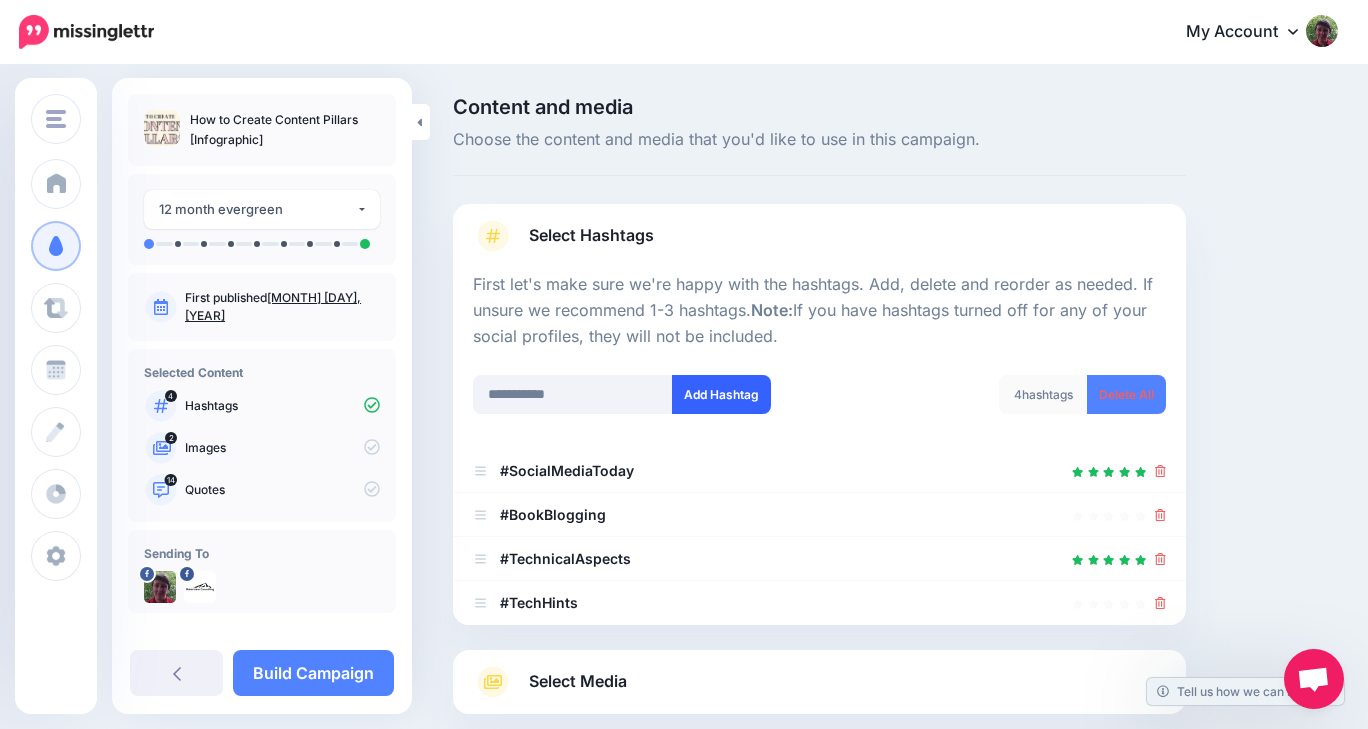 click on "Add Hashtag" at bounding box center (721, 394) 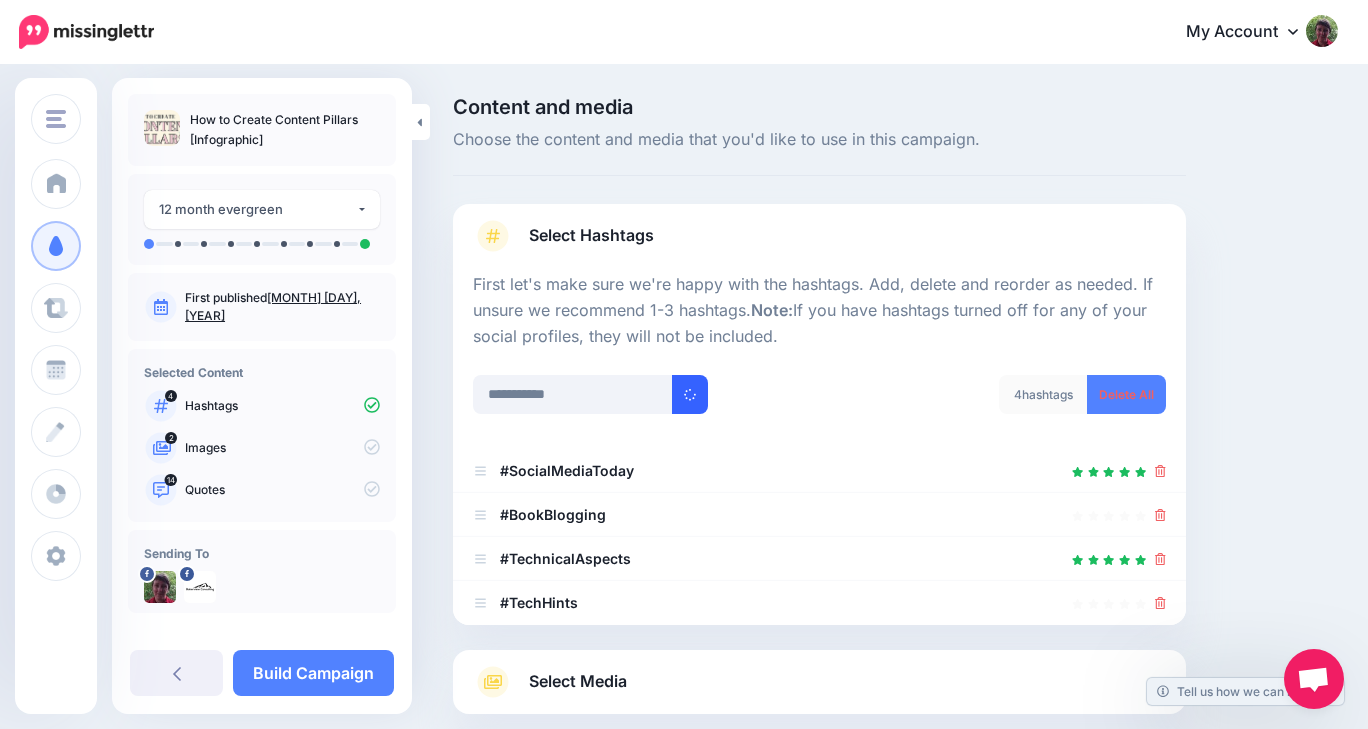 type 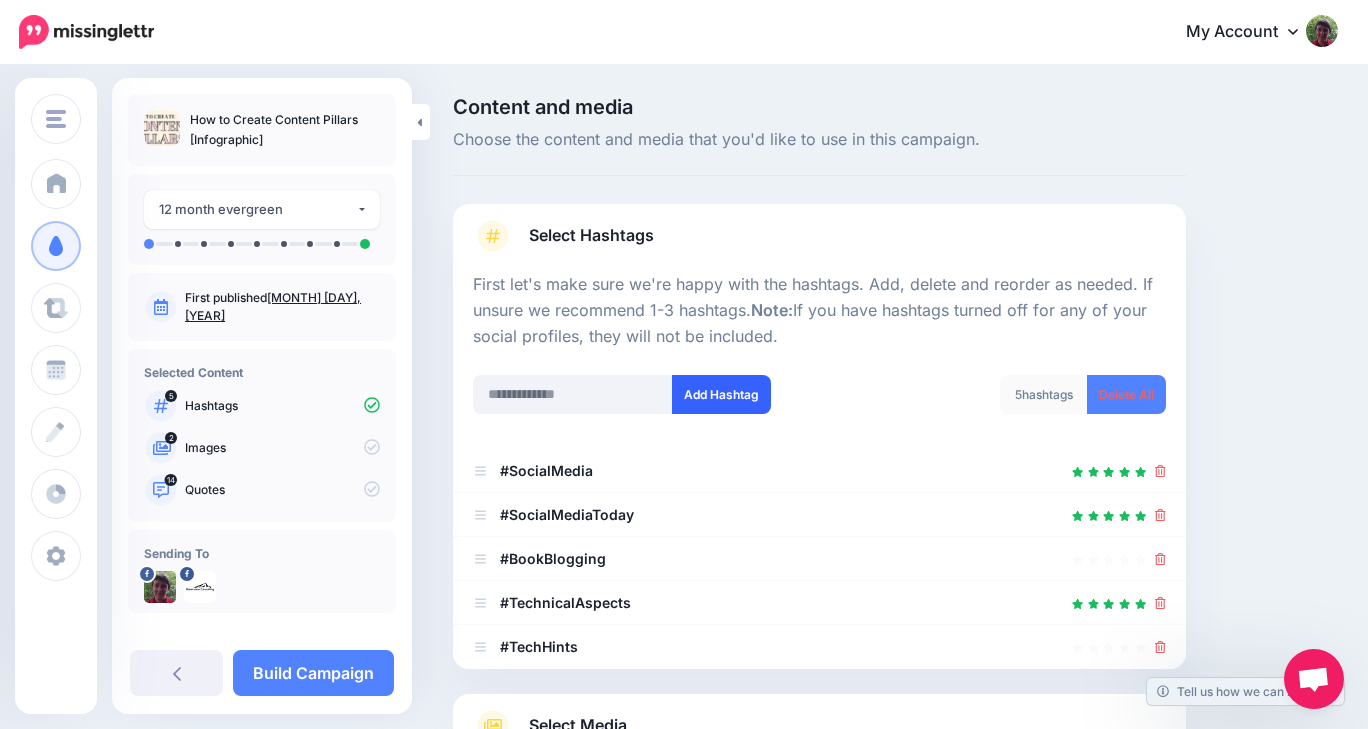 scroll, scrollTop: 279, scrollLeft: 0, axis: vertical 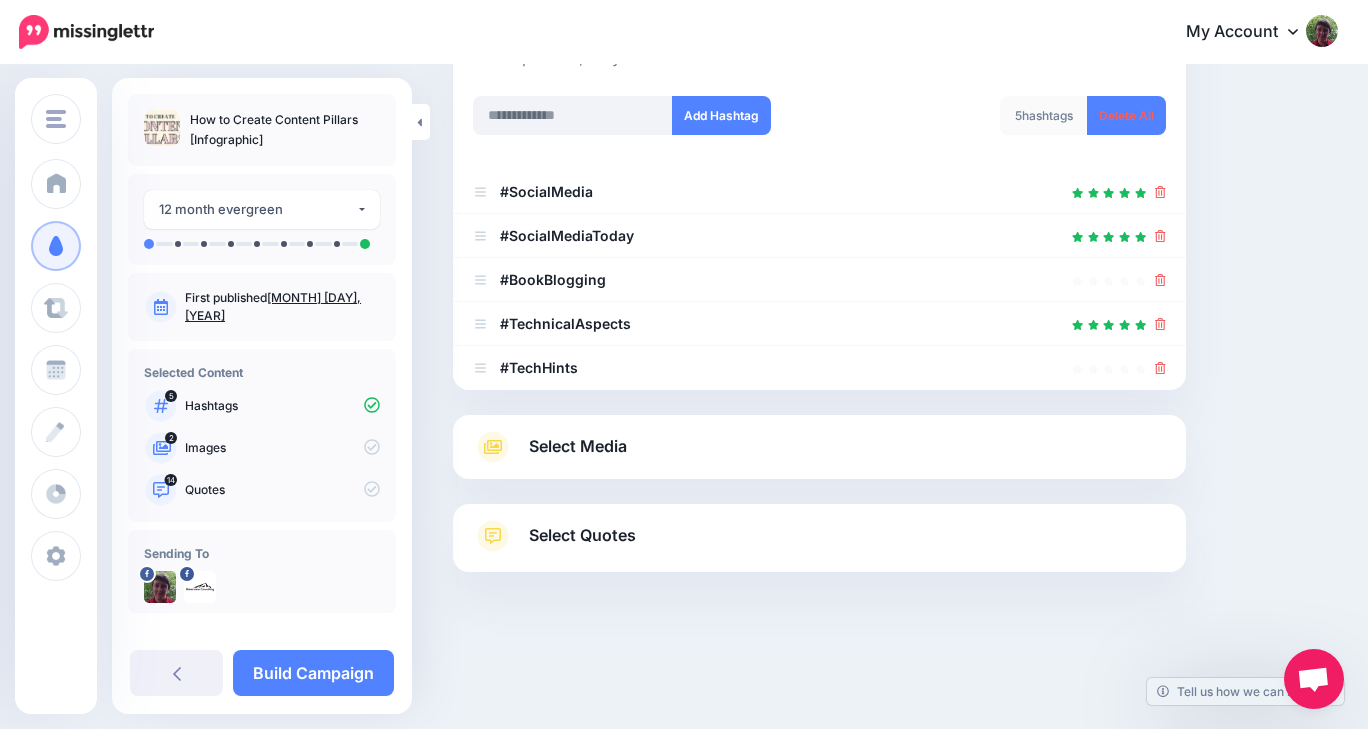 click on "Select Media" at bounding box center (819, 447) 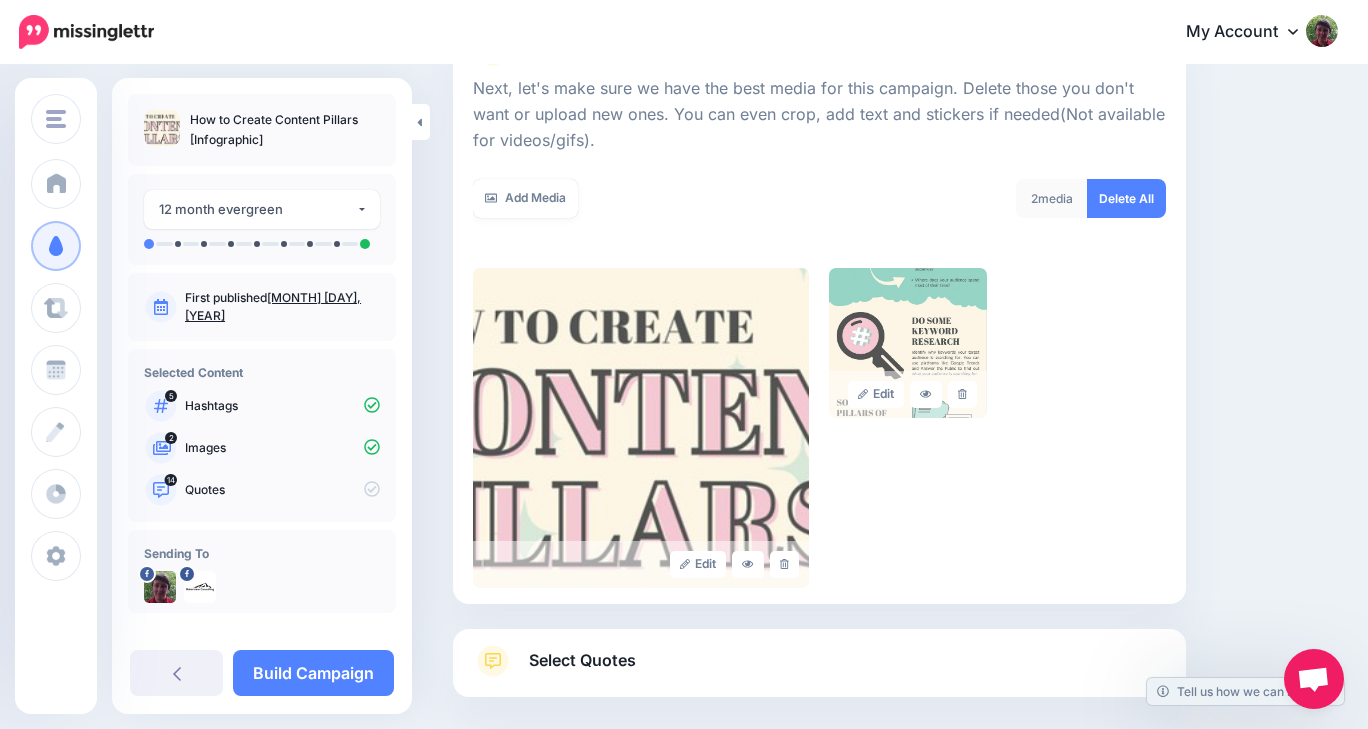 scroll, scrollTop: 279, scrollLeft: 0, axis: vertical 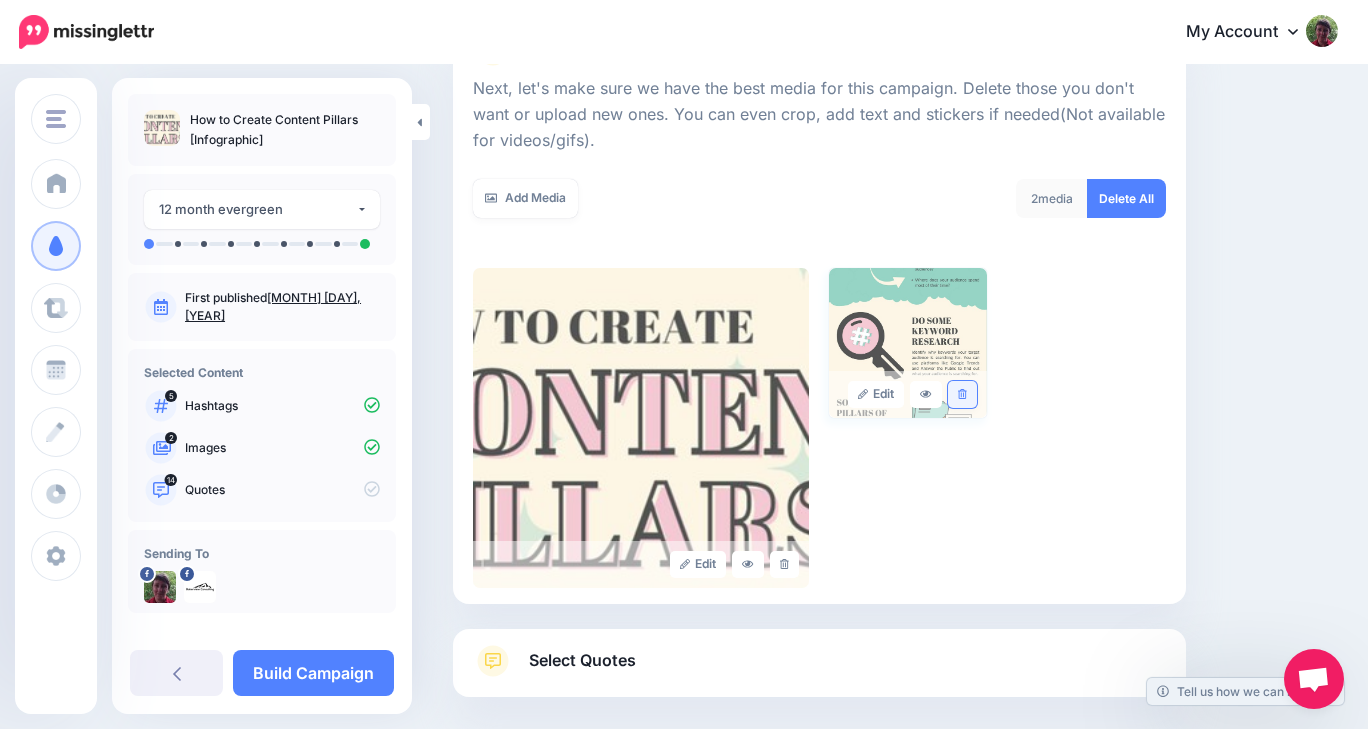 click 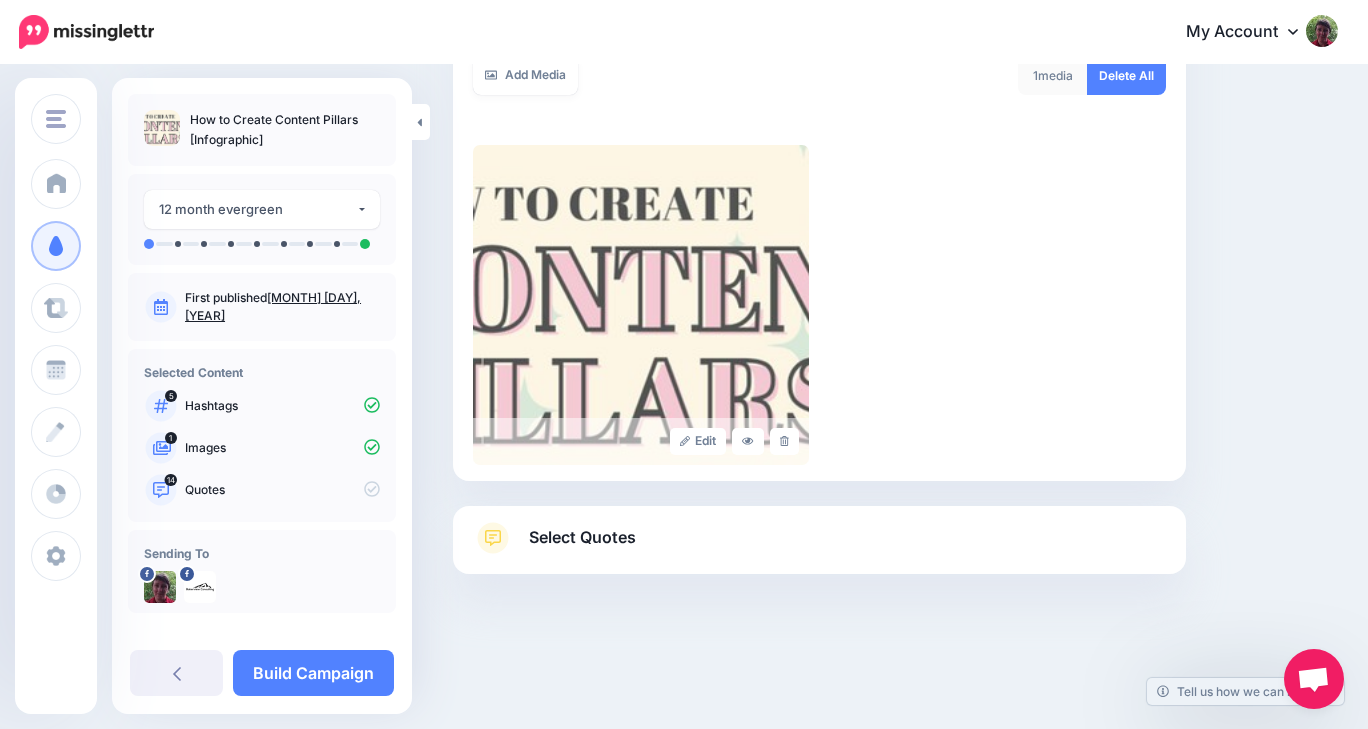 scroll, scrollTop: 404, scrollLeft: 0, axis: vertical 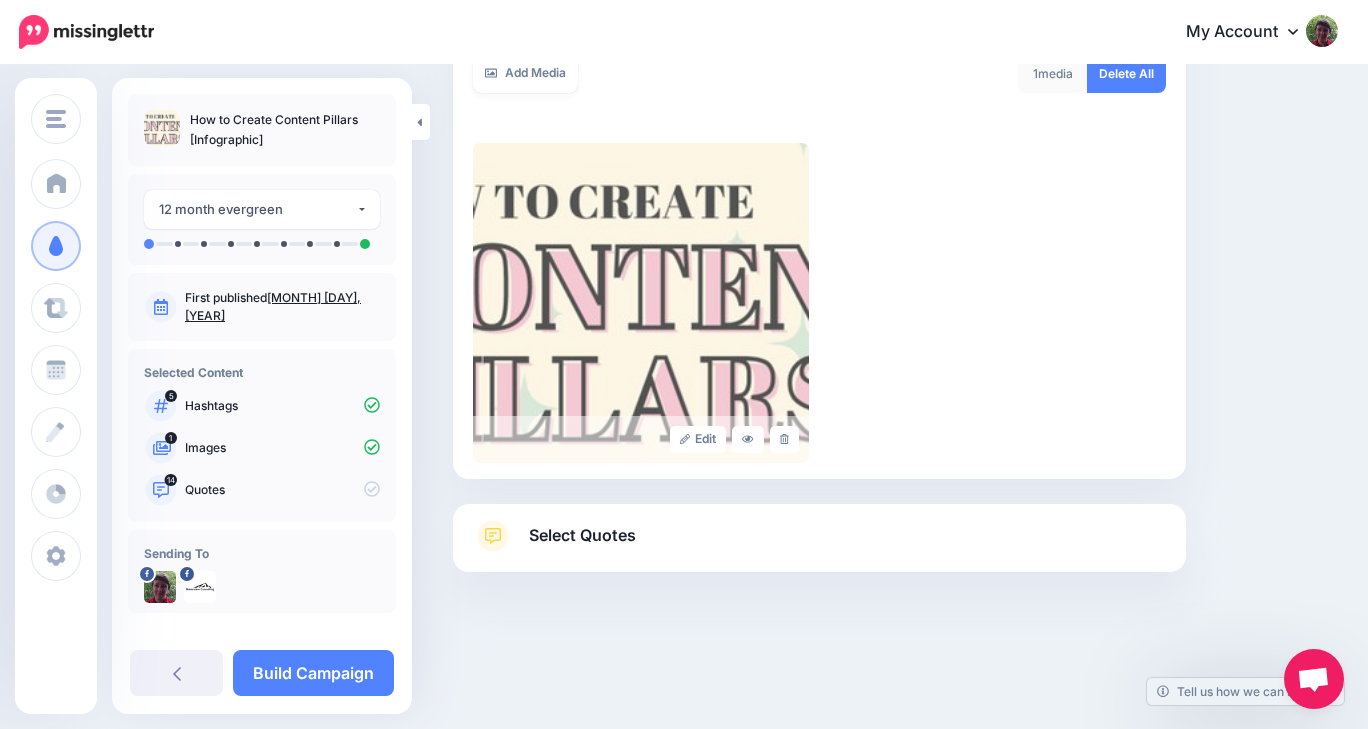 click on "Select Quotes" at bounding box center (819, 546) 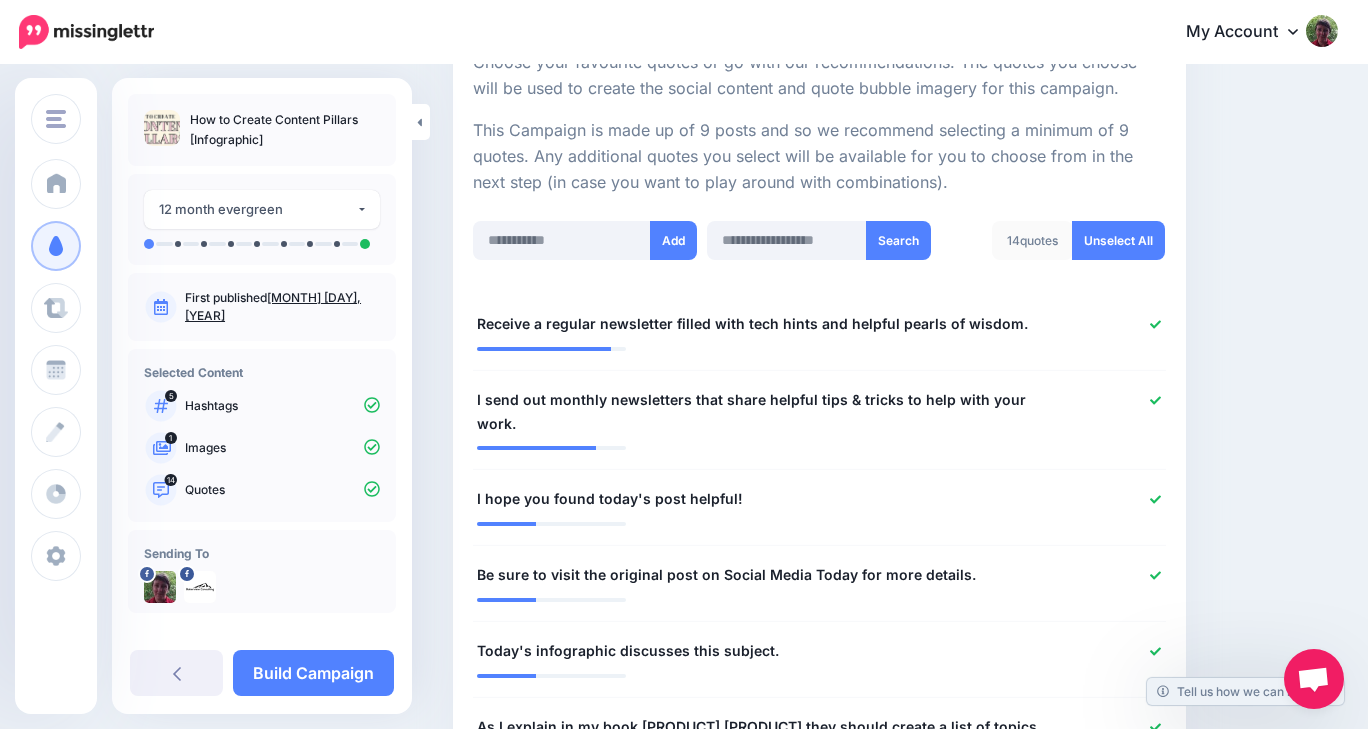 scroll, scrollTop: 404, scrollLeft: 0, axis: vertical 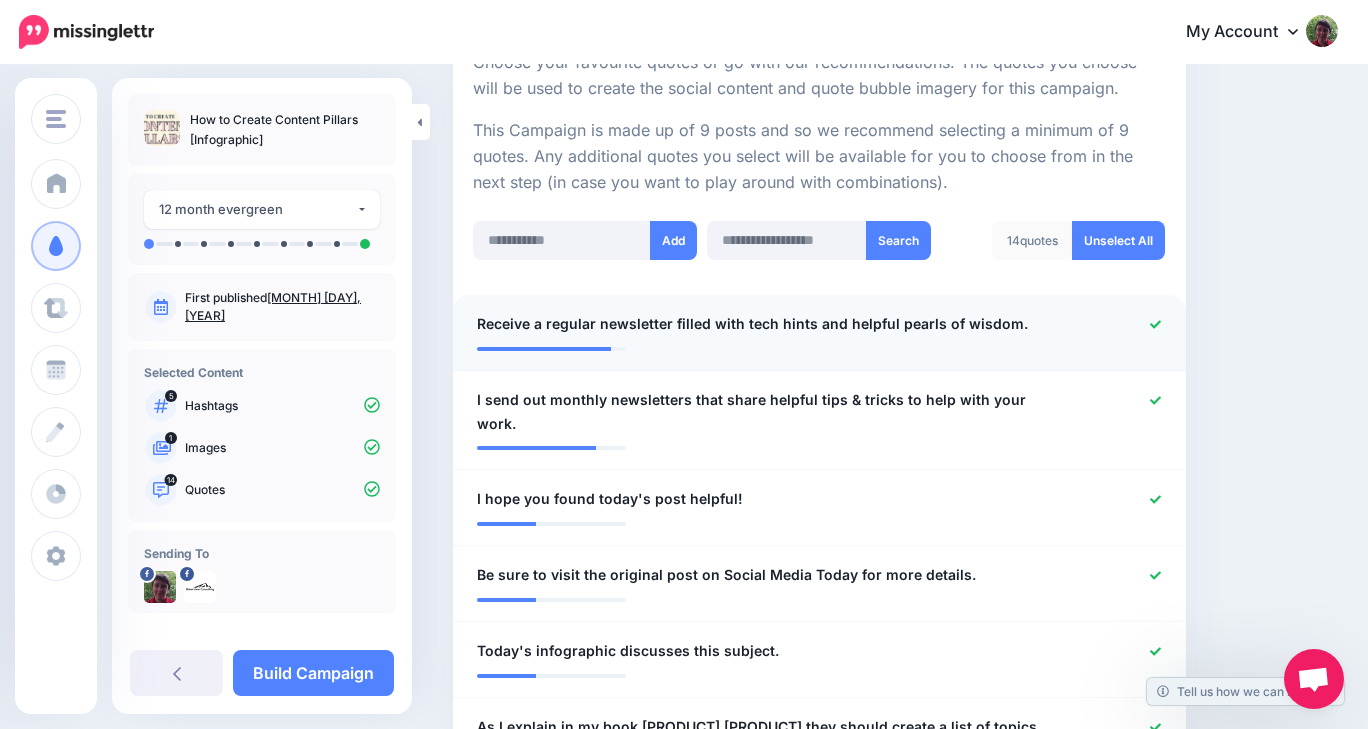 click 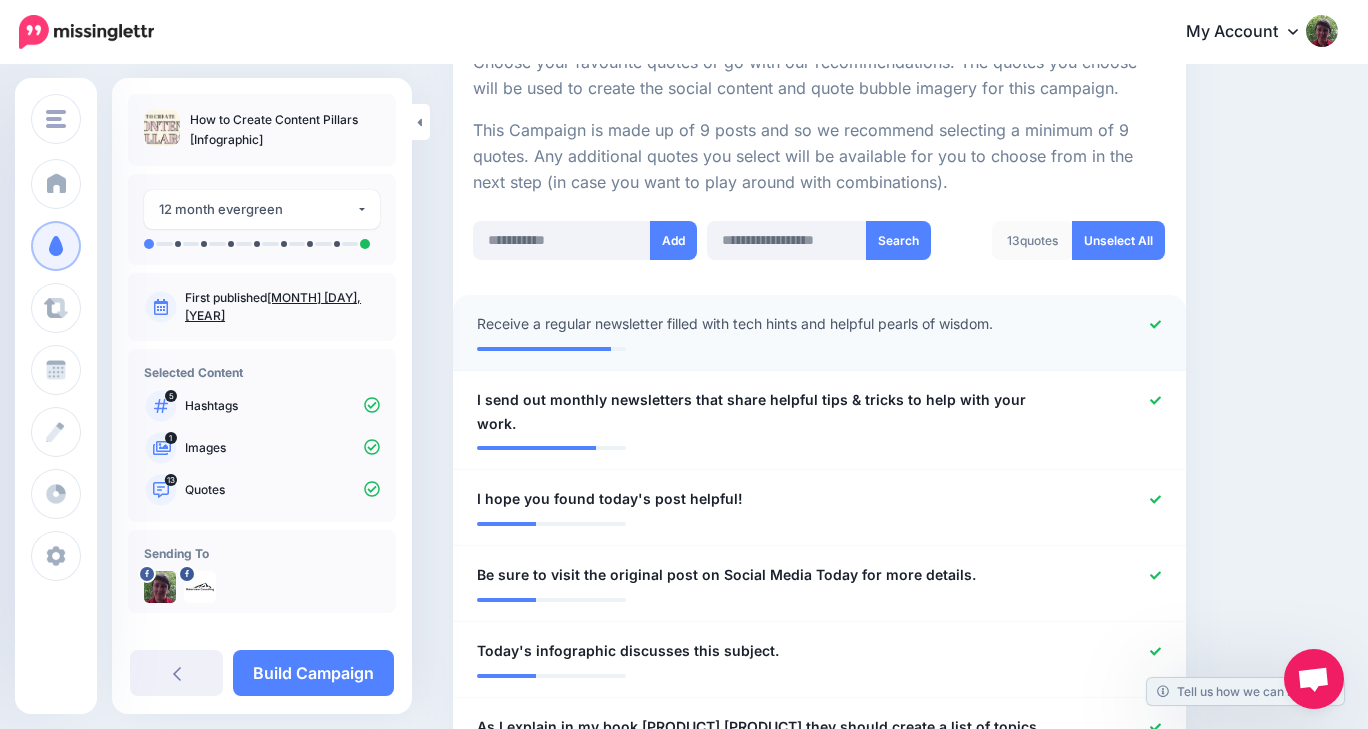 click 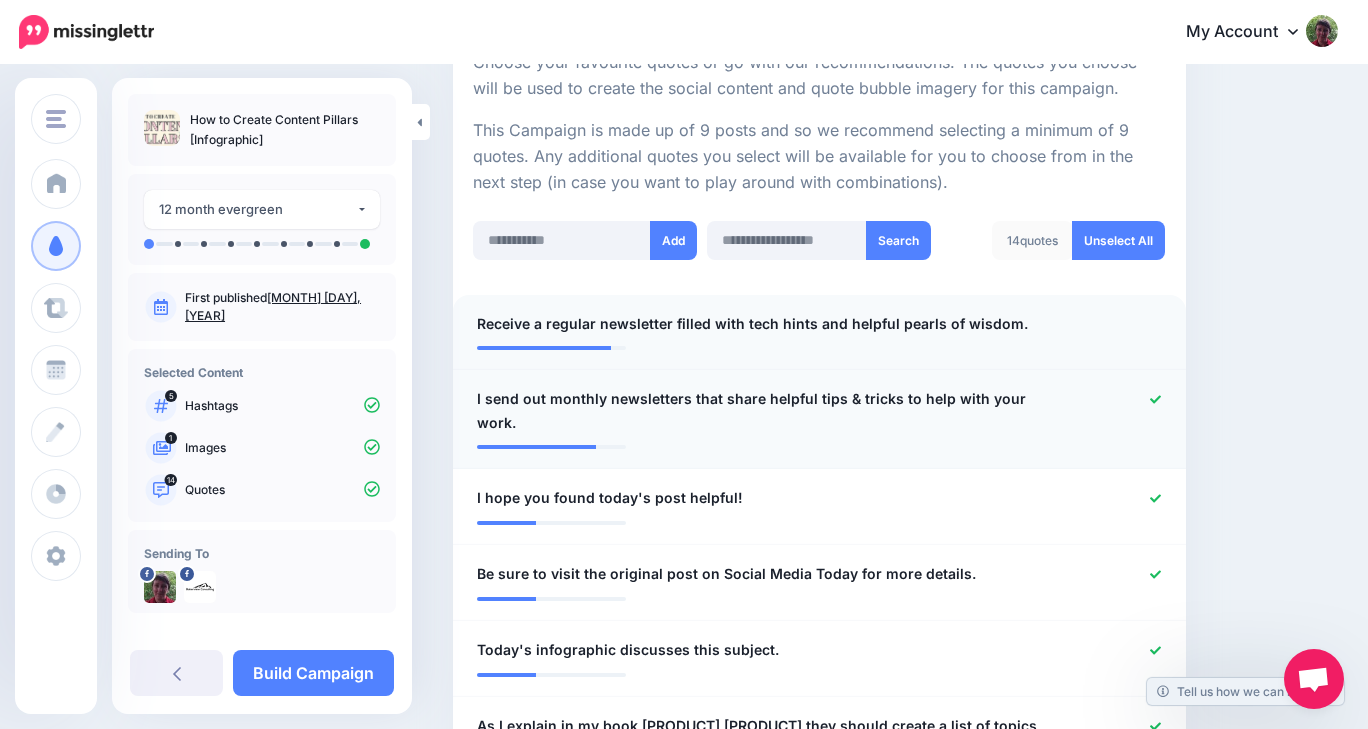 click 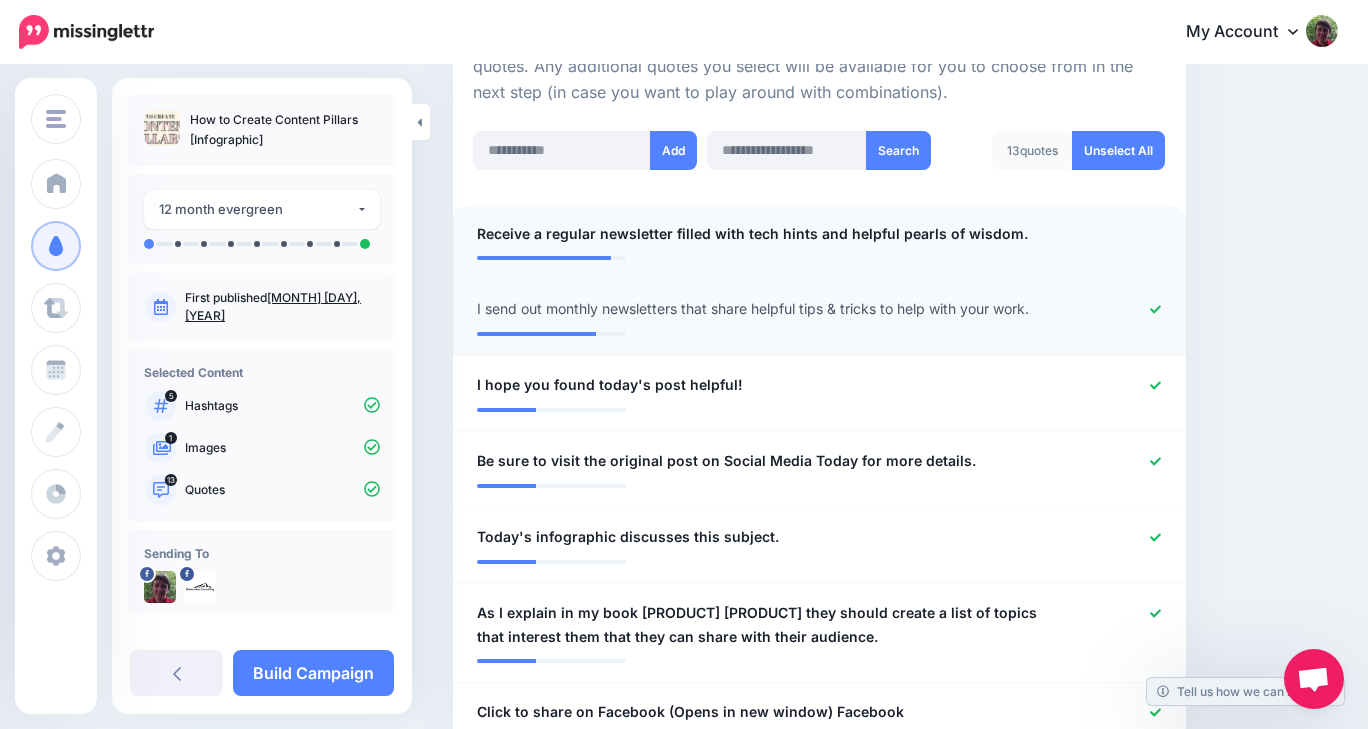 scroll, scrollTop: 497, scrollLeft: 0, axis: vertical 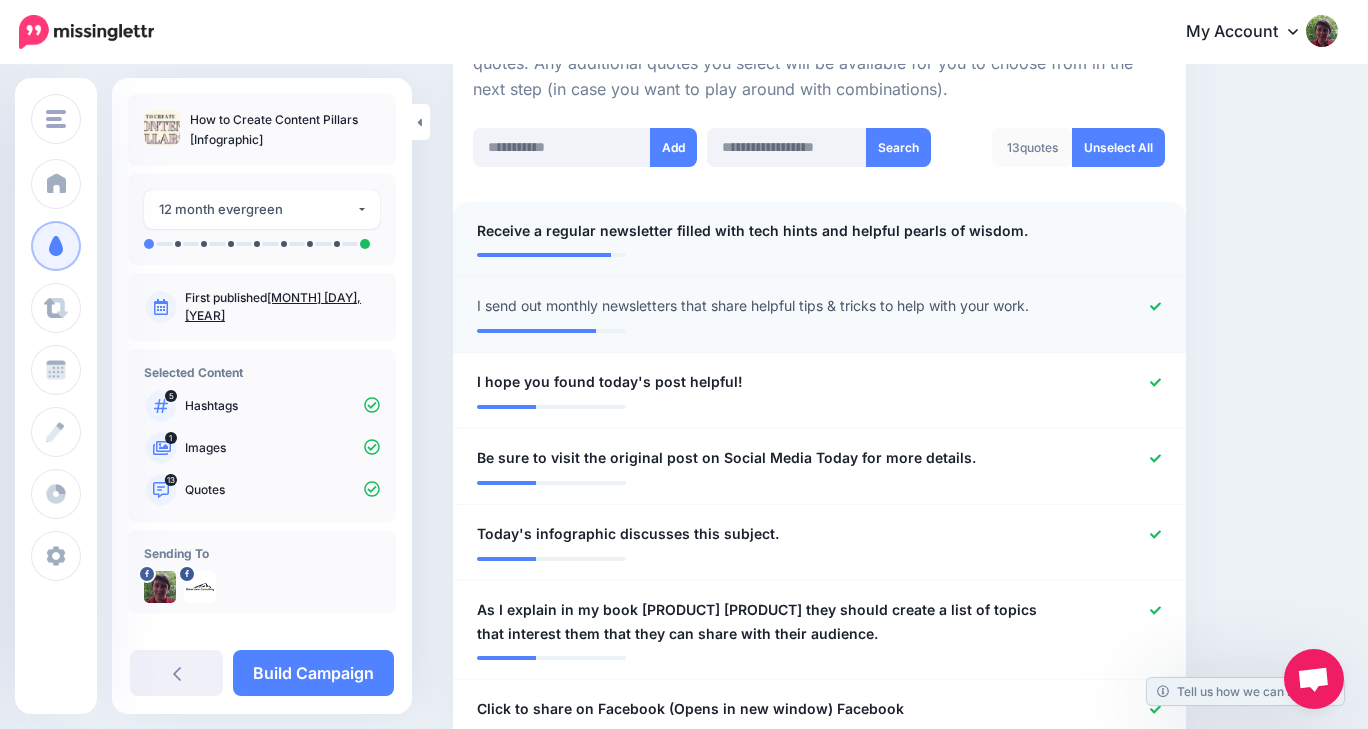 click 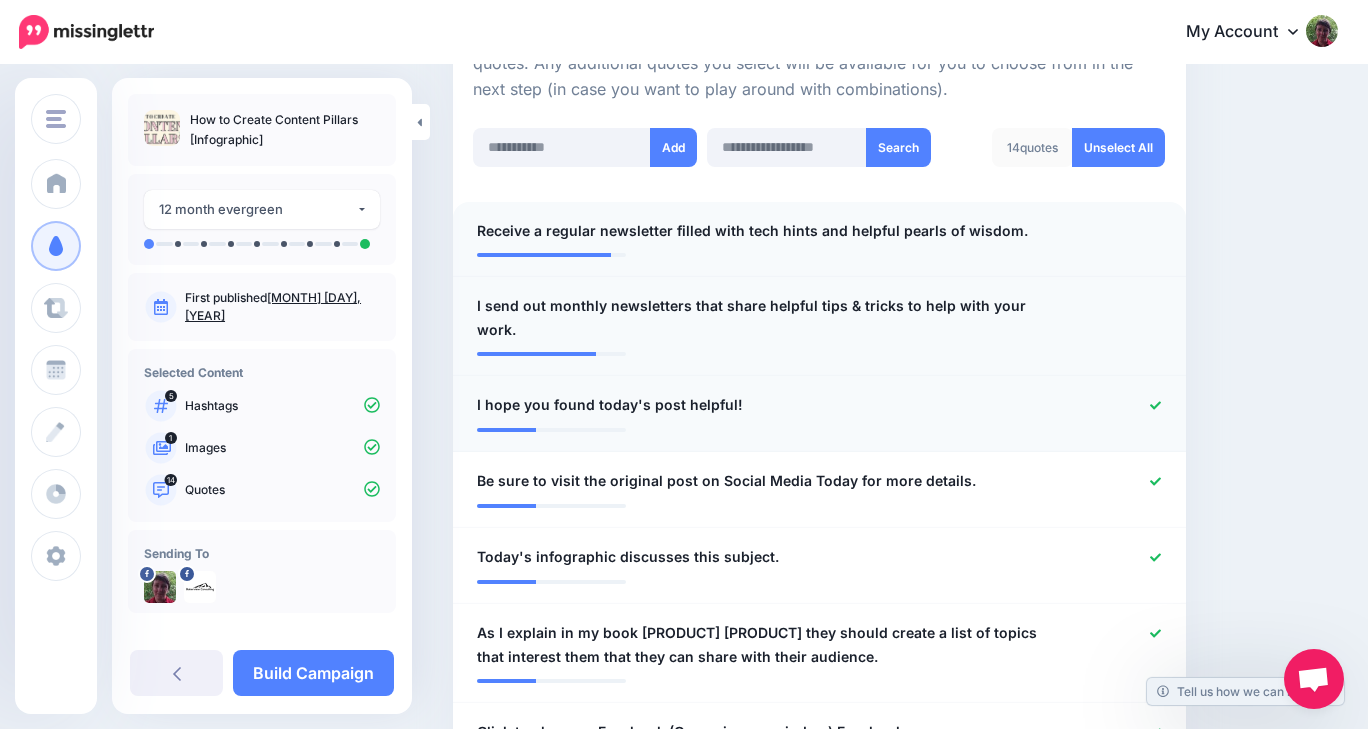 click at bounding box center (1116, 405) 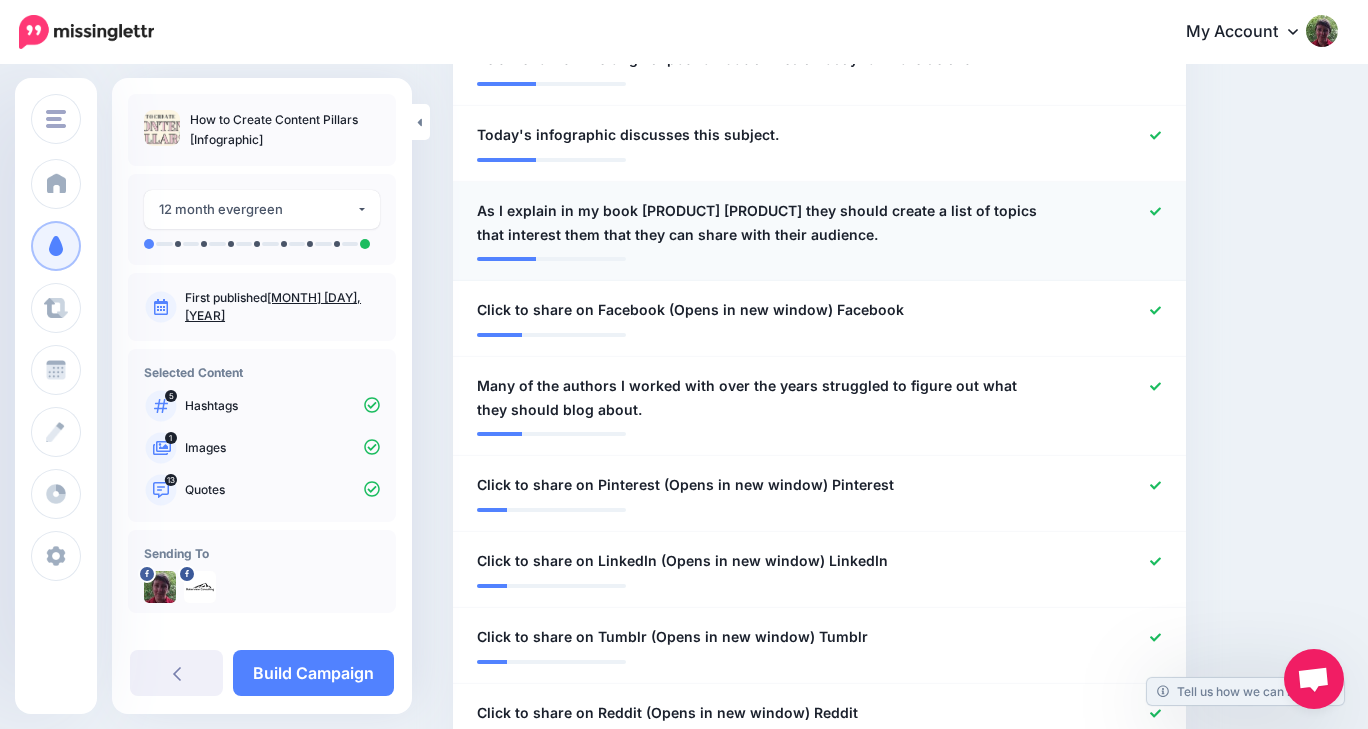 scroll, scrollTop: 922, scrollLeft: 0, axis: vertical 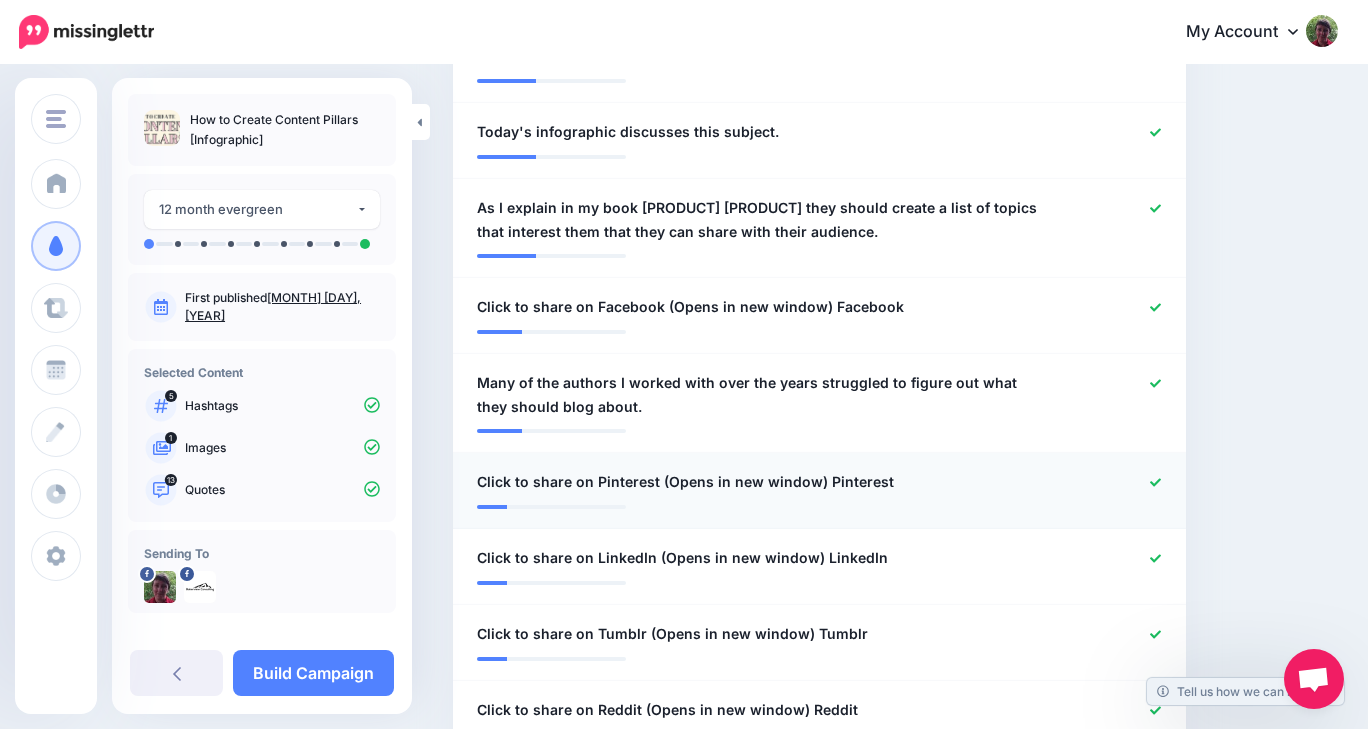 click 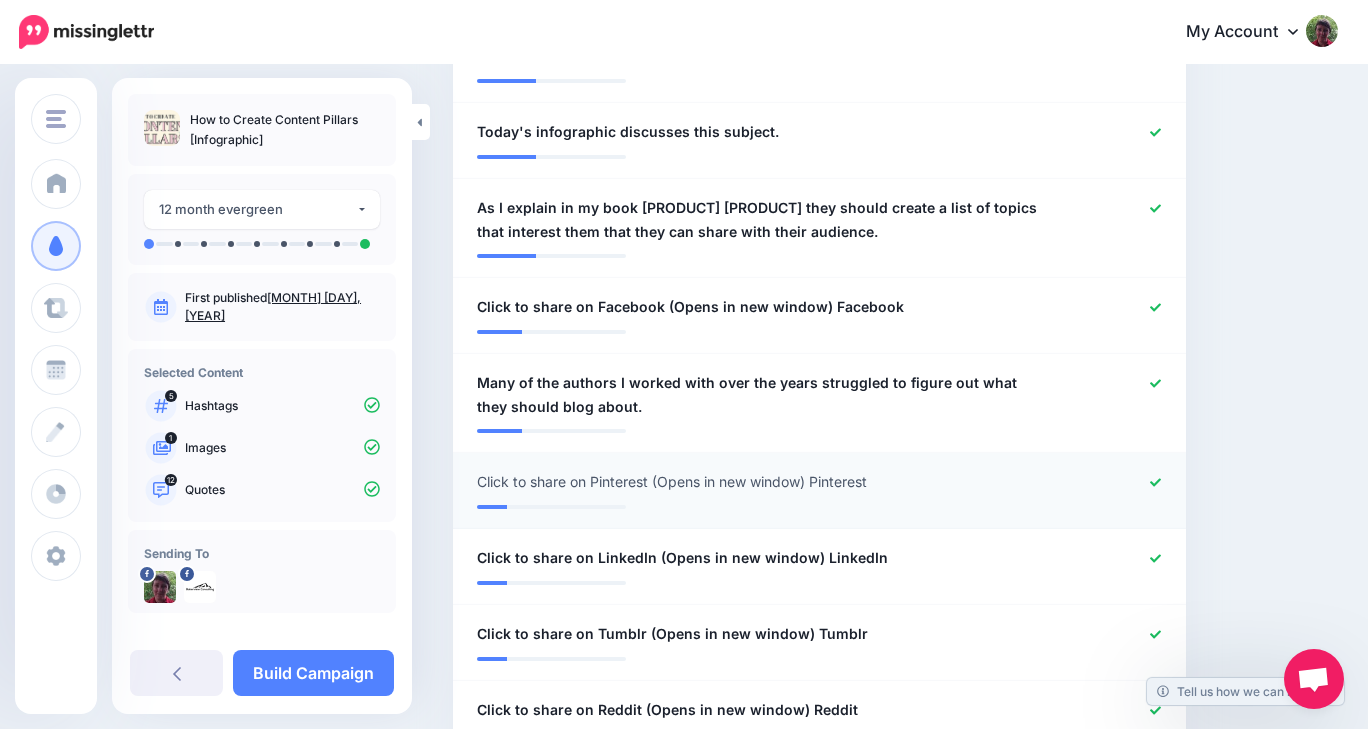 click 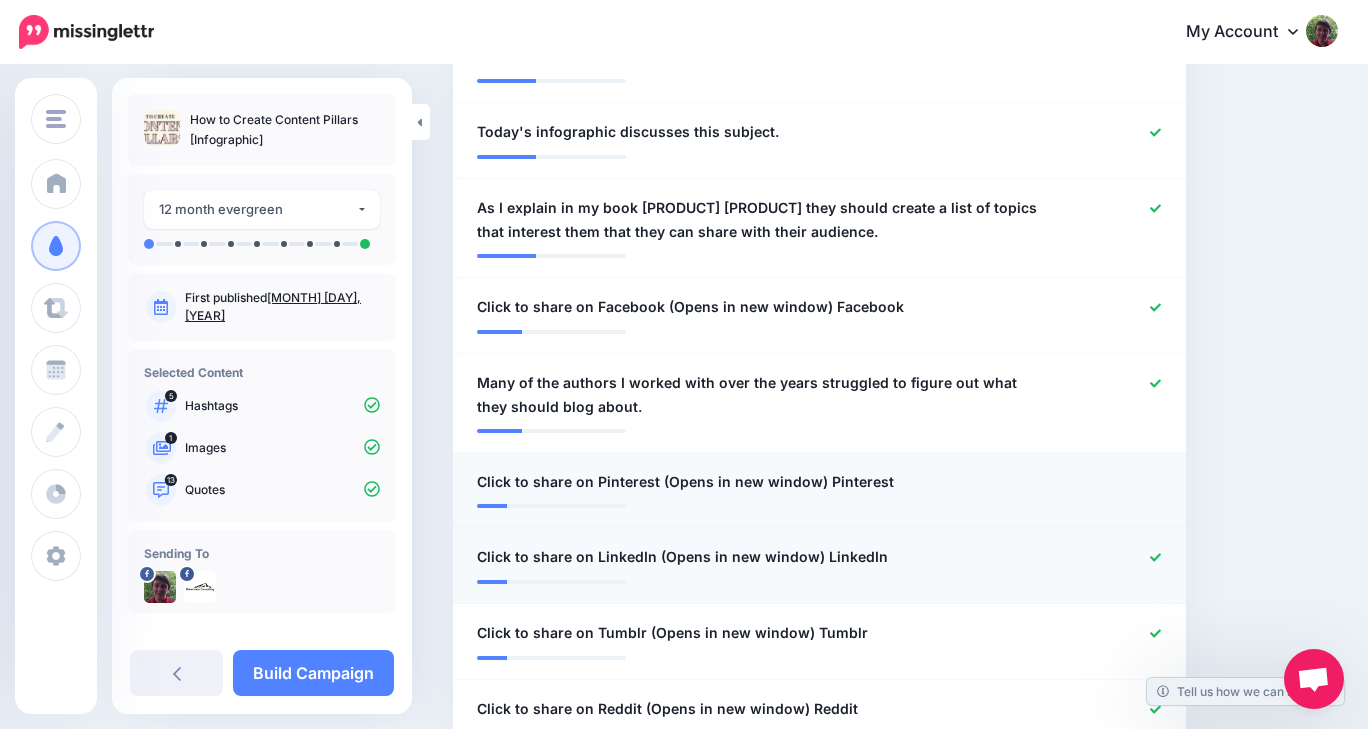 click 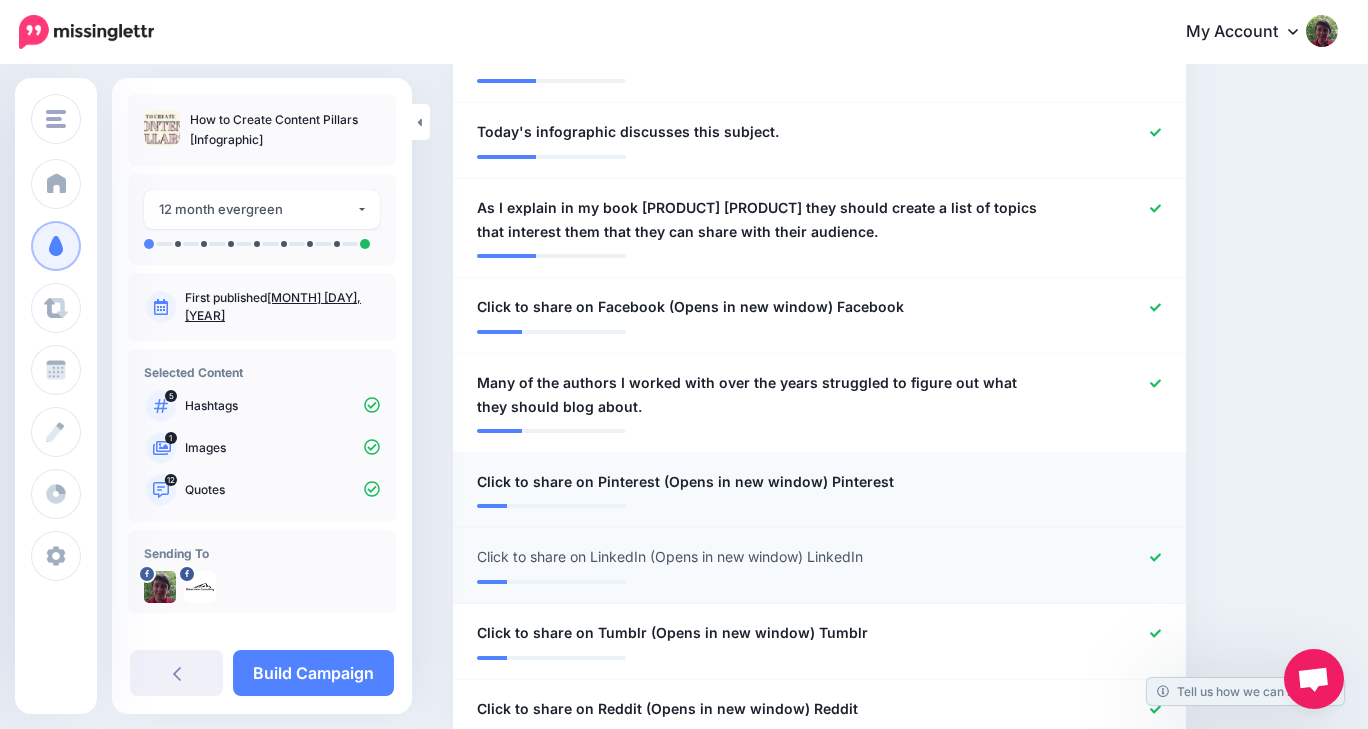 click 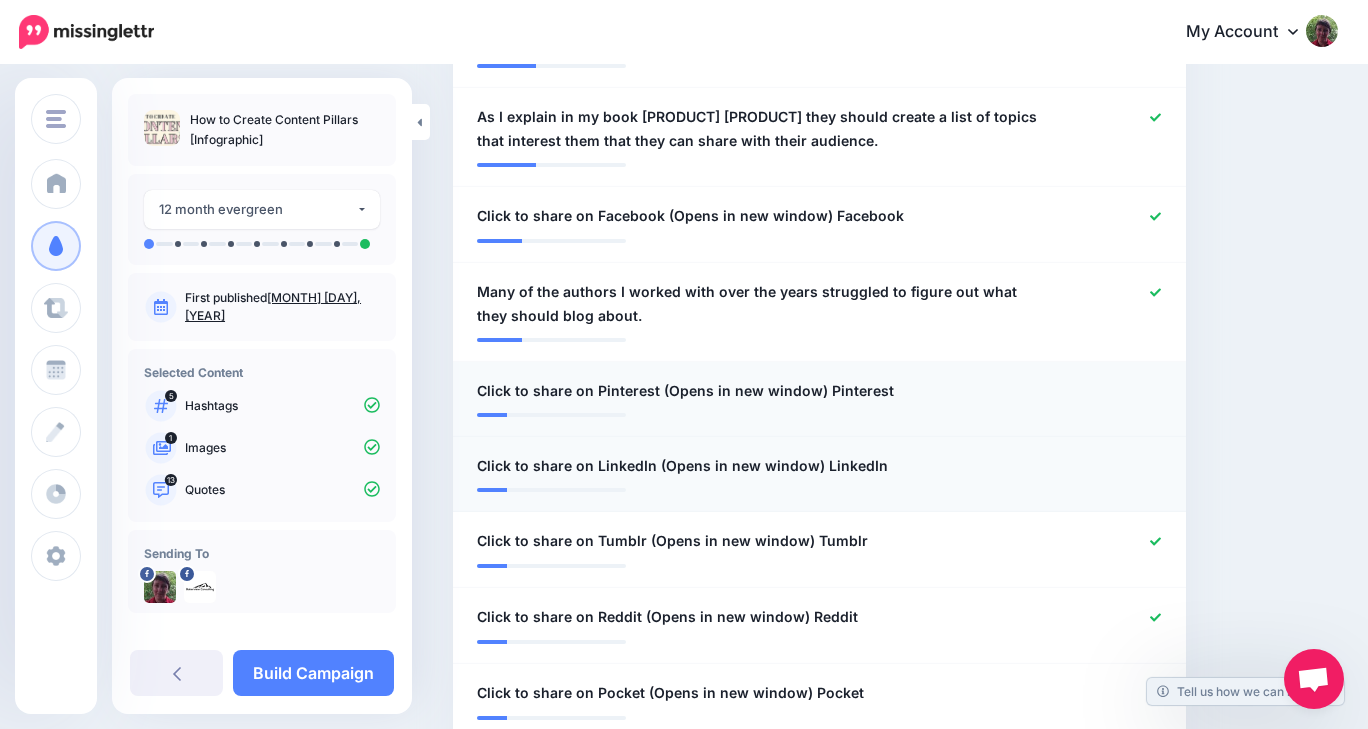 scroll, scrollTop: 1014, scrollLeft: 0, axis: vertical 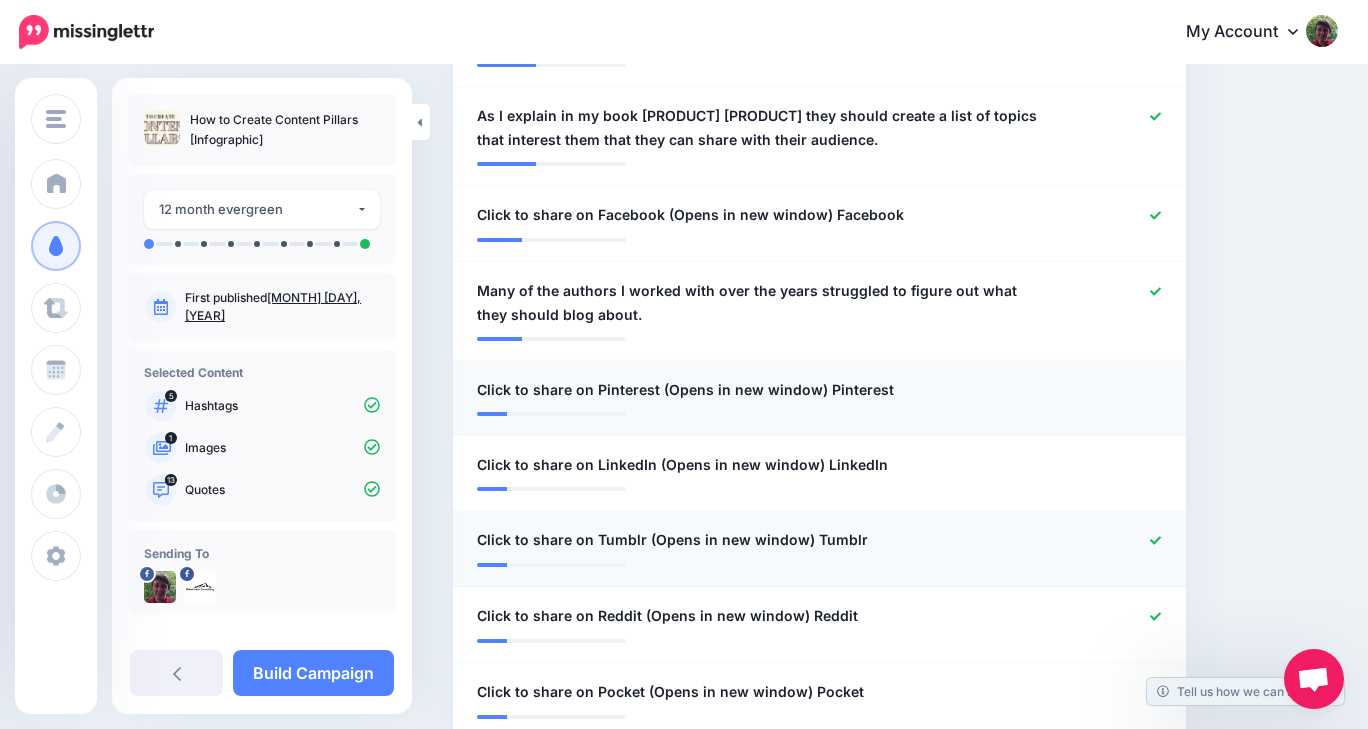 click 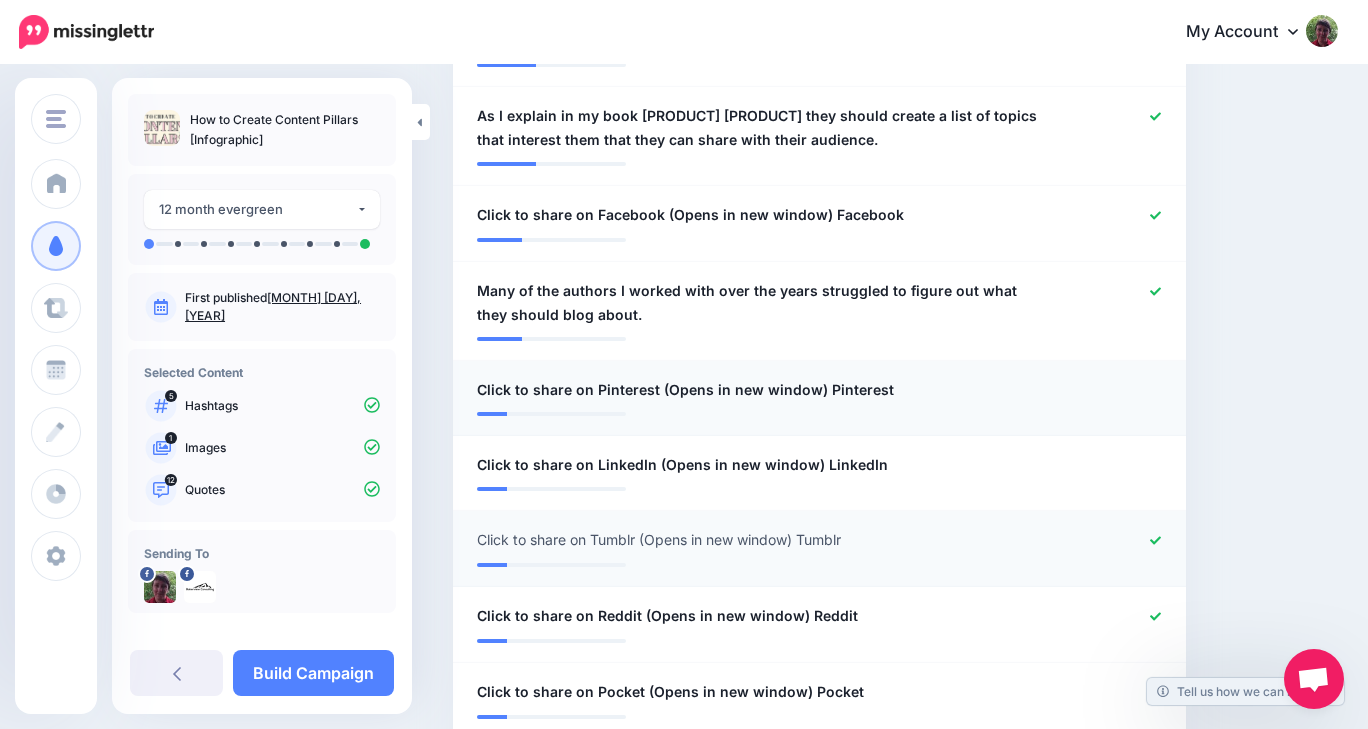 click 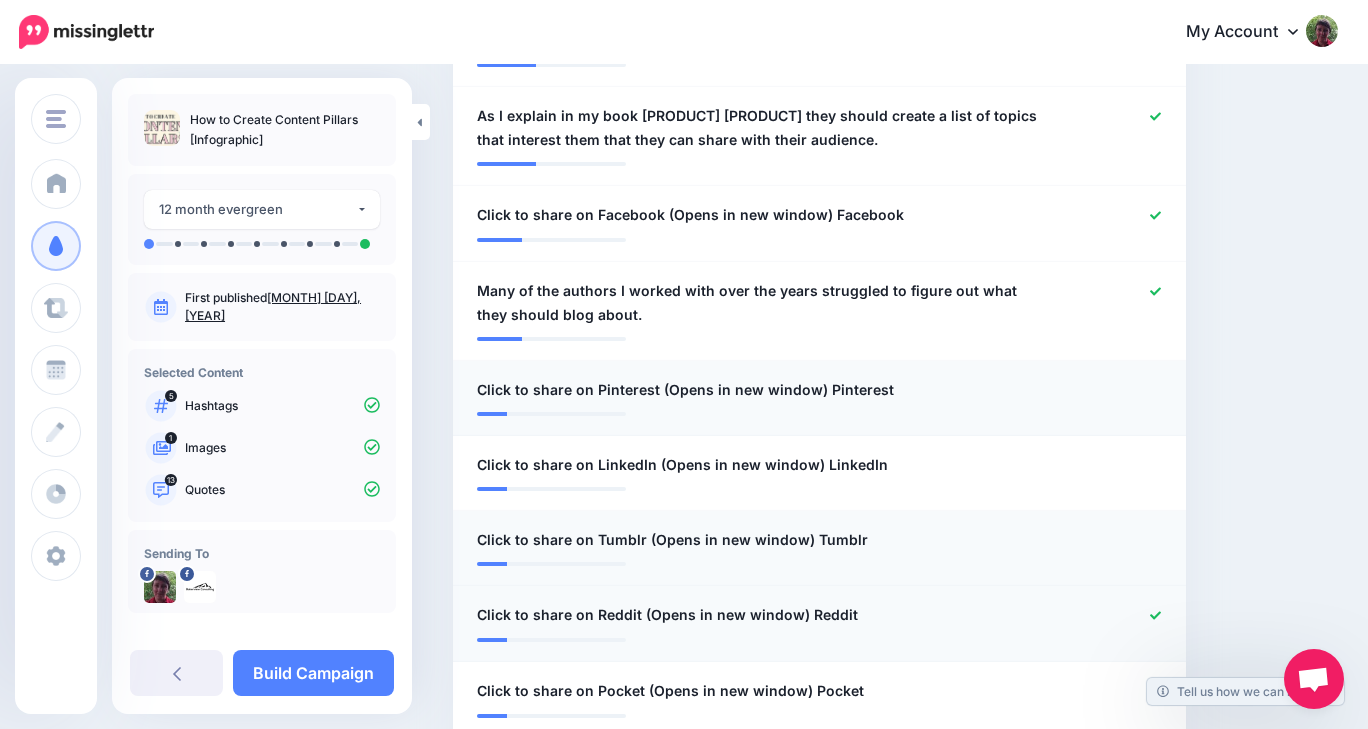 click 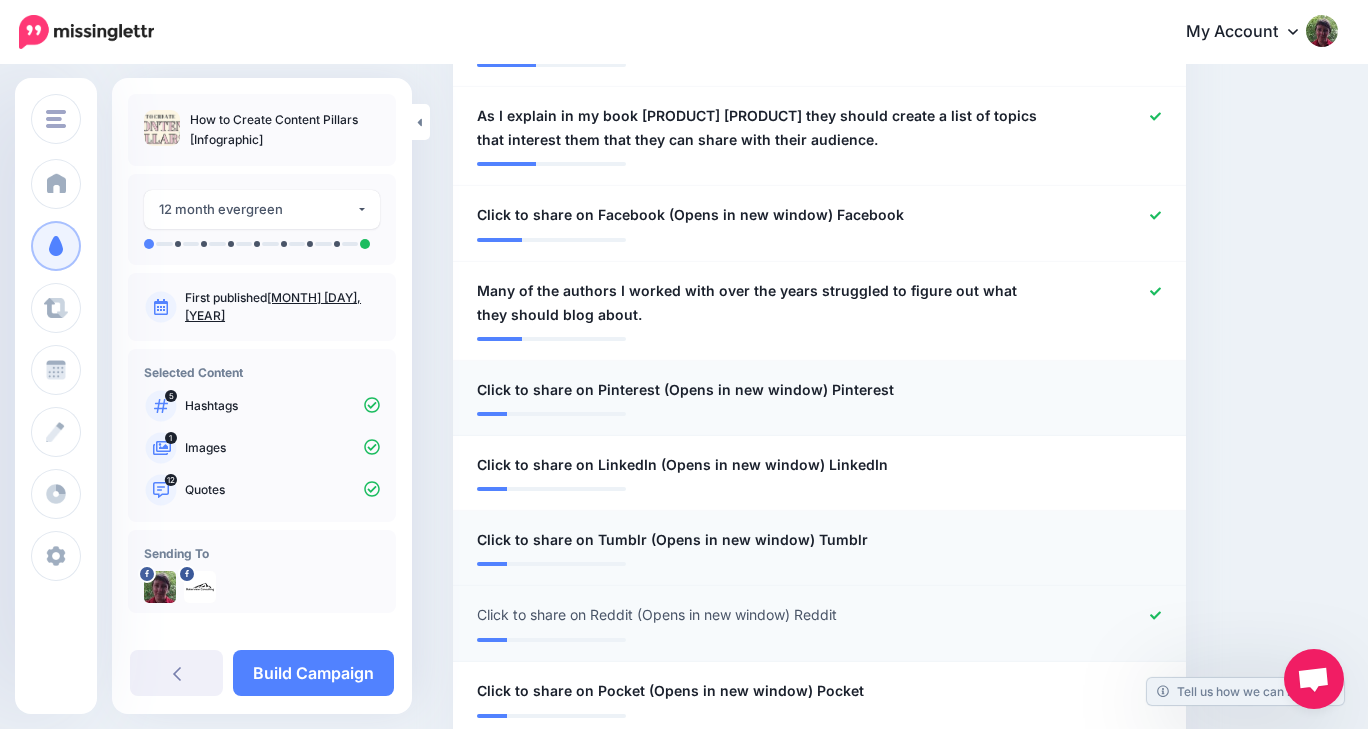 click 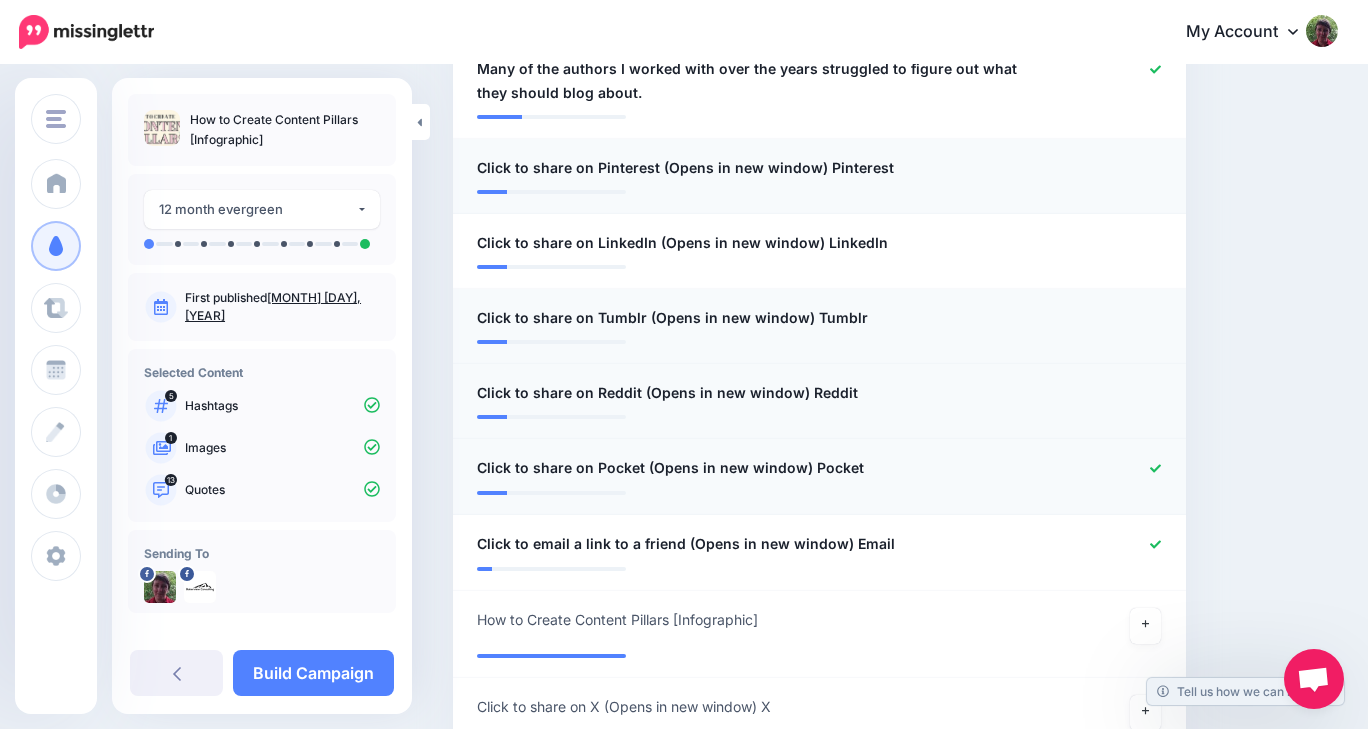 scroll, scrollTop: 1288, scrollLeft: 0, axis: vertical 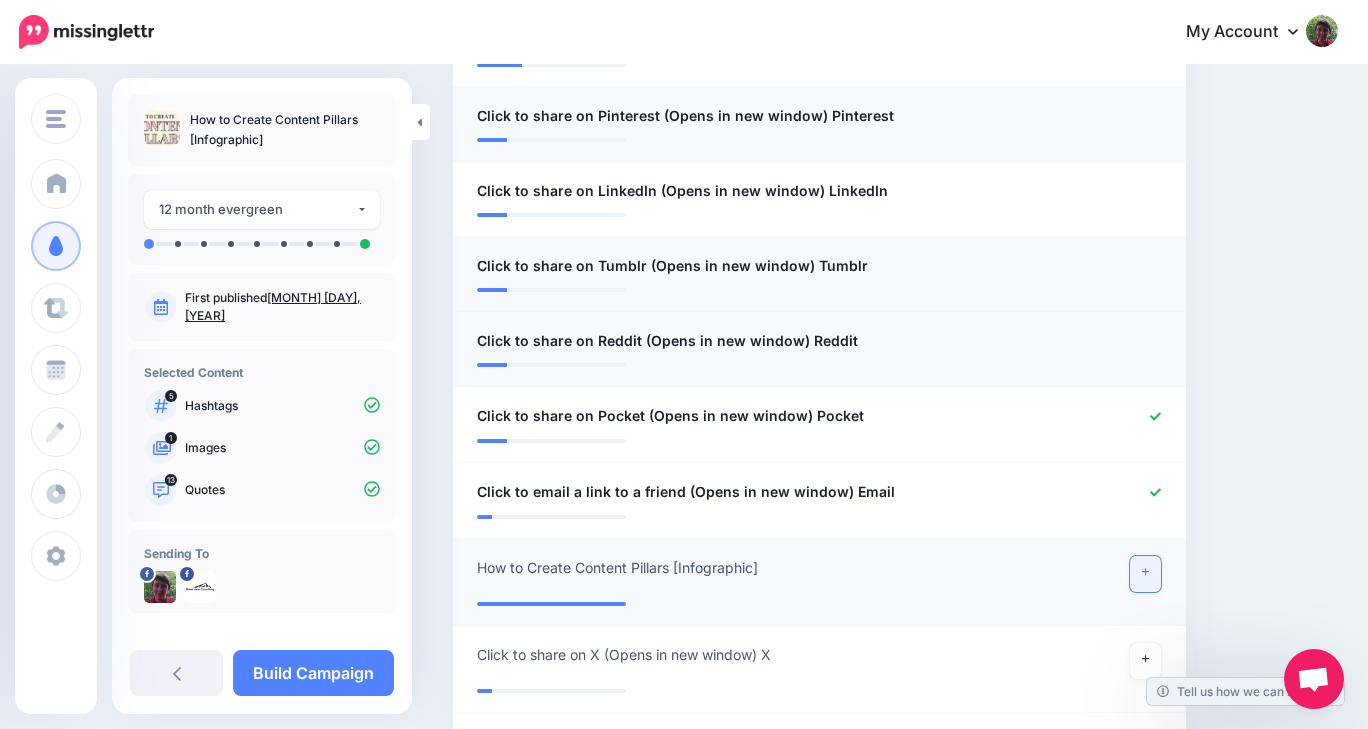 click at bounding box center [1146, 574] 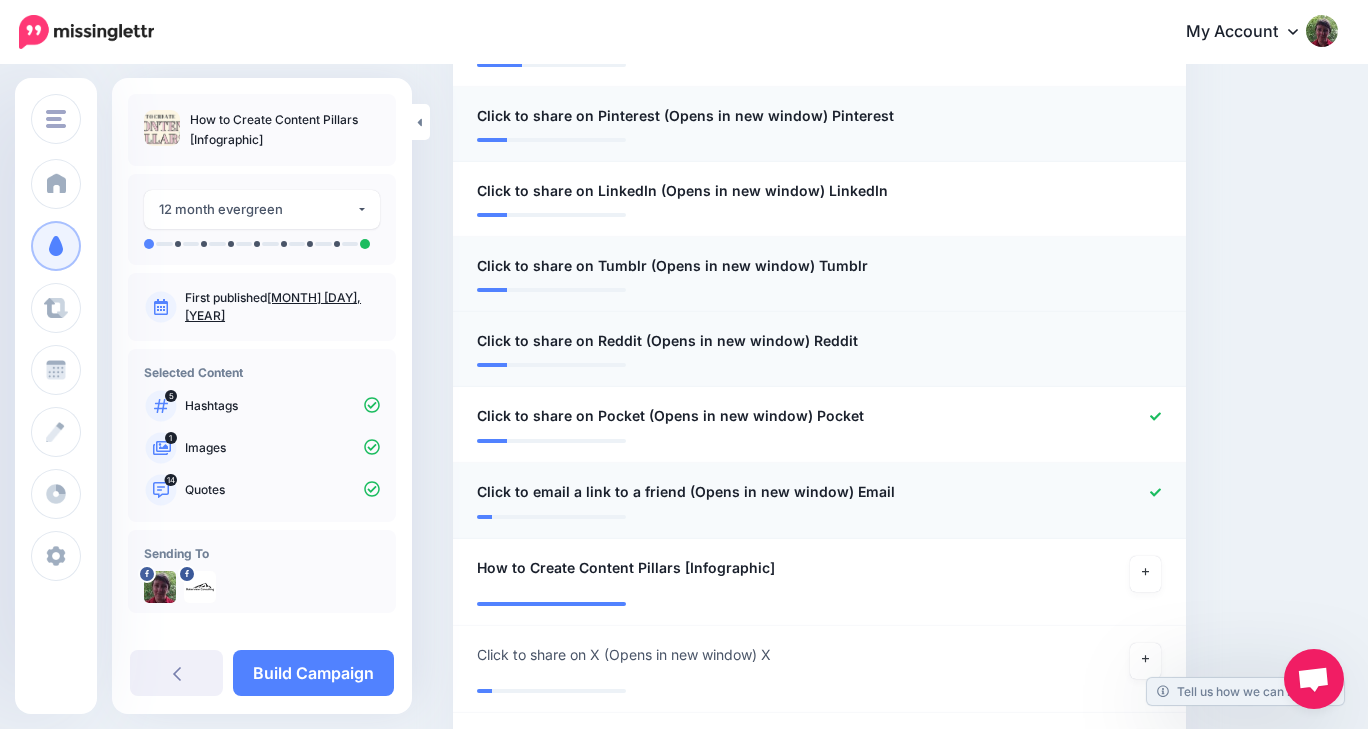 click 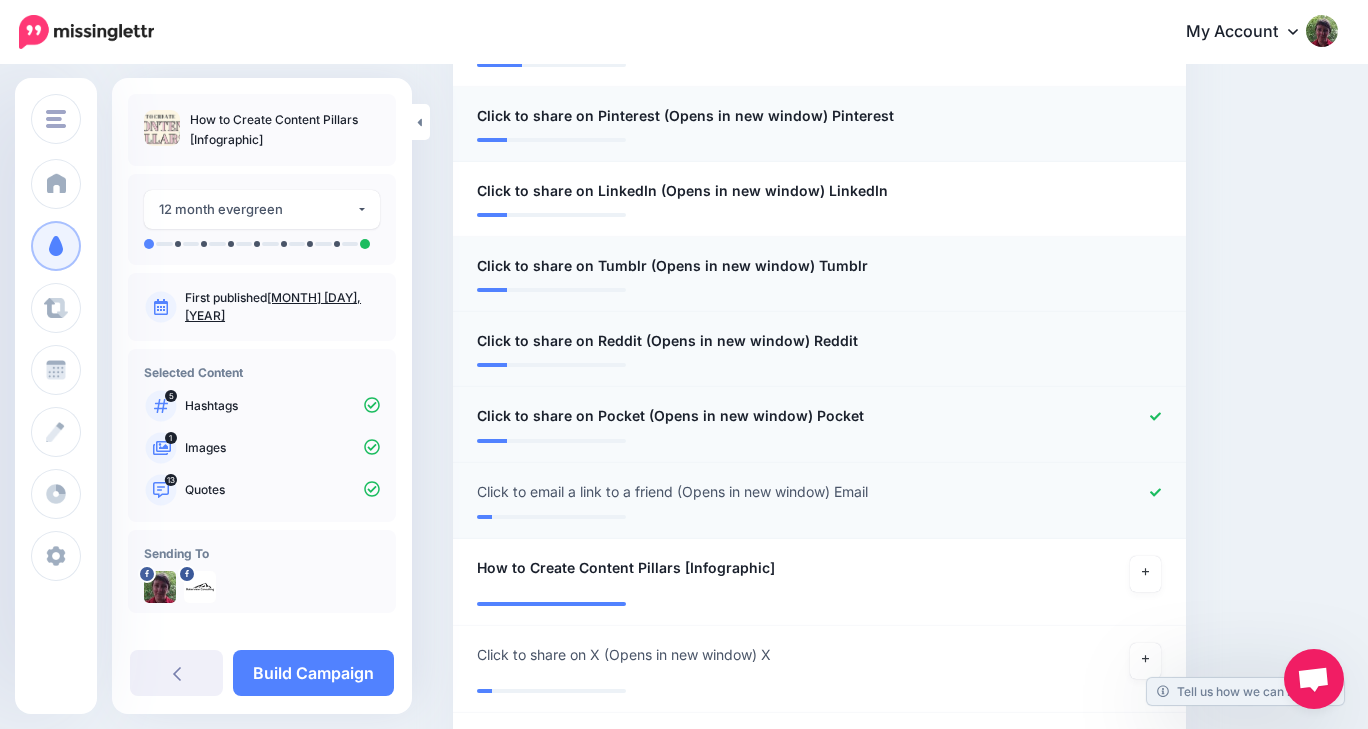 click 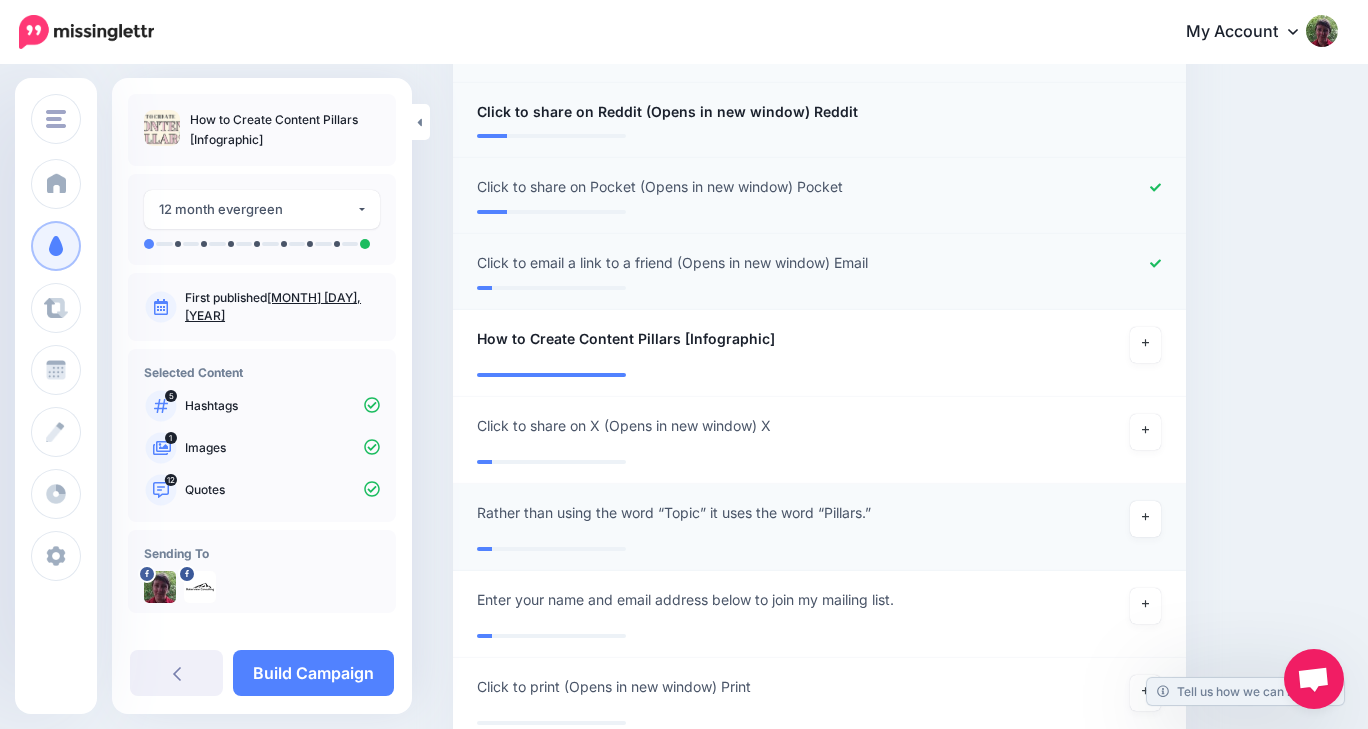 scroll, scrollTop: 1498, scrollLeft: 0, axis: vertical 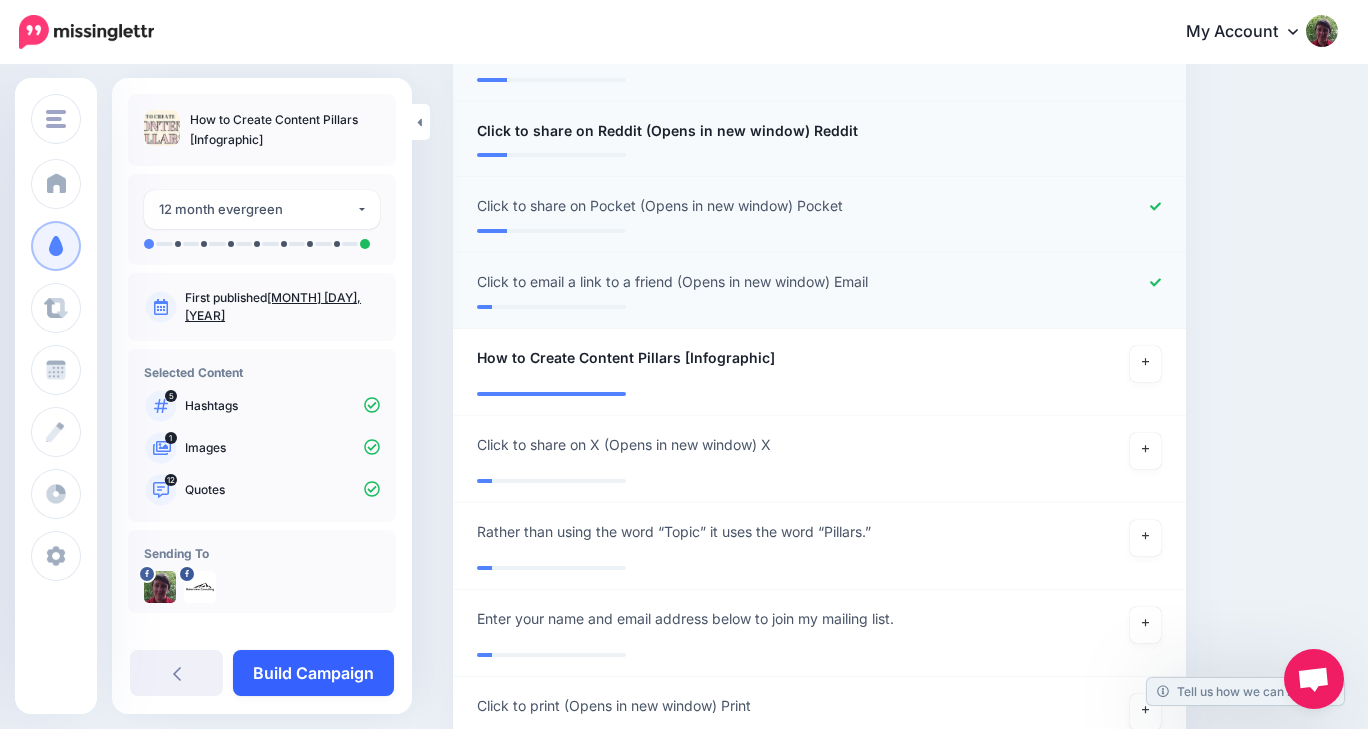 click on "Build Campaign" at bounding box center [313, 673] 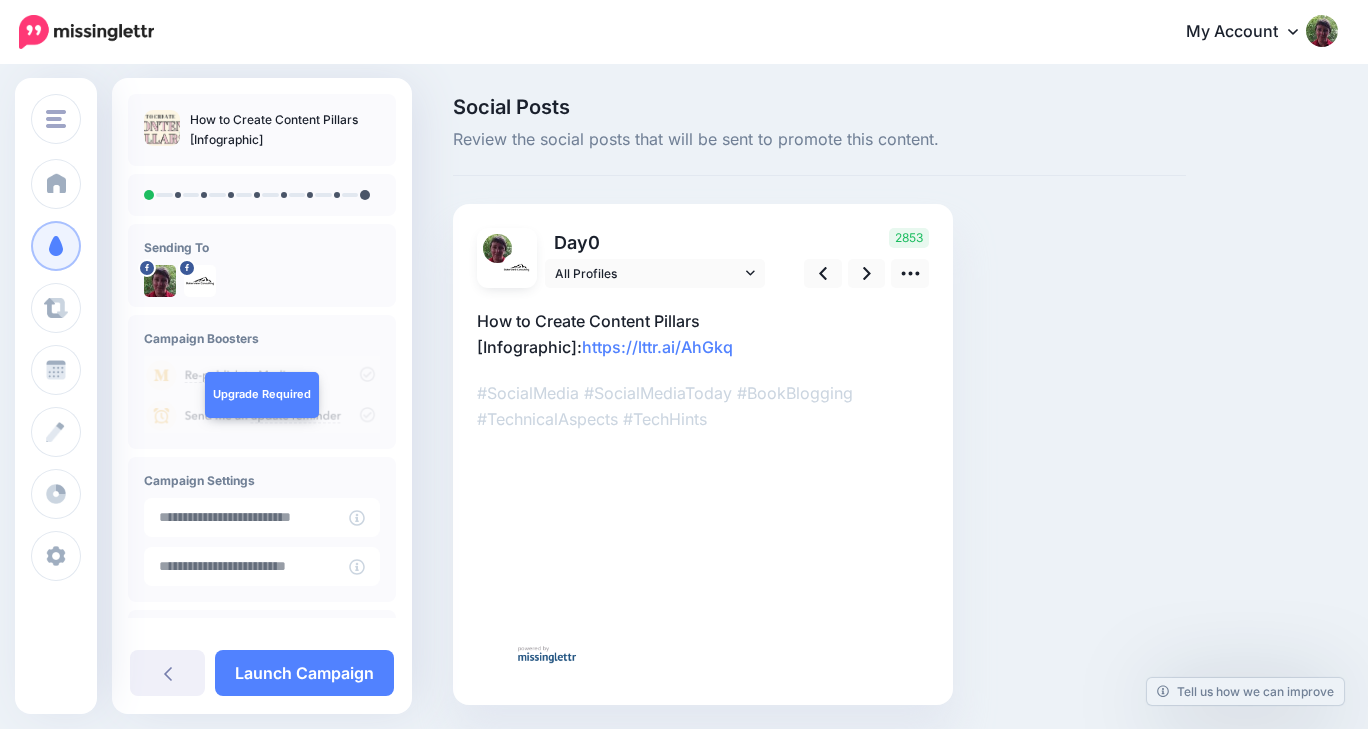 scroll, scrollTop: 0, scrollLeft: 0, axis: both 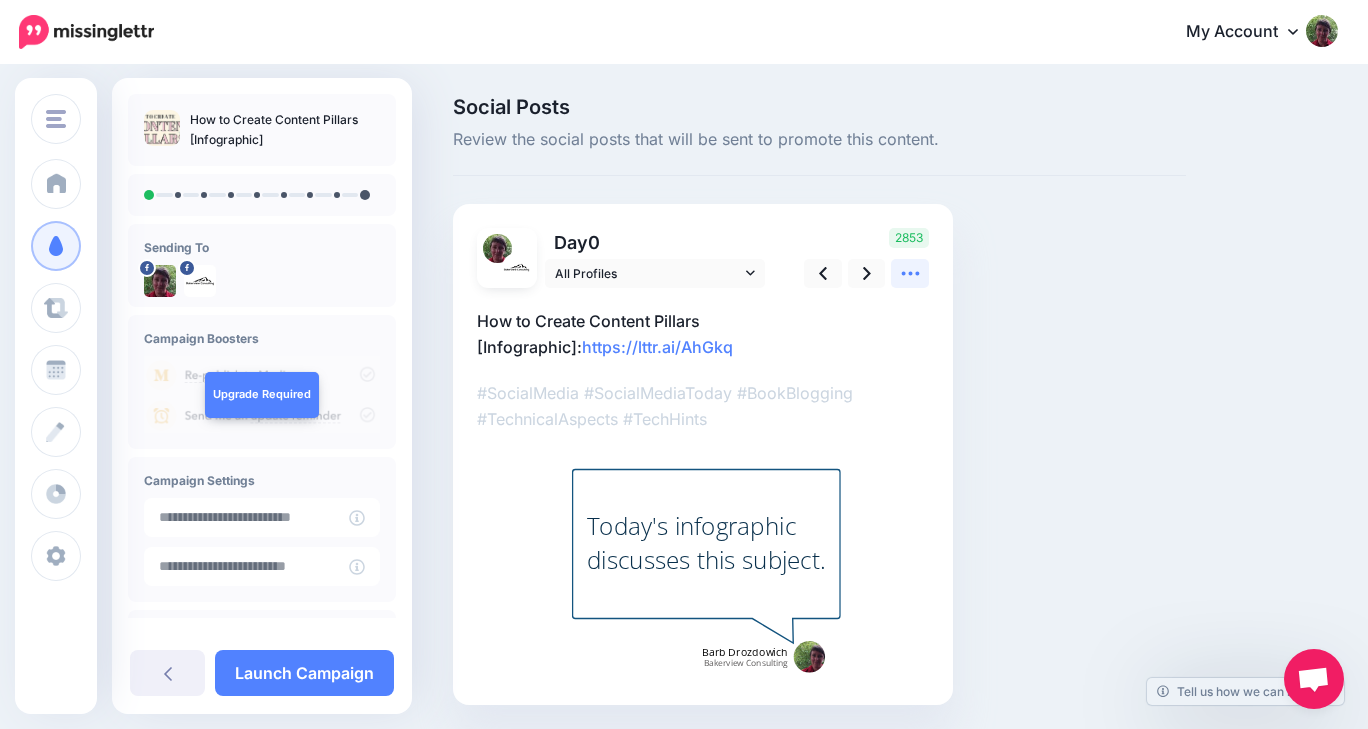 click 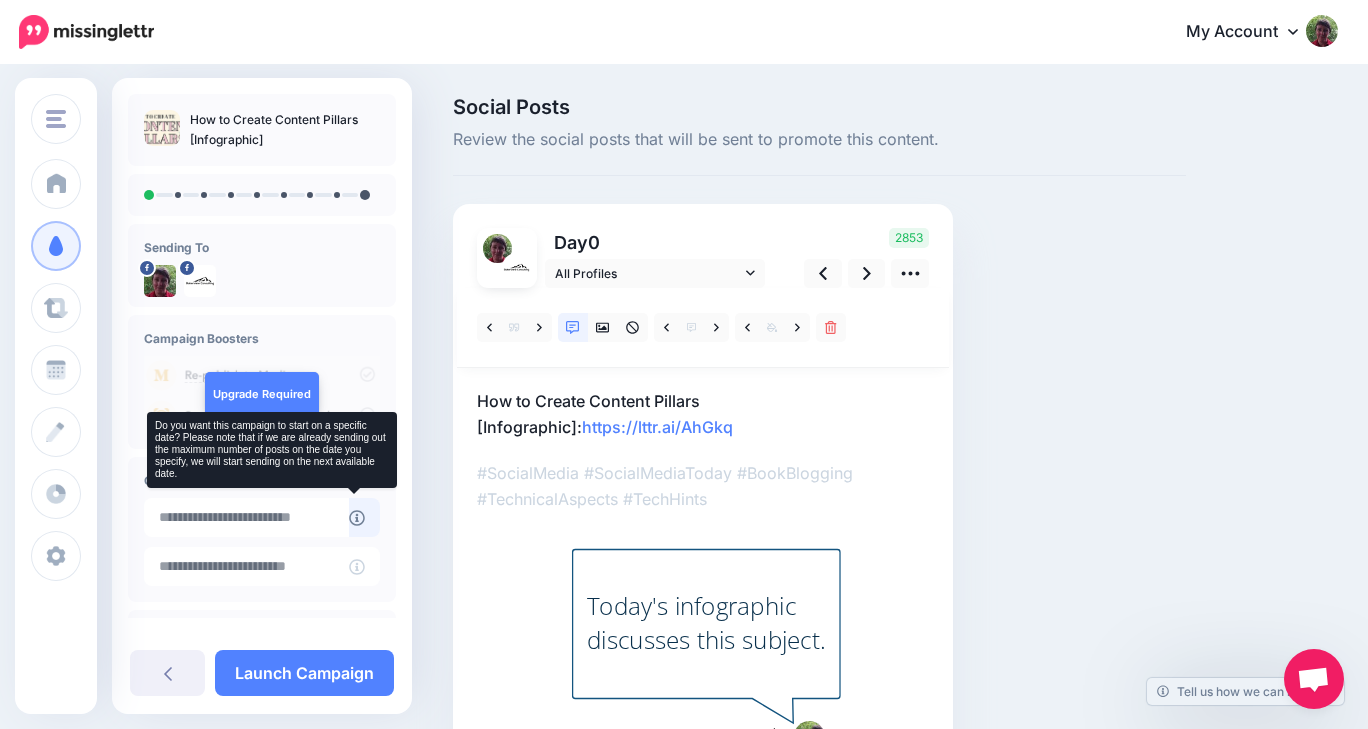click 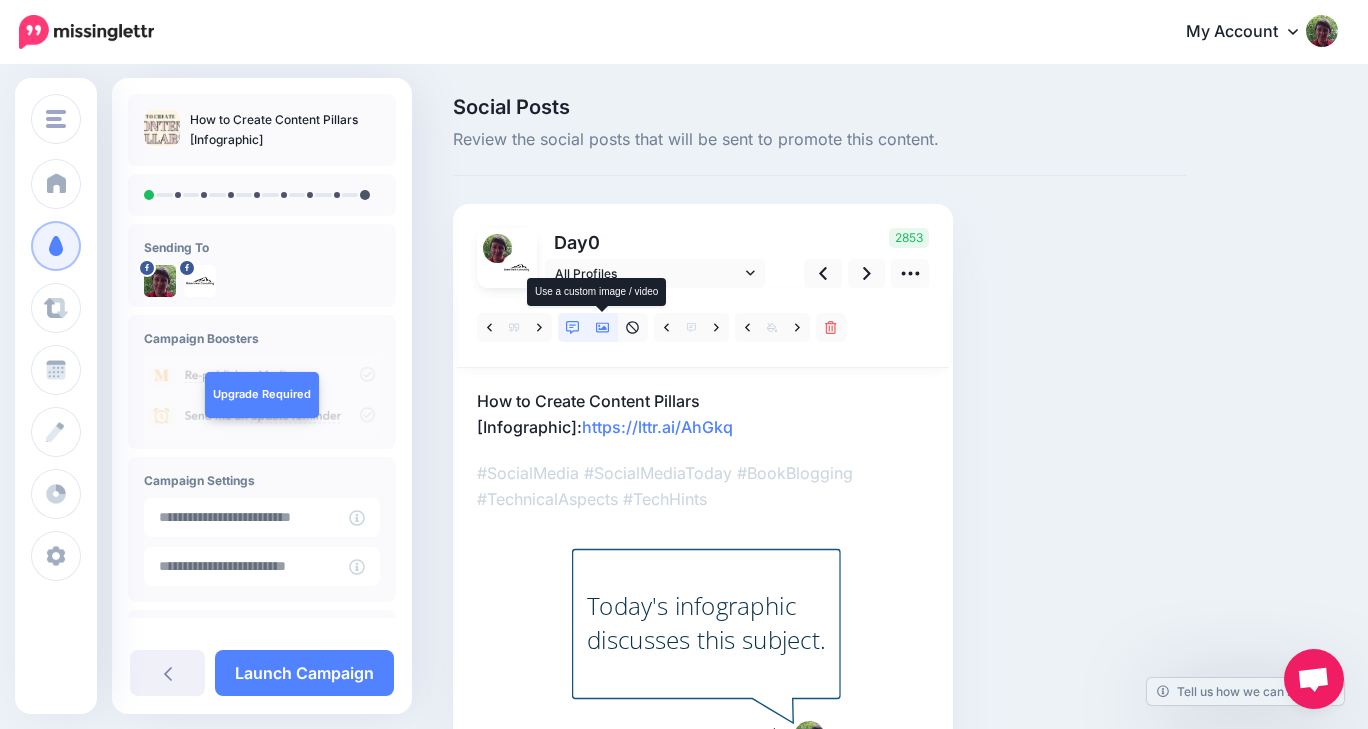 click 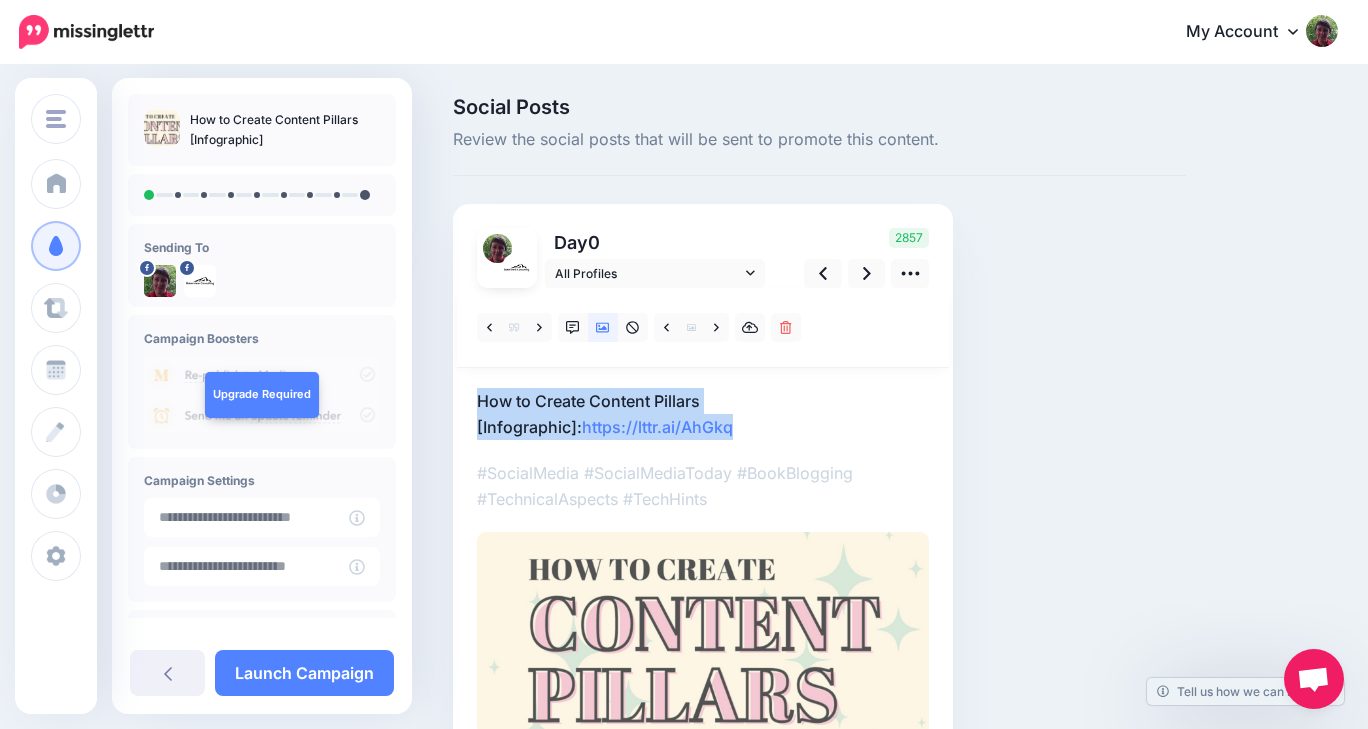 drag, startPoint x: 632, startPoint y: 430, endPoint x: 467, endPoint y: 399, distance: 167.88687 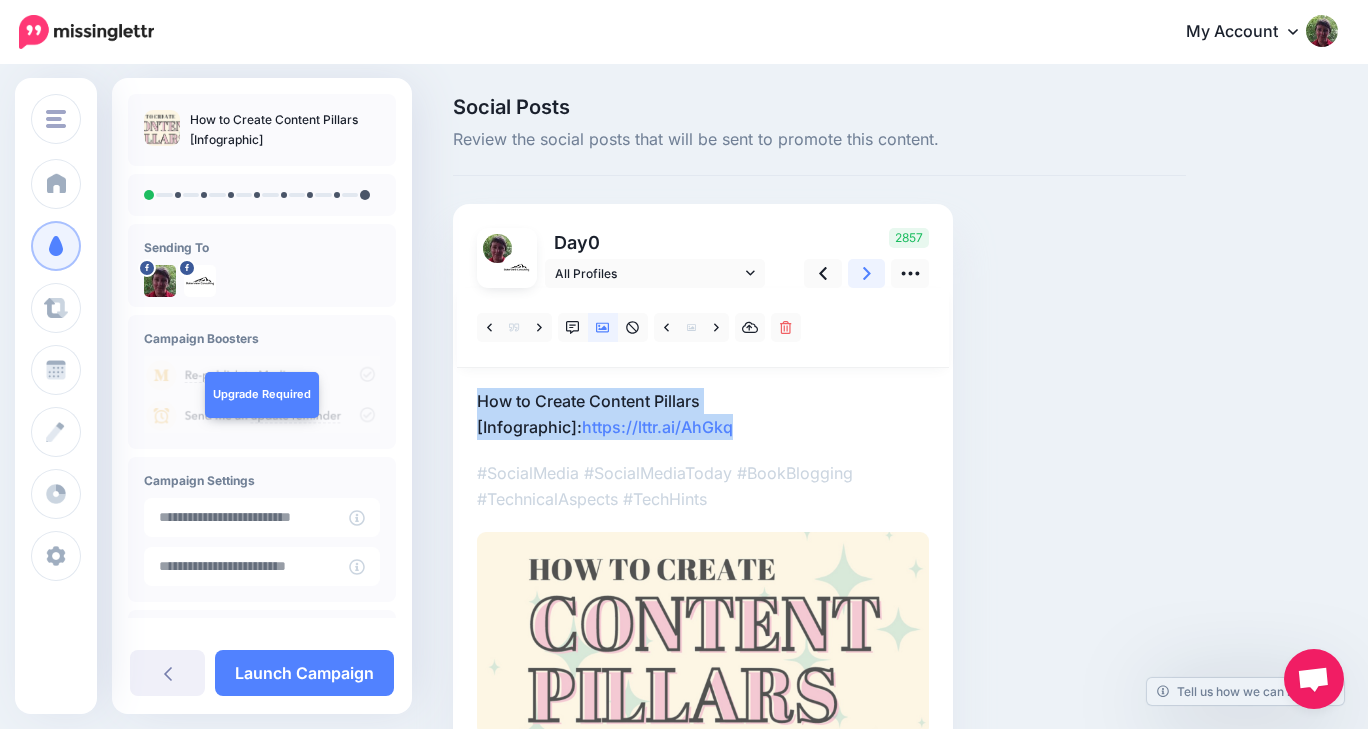 click at bounding box center (867, 273) 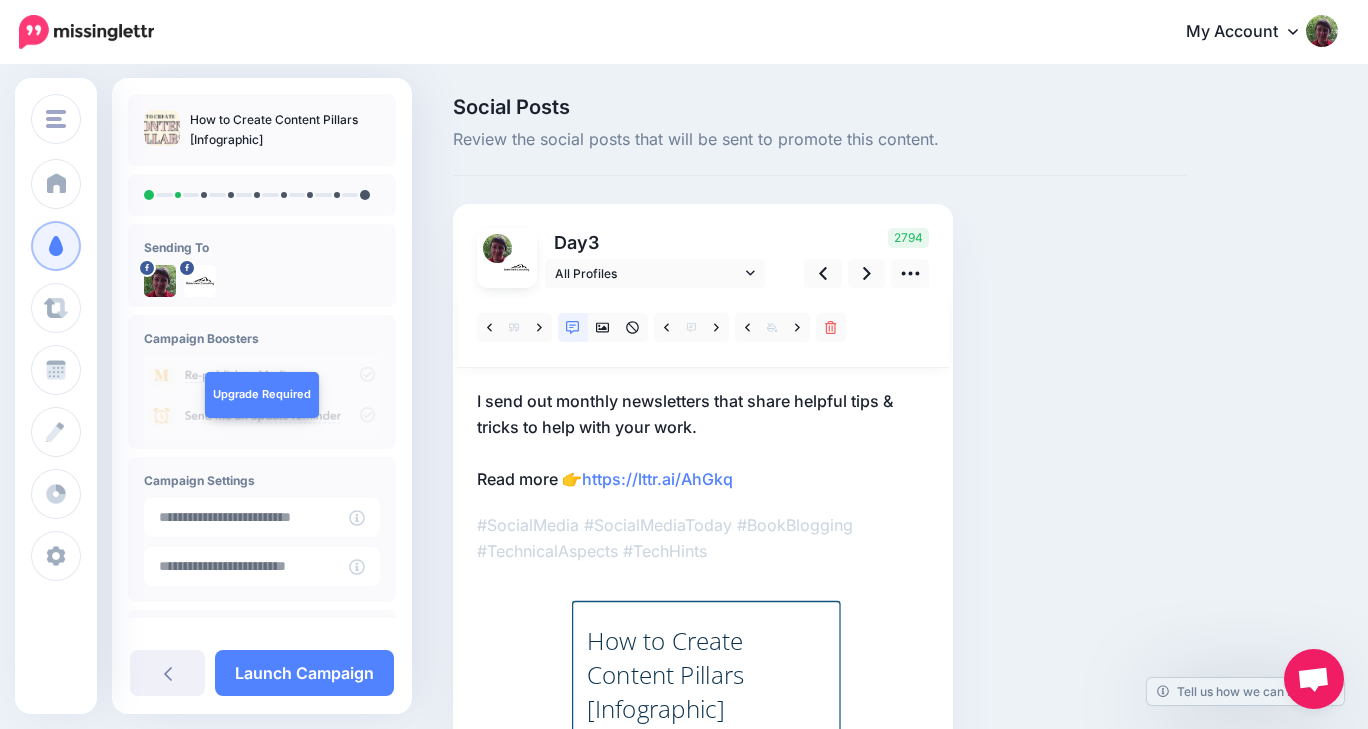 click on "I send out monthly newsletters that share helpful tips & tricks to help with your work. Read more 👉  https://lttr.ai/AhGkq" at bounding box center [703, 440] 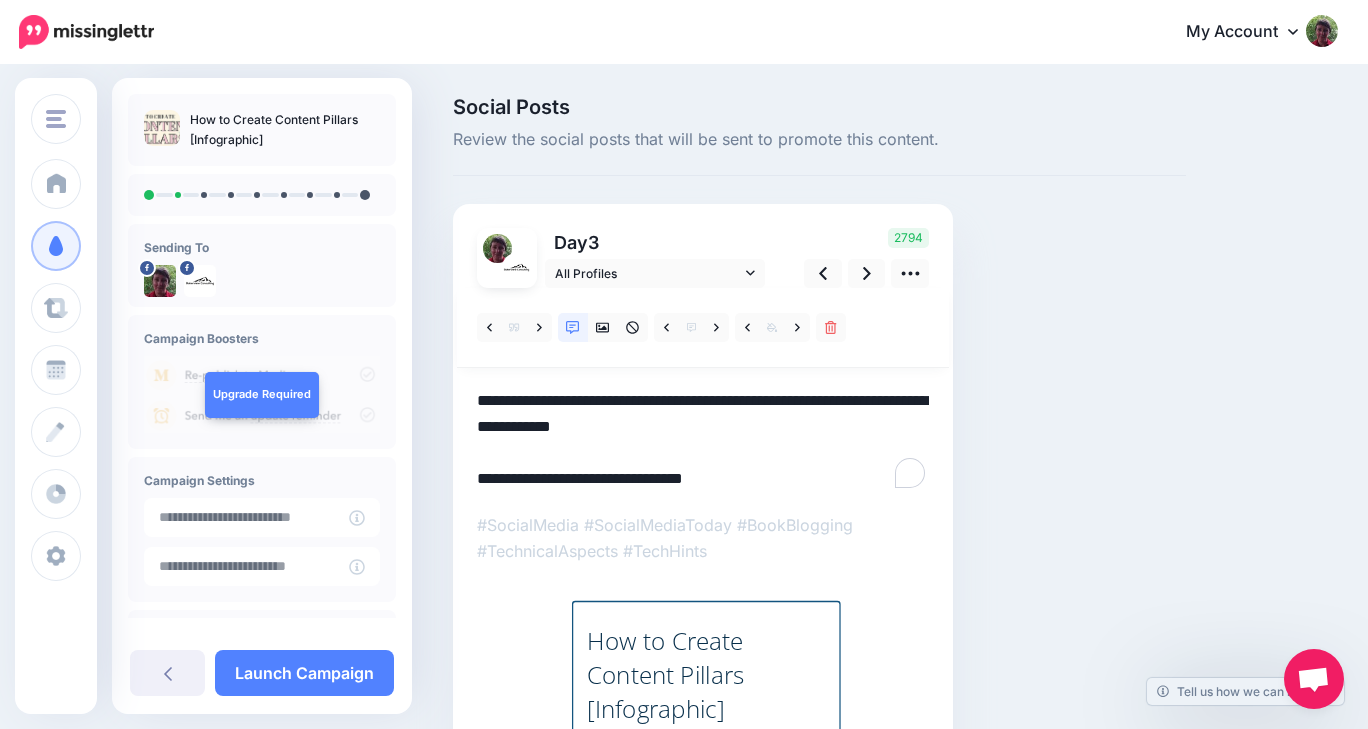 scroll, scrollTop: 0, scrollLeft: 0, axis: both 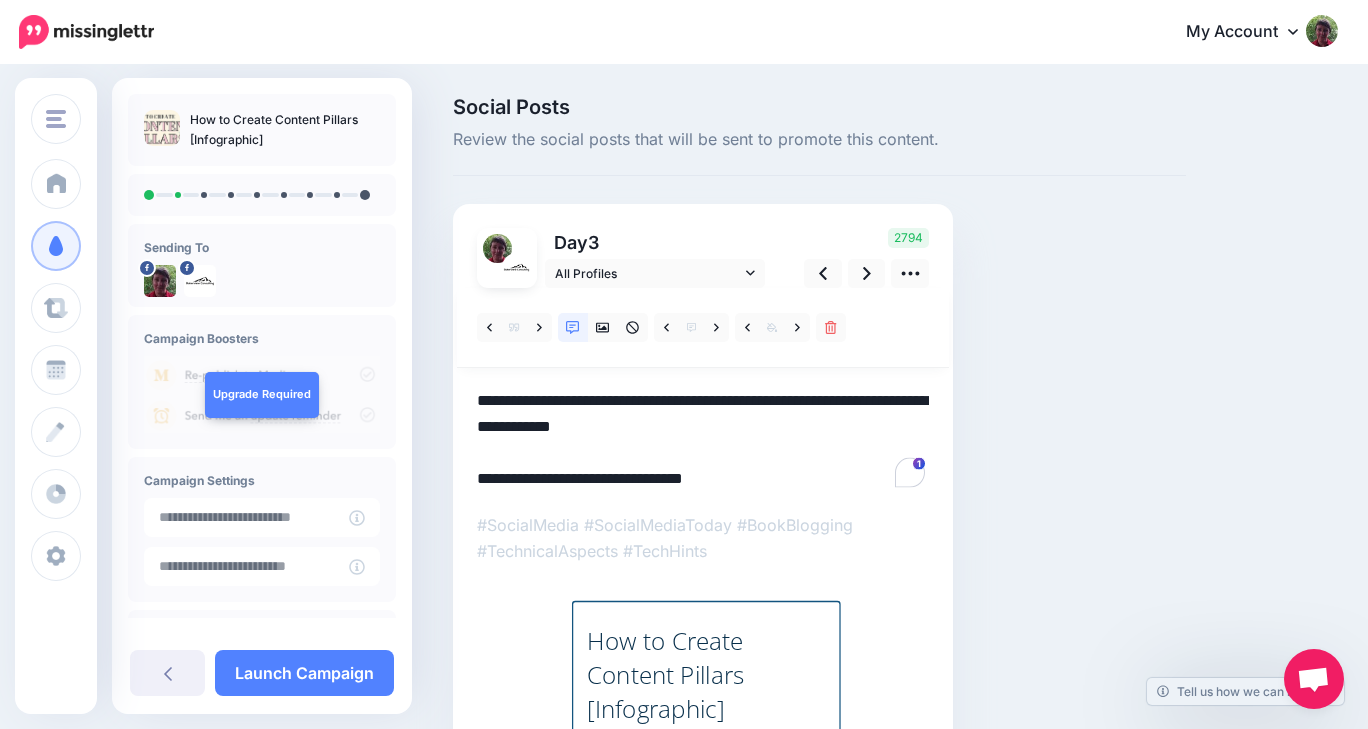 drag, startPoint x: 703, startPoint y: 424, endPoint x: 474, endPoint y: 404, distance: 229.8717 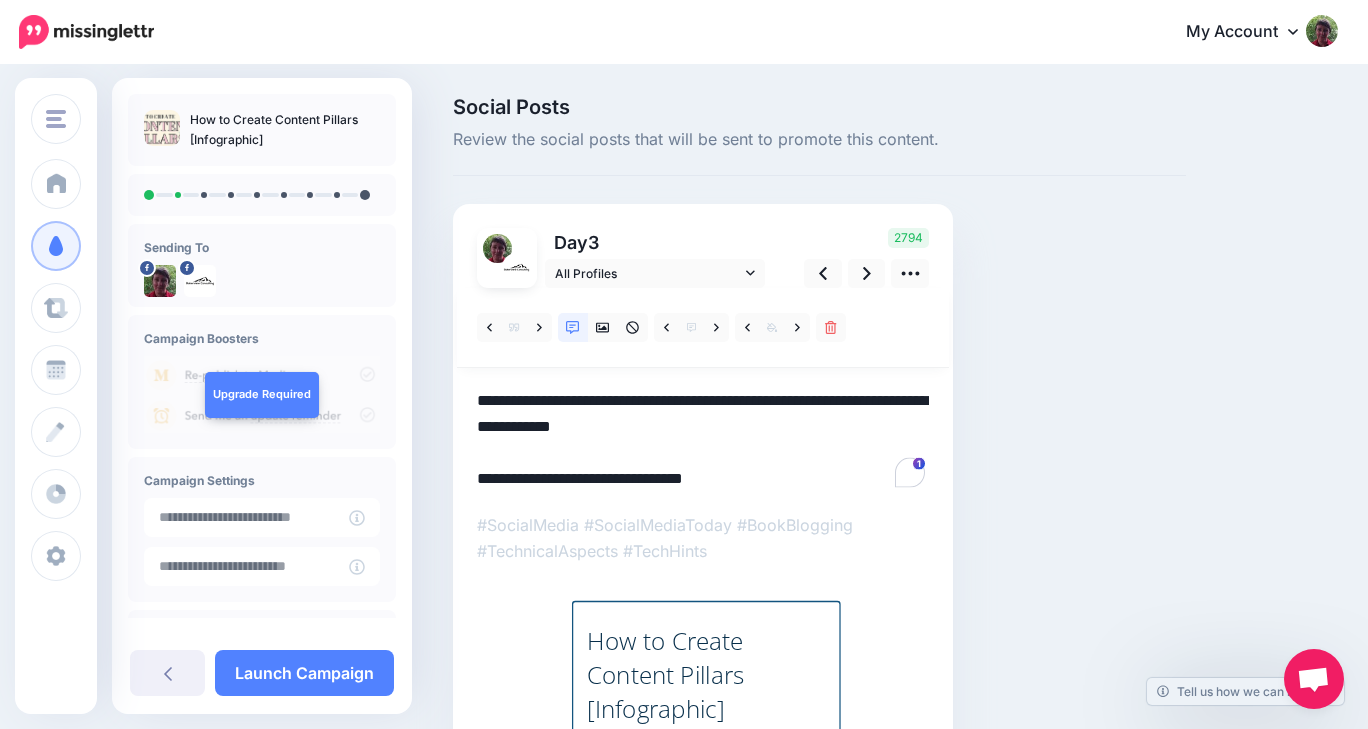 click on "Day  3
All
Profiles
3" at bounding box center (703, 520) 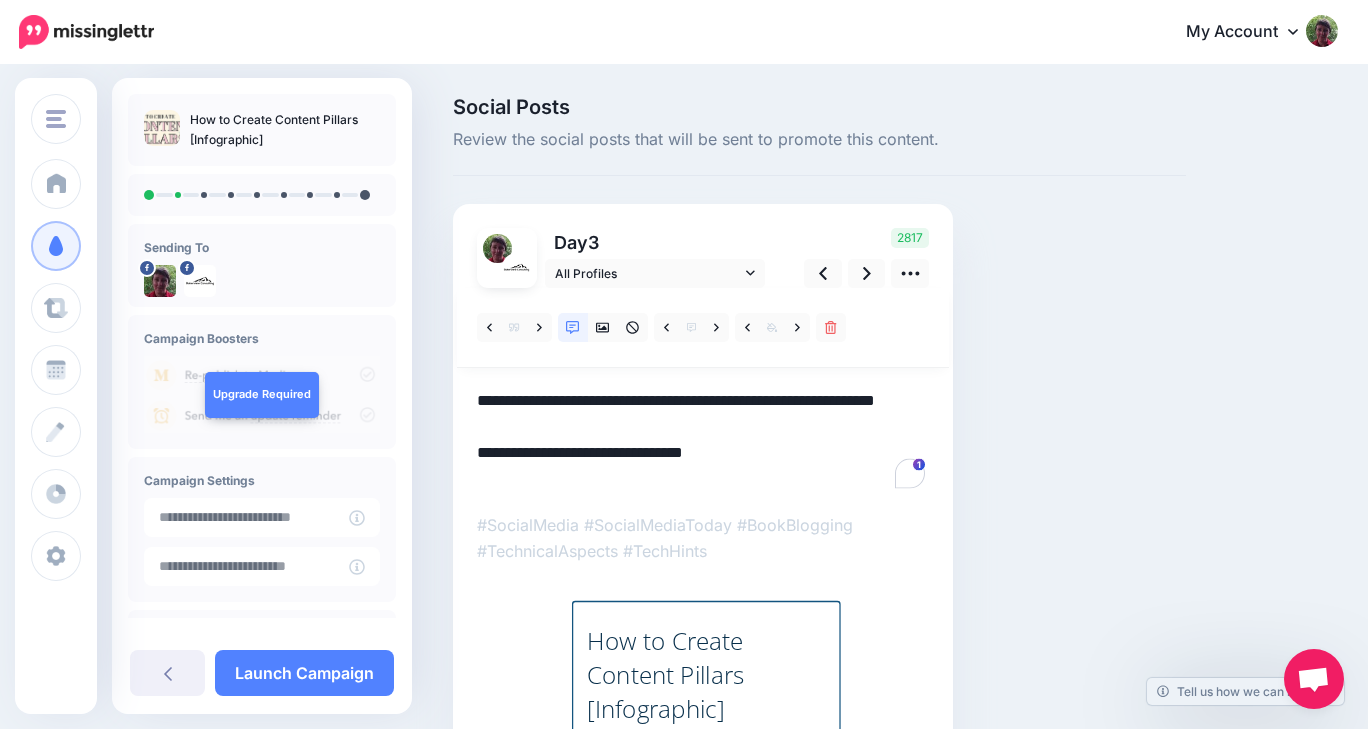 drag, startPoint x: 636, startPoint y: 431, endPoint x: 473, endPoint y: 426, distance: 163.07668 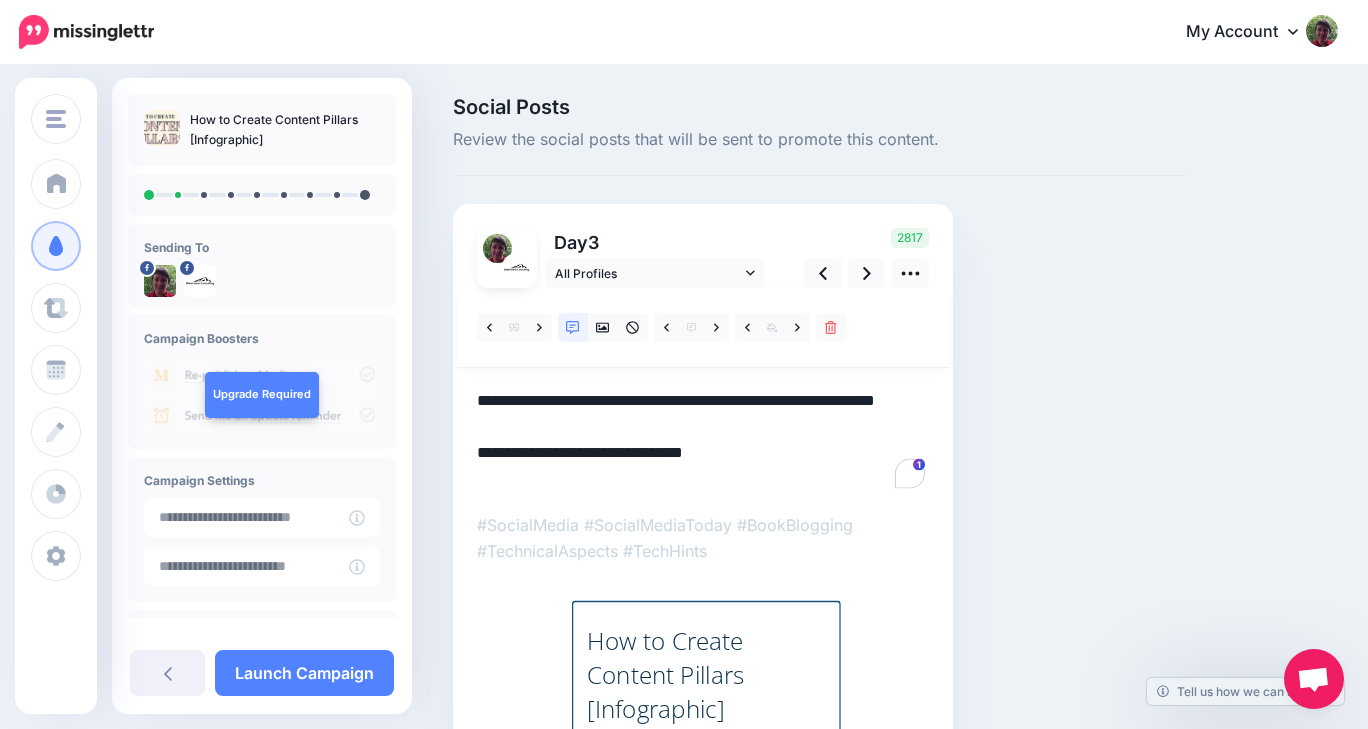 click on "Day  3
All
Profiles
3" at bounding box center [703, 520] 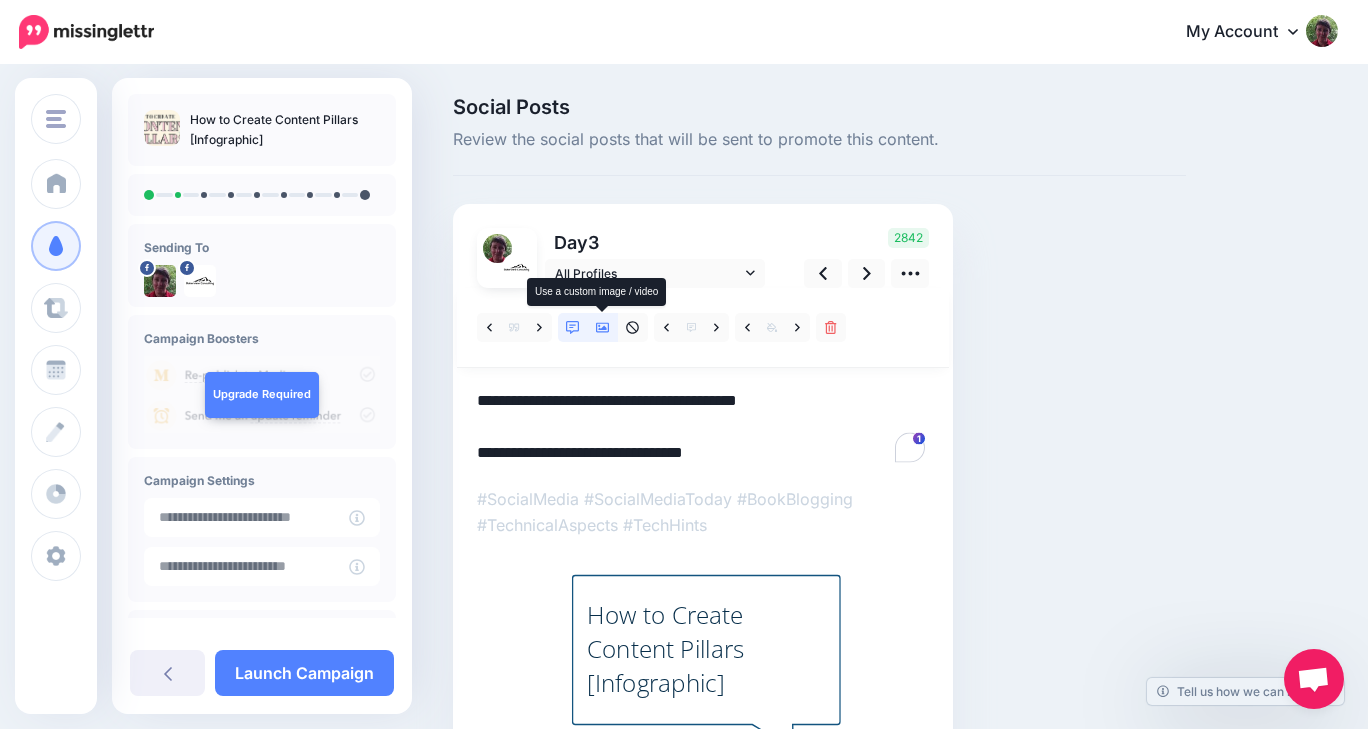click 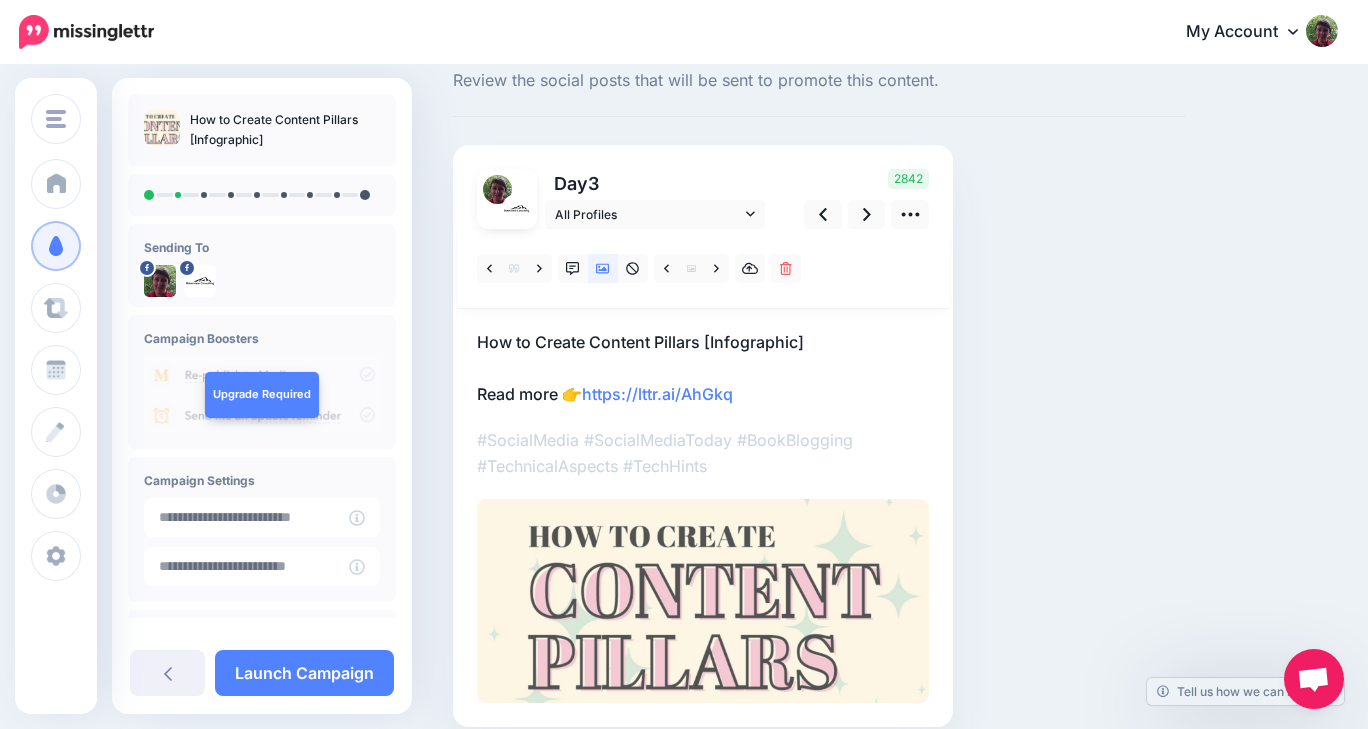 scroll, scrollTop: 147, scrollLeft: 0, axis: vertical 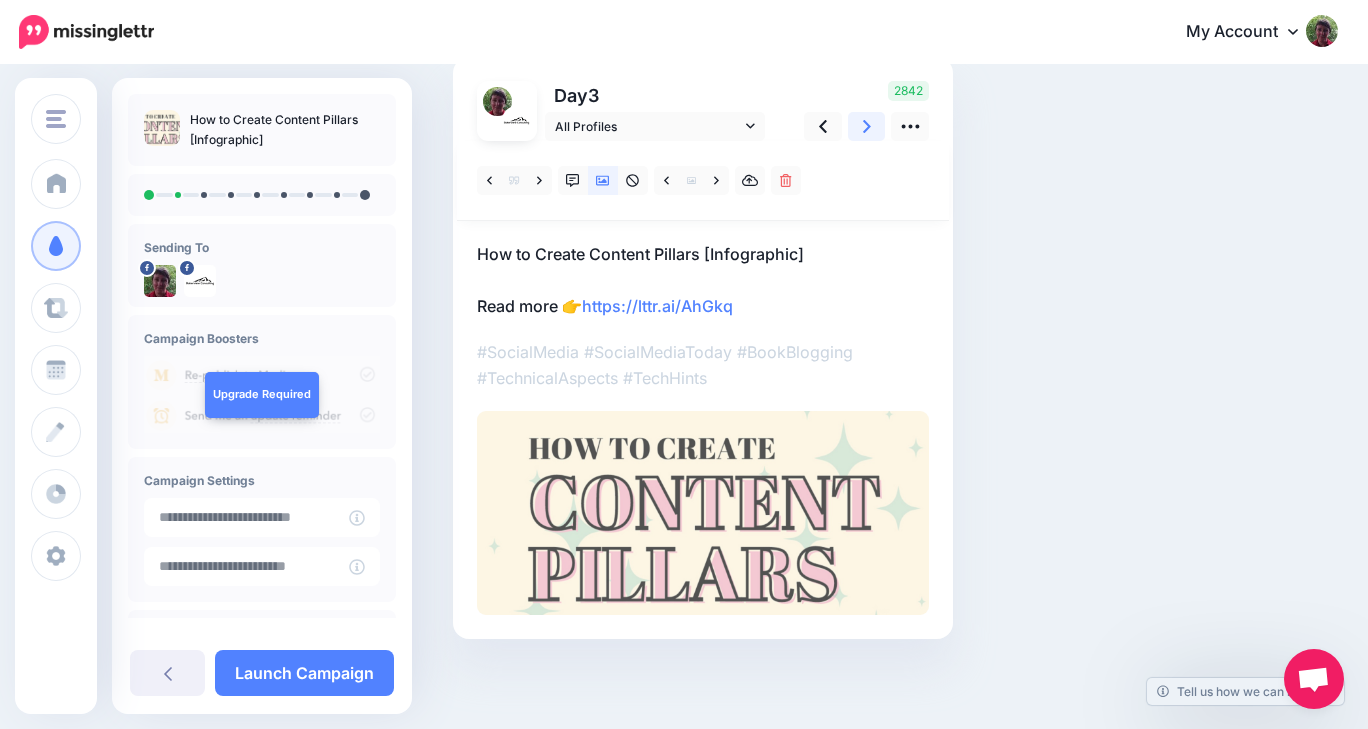 click 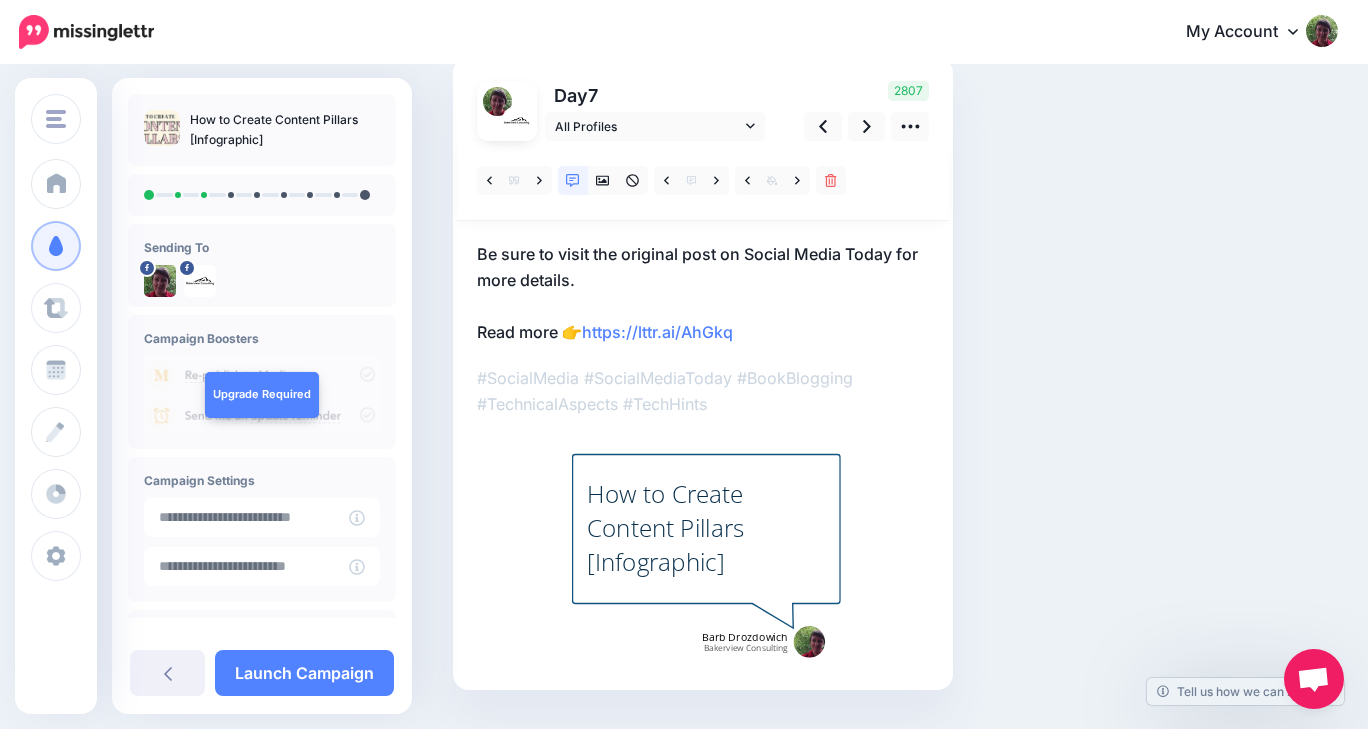 click on "Be sure to visit the original post on Social Media Today for more details. Read more 👉  https://lttr.ai/AhGkq" at bounding box center (703, 293) 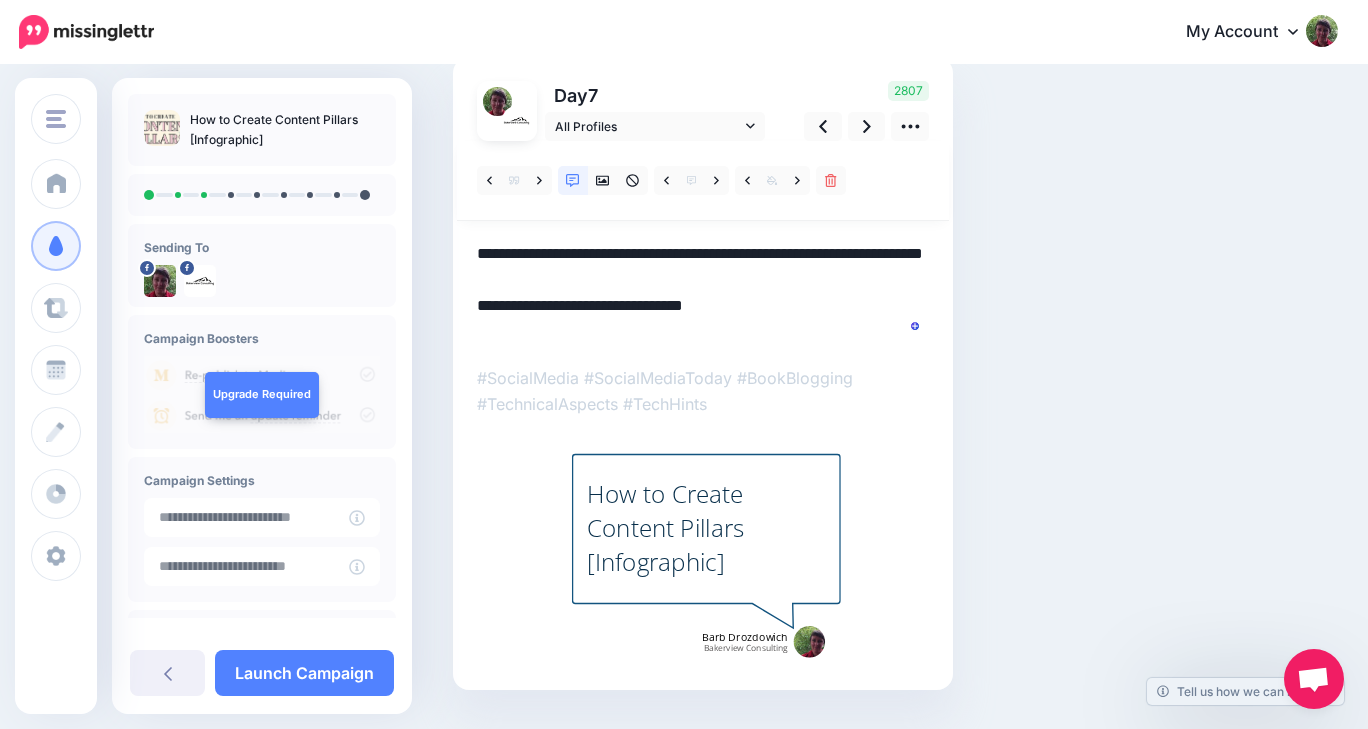 scroll, scrollTop: 0, scrollLeft: 0, axis: both 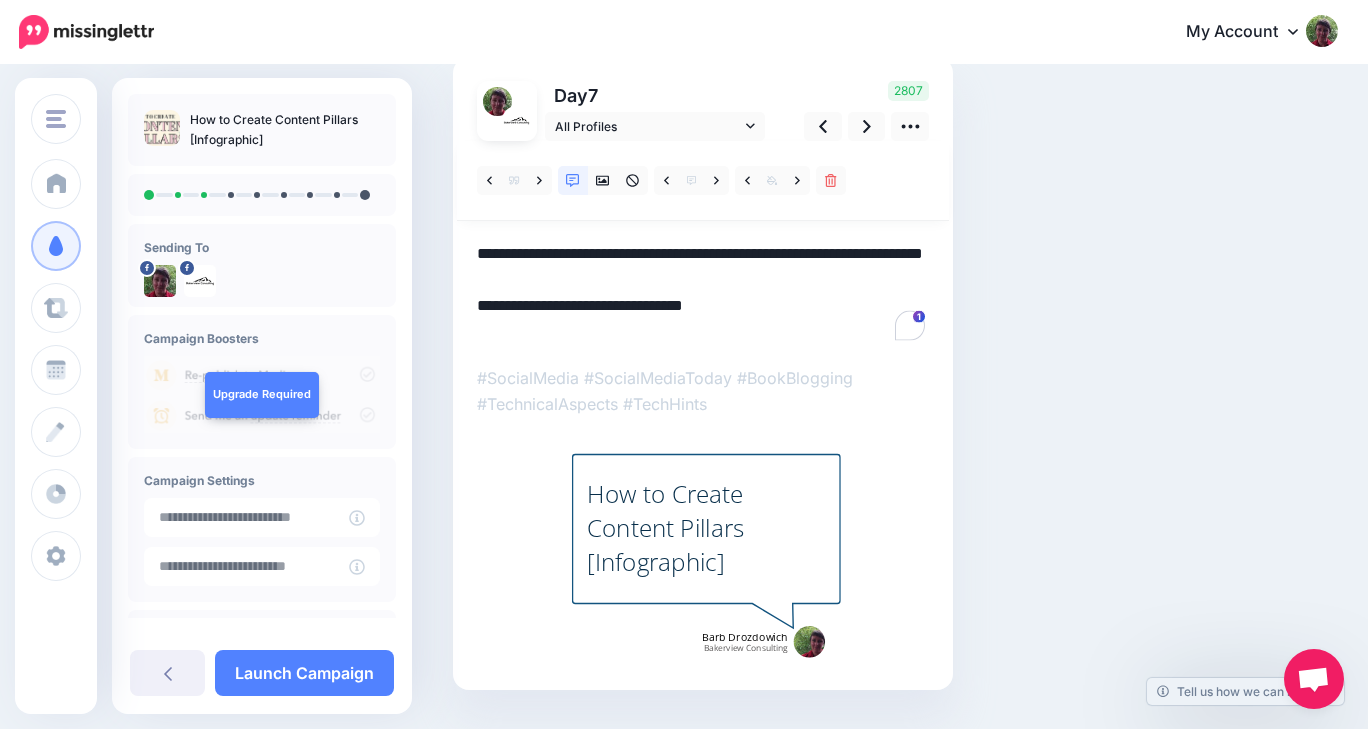 drag, startPoint x: 585, startPoint y: 281, endPoint x: 477, endPoint y: 255, distance: 111.085556 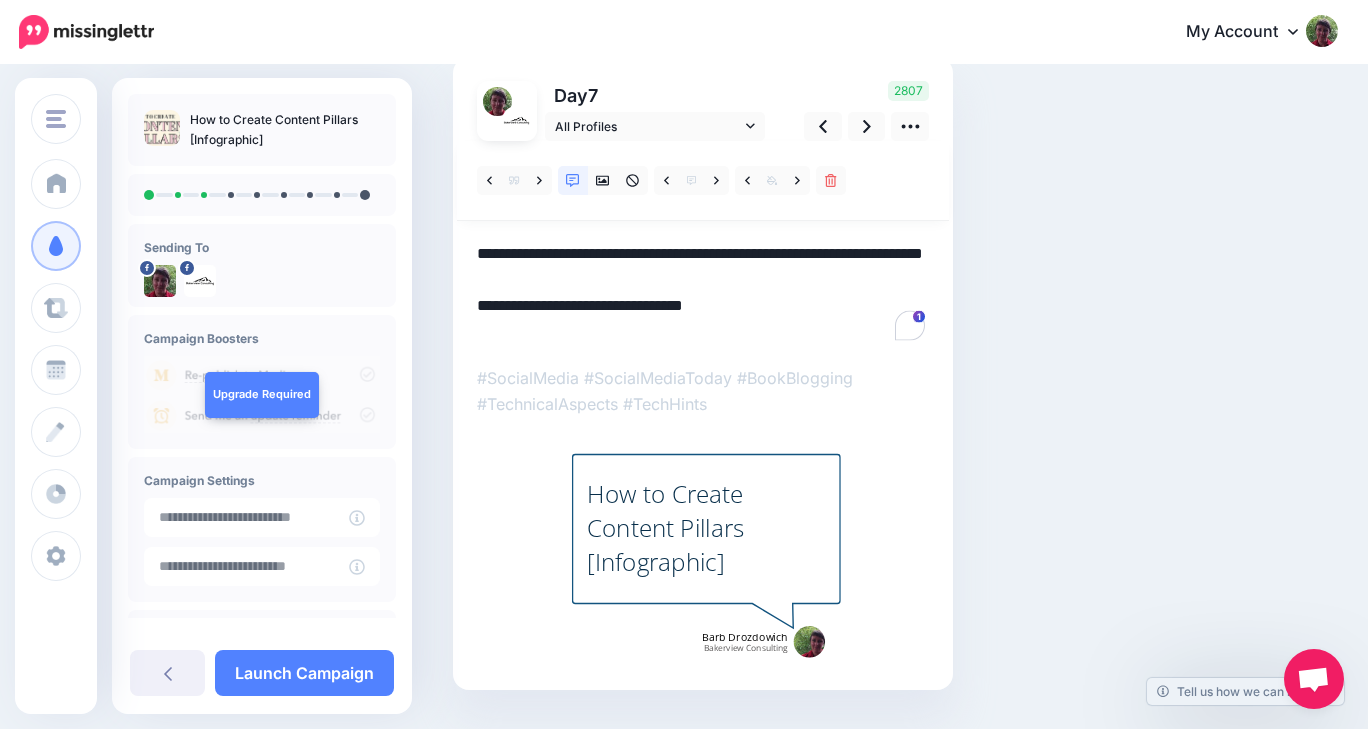click on "**********" at bounding box center (703, 293) 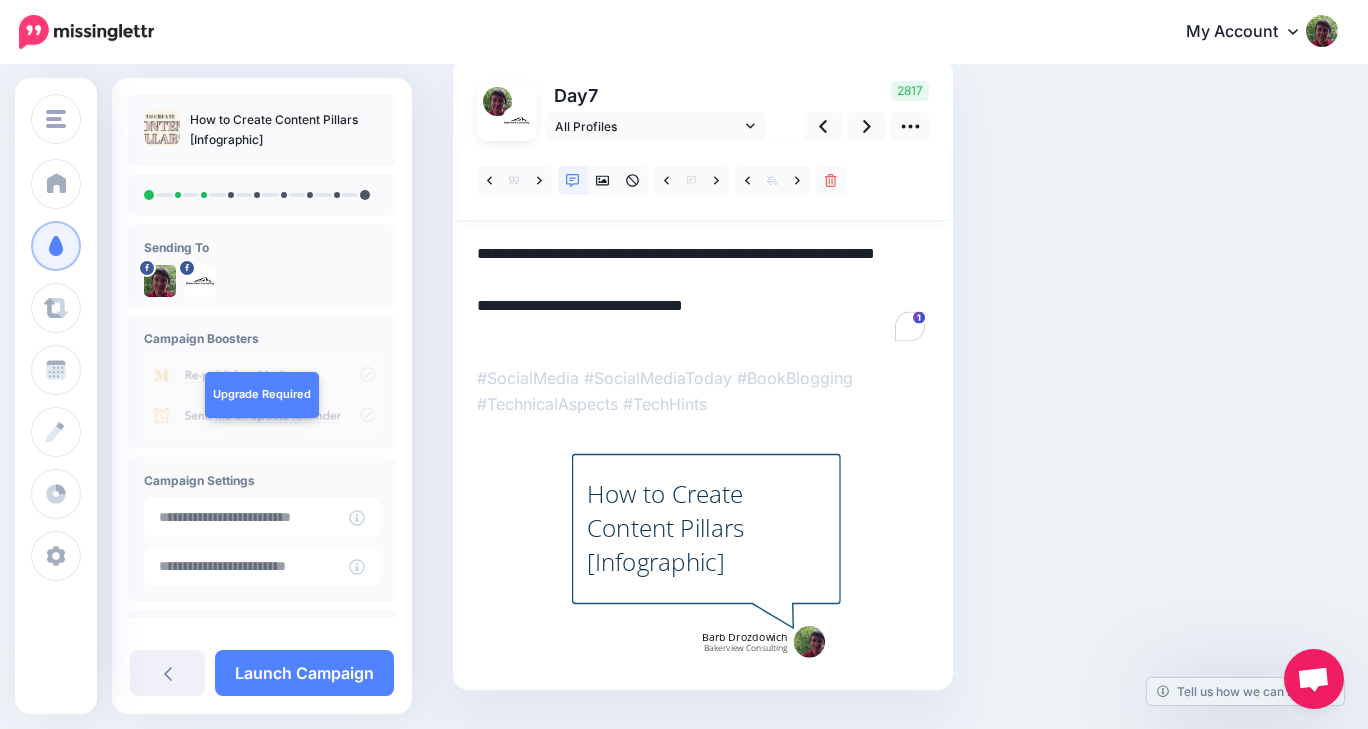 drag, startPoint x: 634, startPoint y: 283, endPoint x: 470, endPoint y: 285, distance: 164.01219 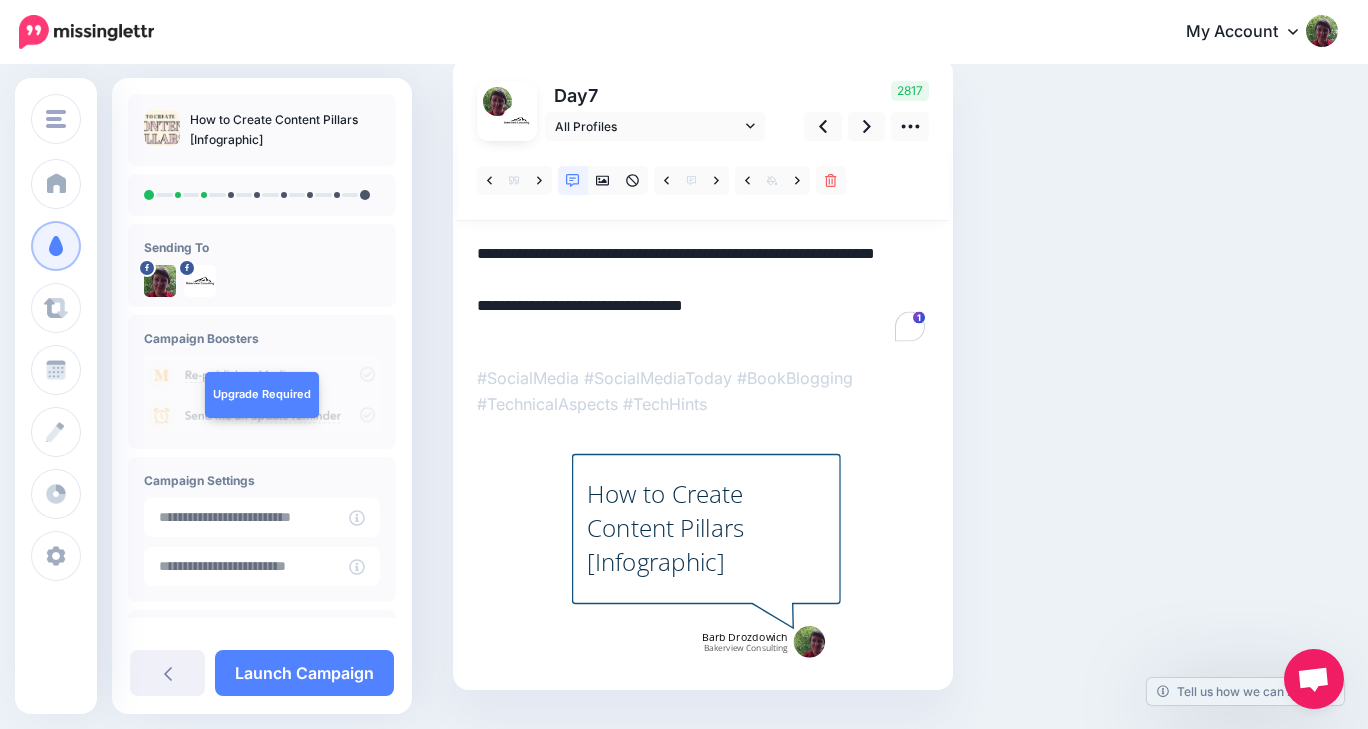 click on "Day  7
All
Profiles
7" at bounding box center [703, 373] 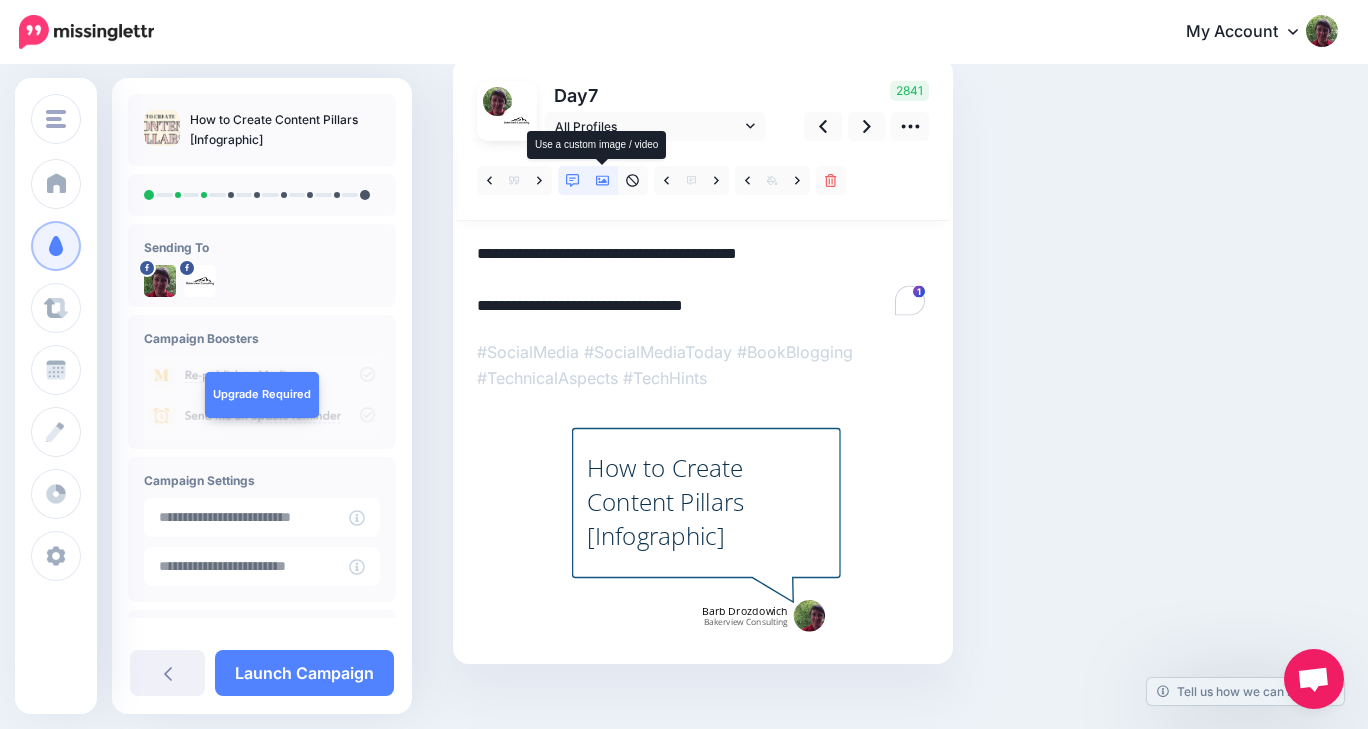 click 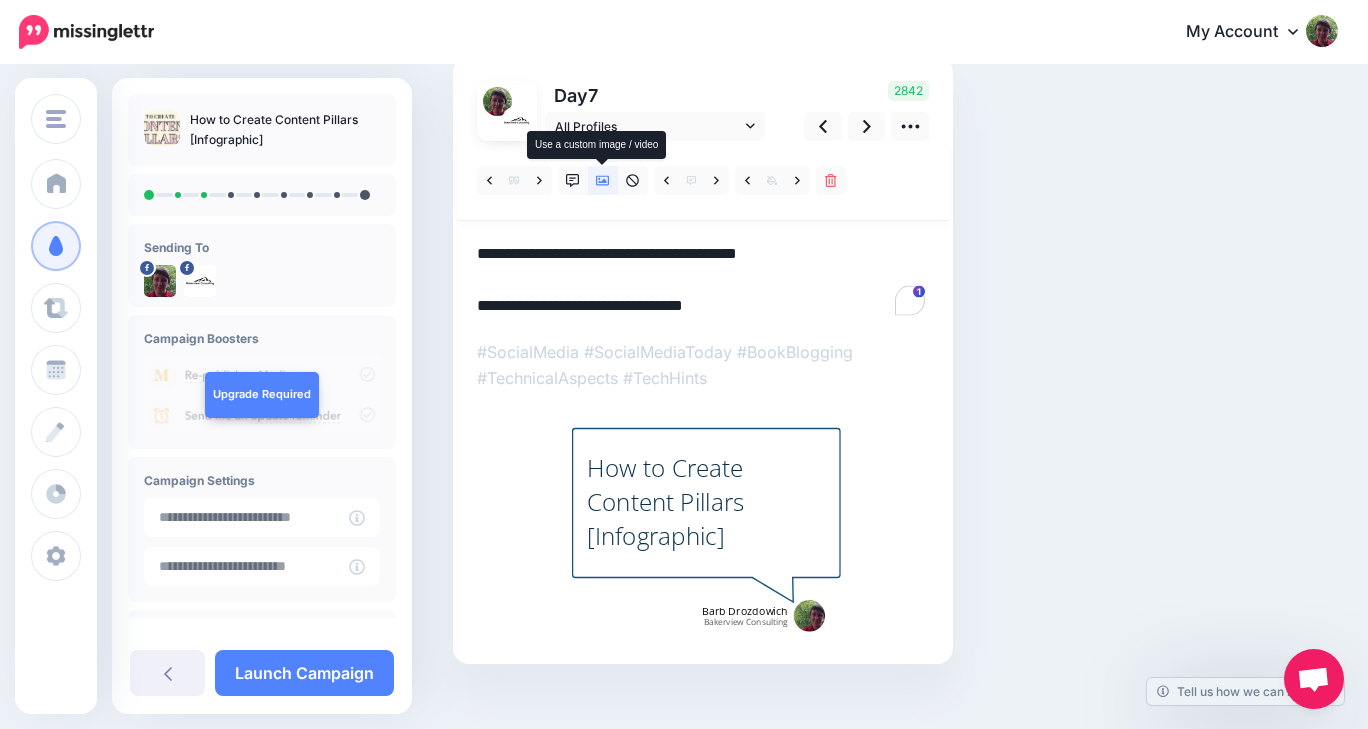 scroll, scrollTop: 0, scrollLeft: 0, axis: both 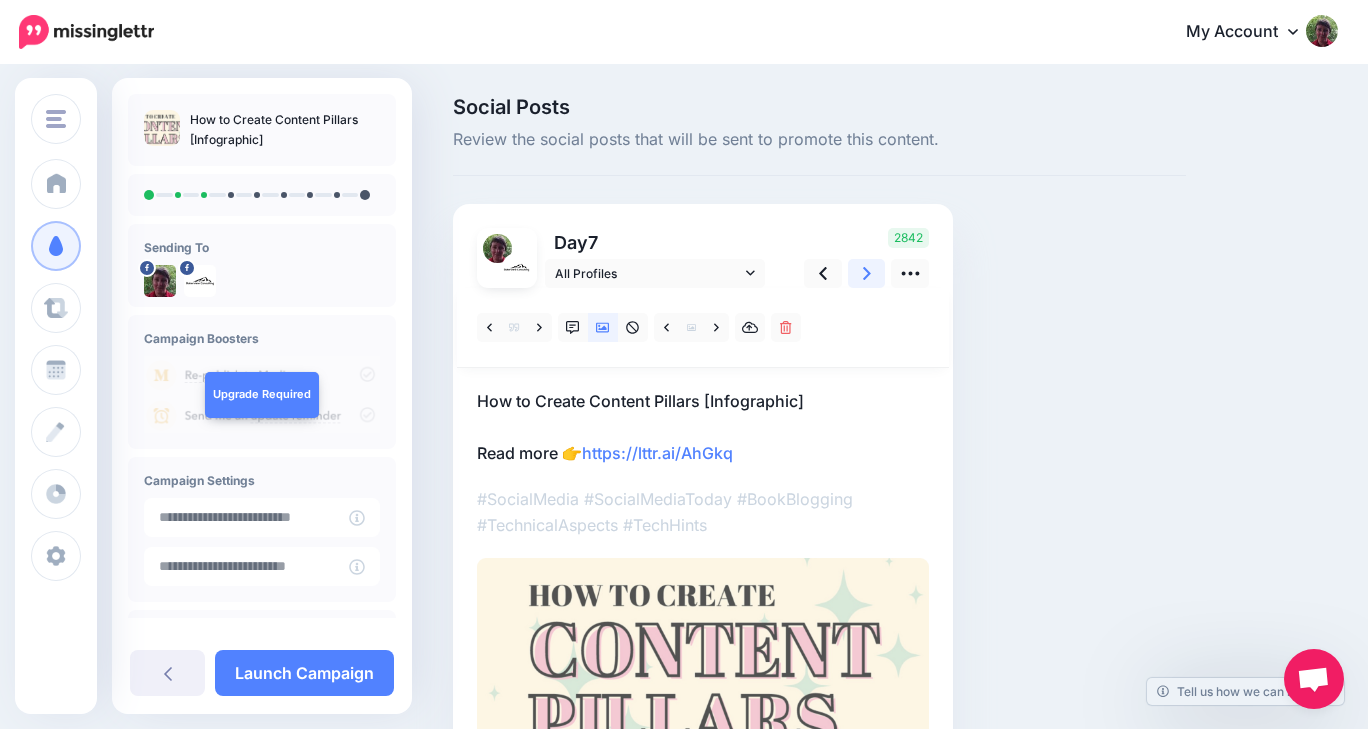 click 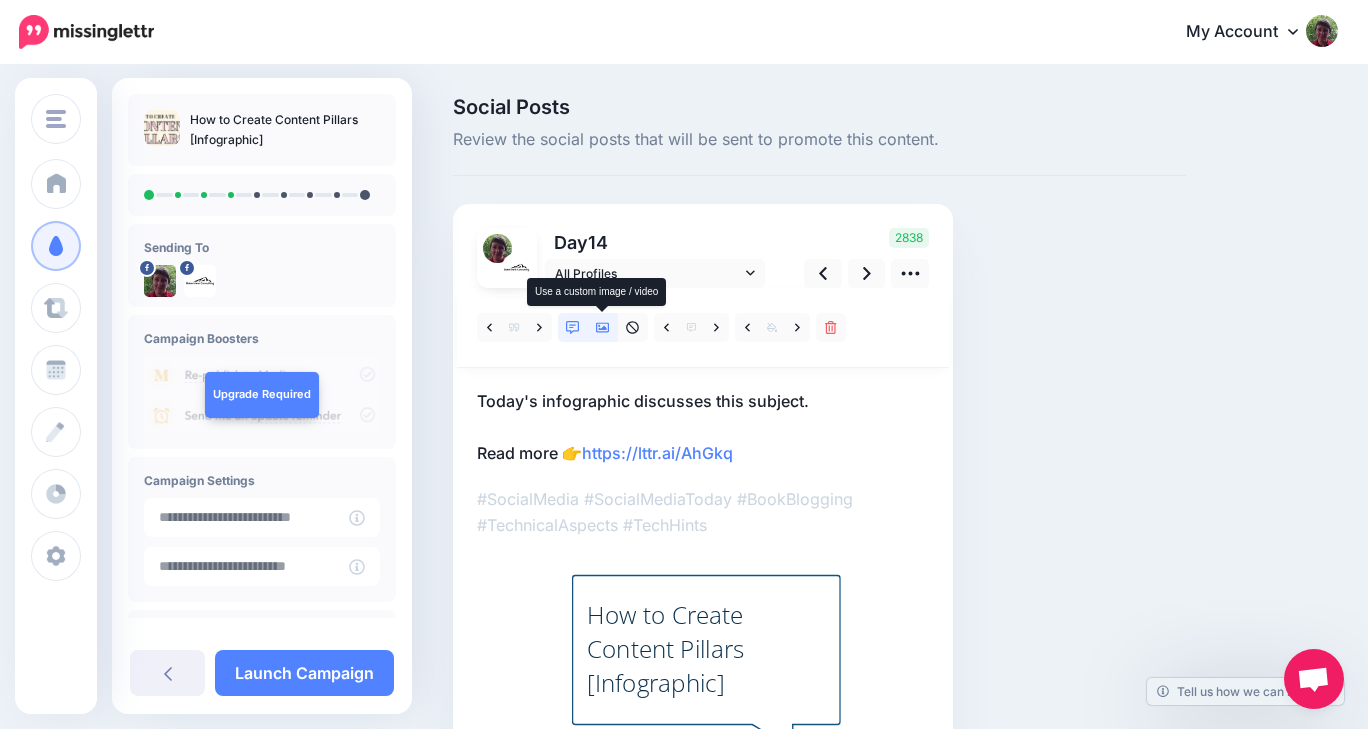 click 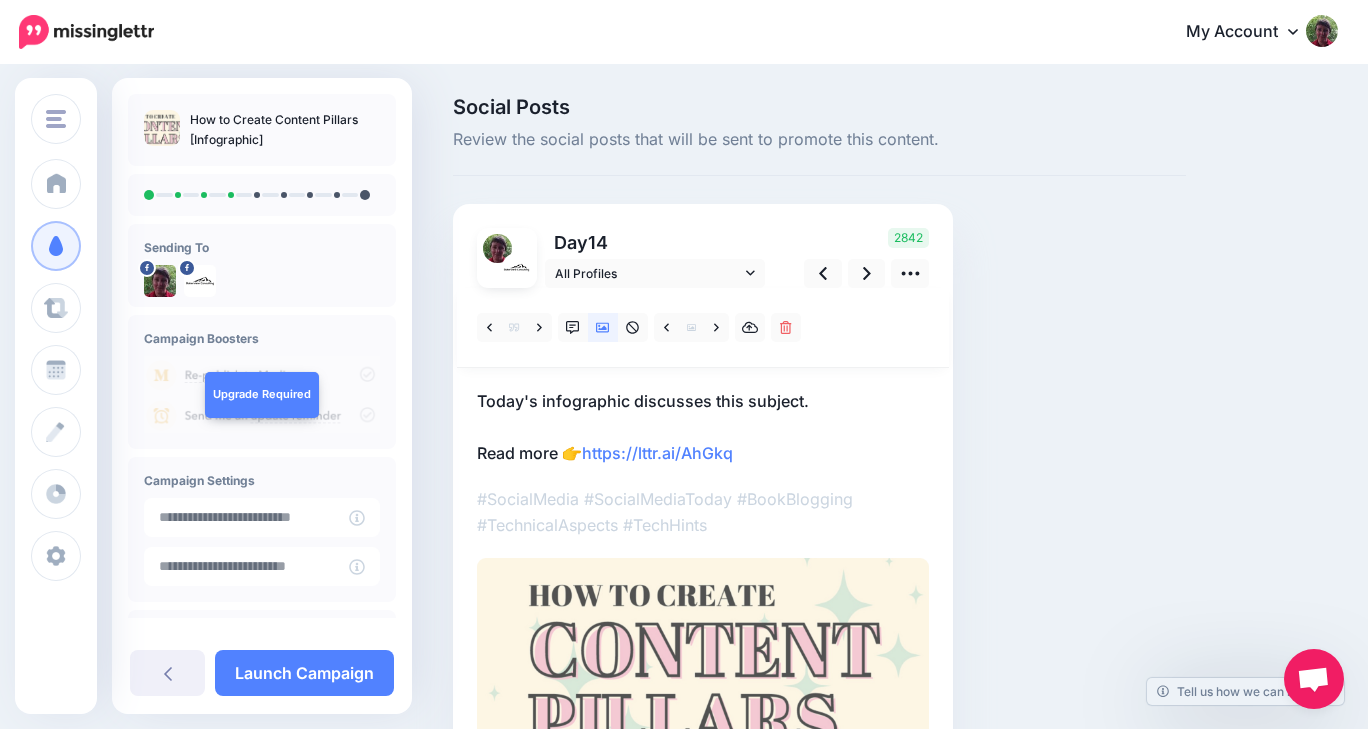 click on "Day  14
All
Profiles
14" at bounding box center [703, 495] 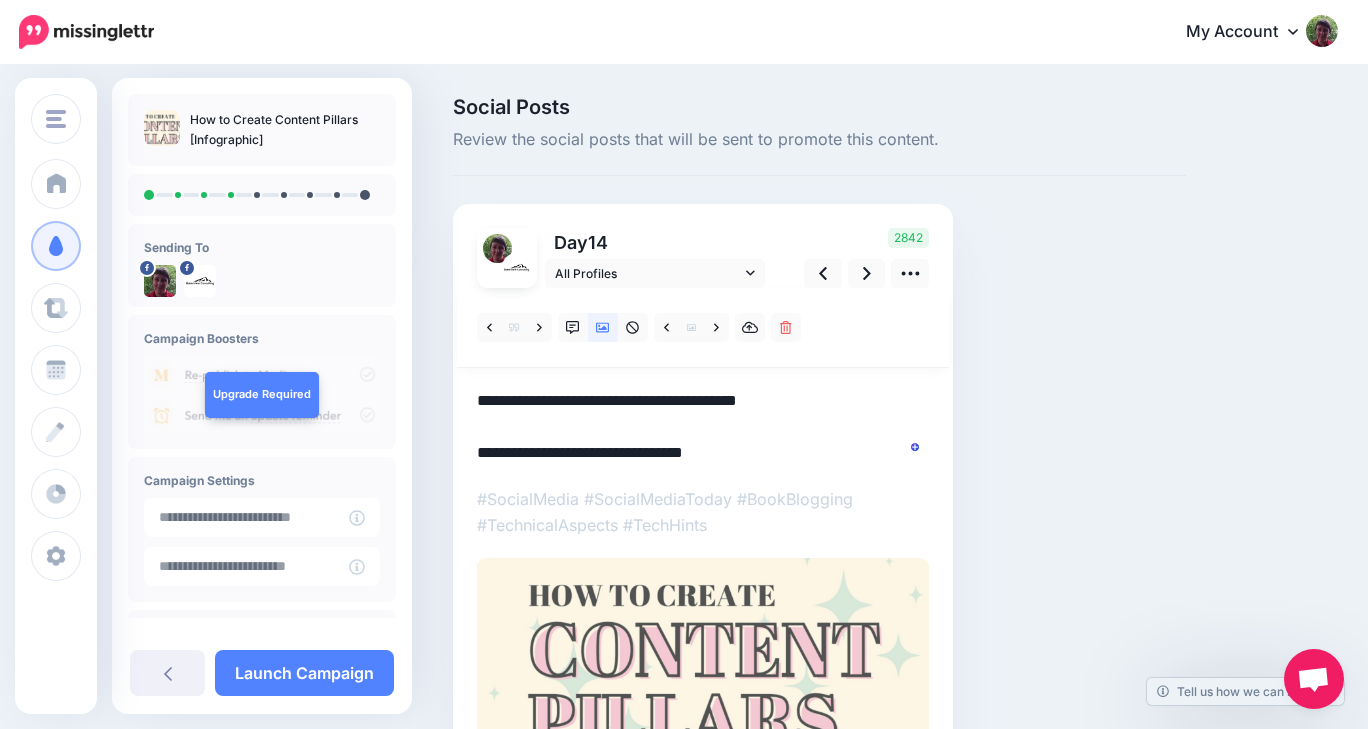 click on "**********" at bounding box center [703, 427] 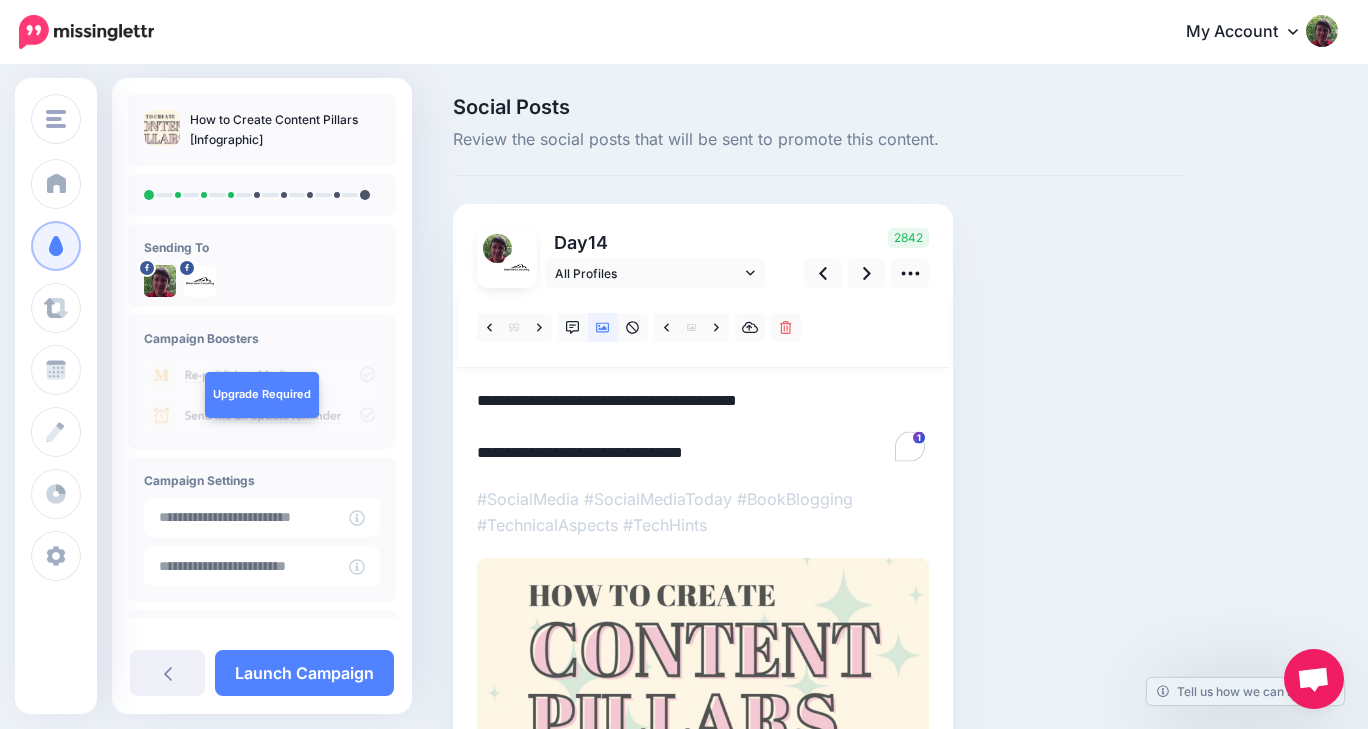 drag, startPoint x: 815, startPoint y: 402, endPoint x: 513, endPoint y: 389, distance: 302.27966 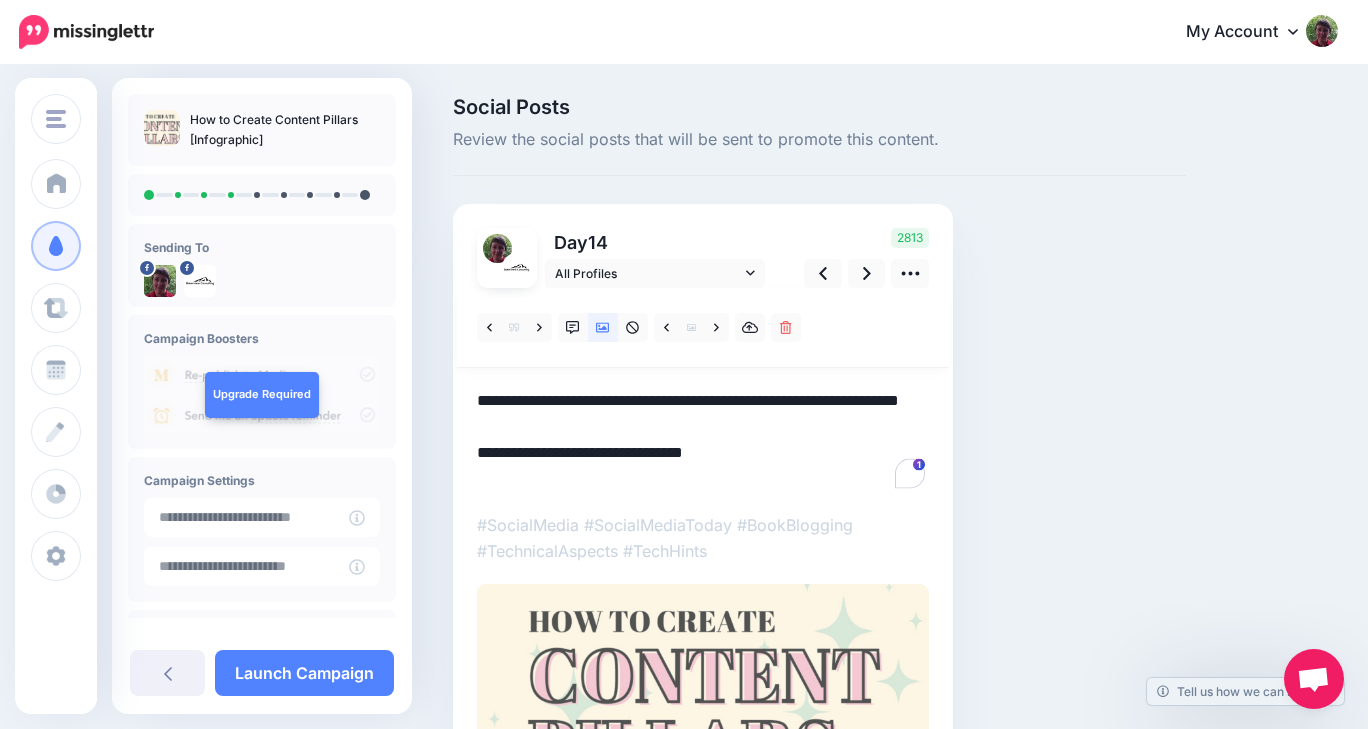 drag, startPoint x: 644, startPoint y: 431, endPoint x: 476, endPoint y: 435, distance: 168.0476 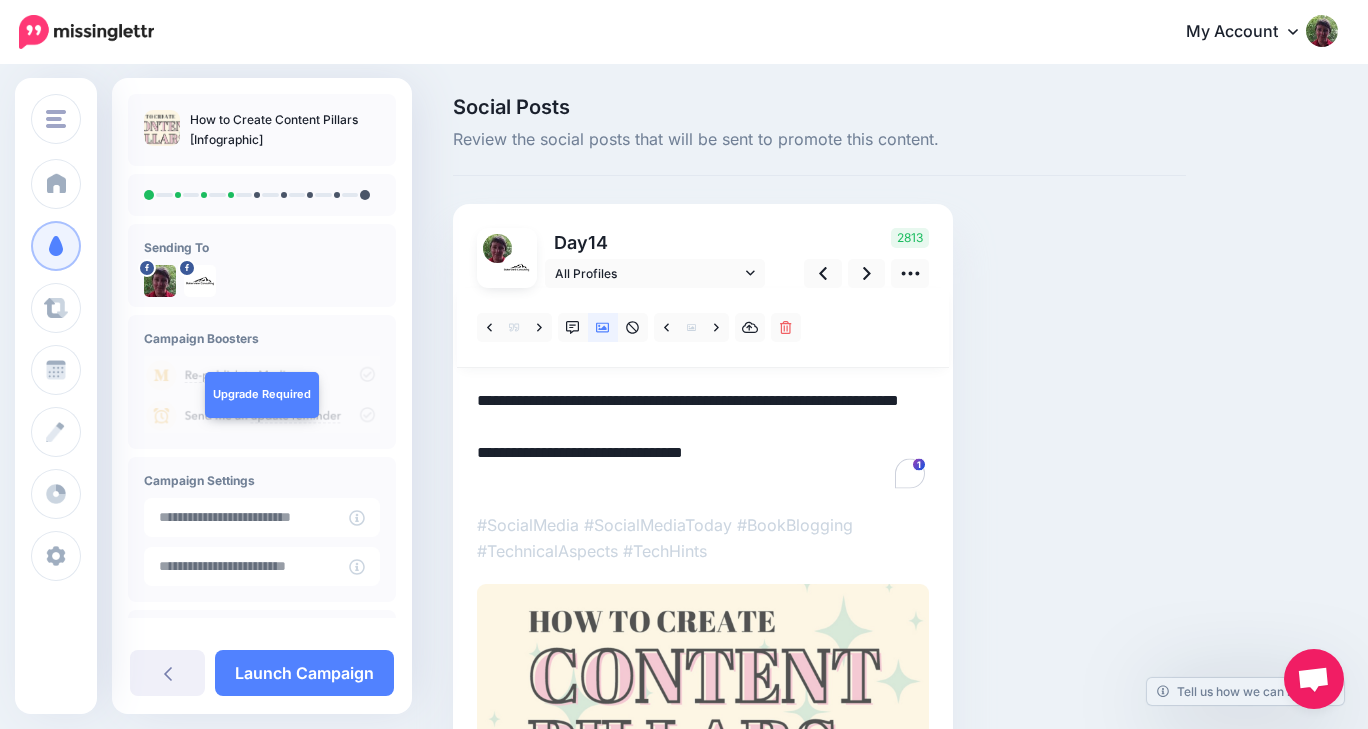 click on "Day  14
All
Profiles
14" at bounding box center [703, 508] 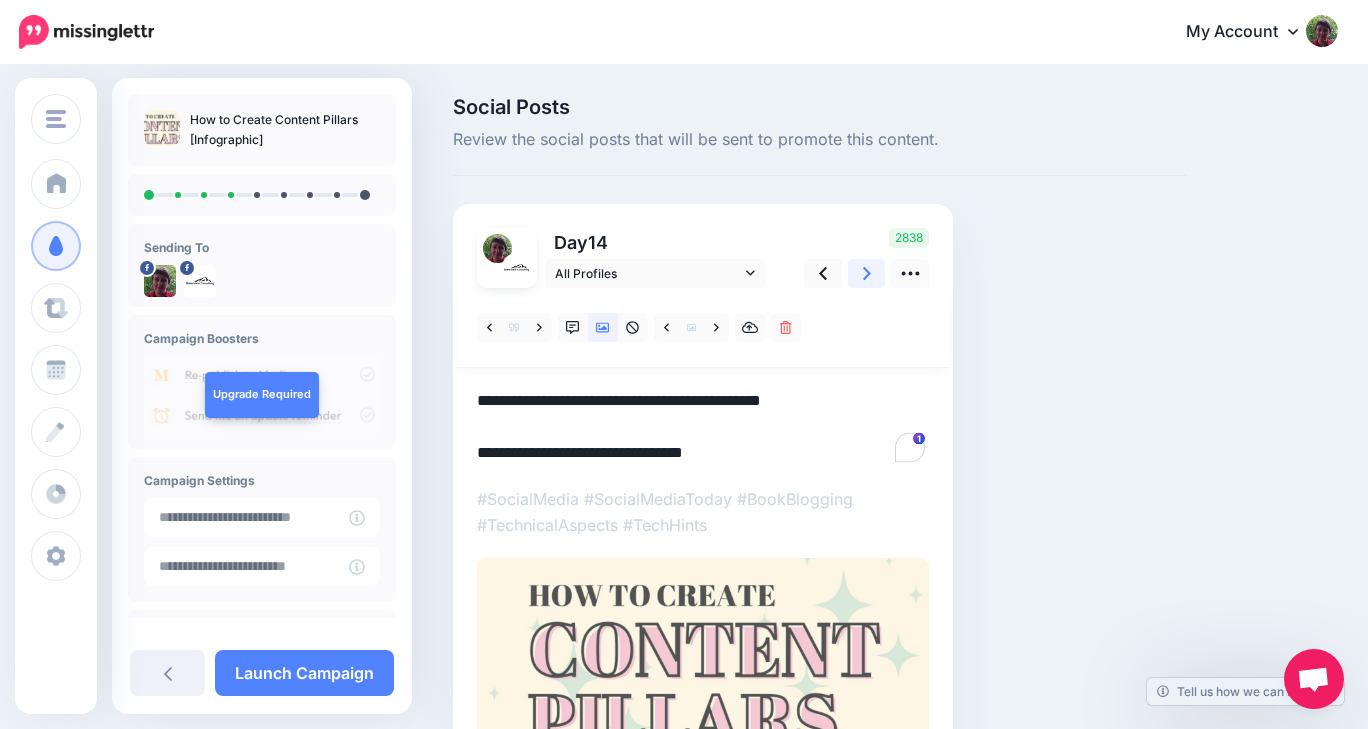 click at bounding box center (867, 273) 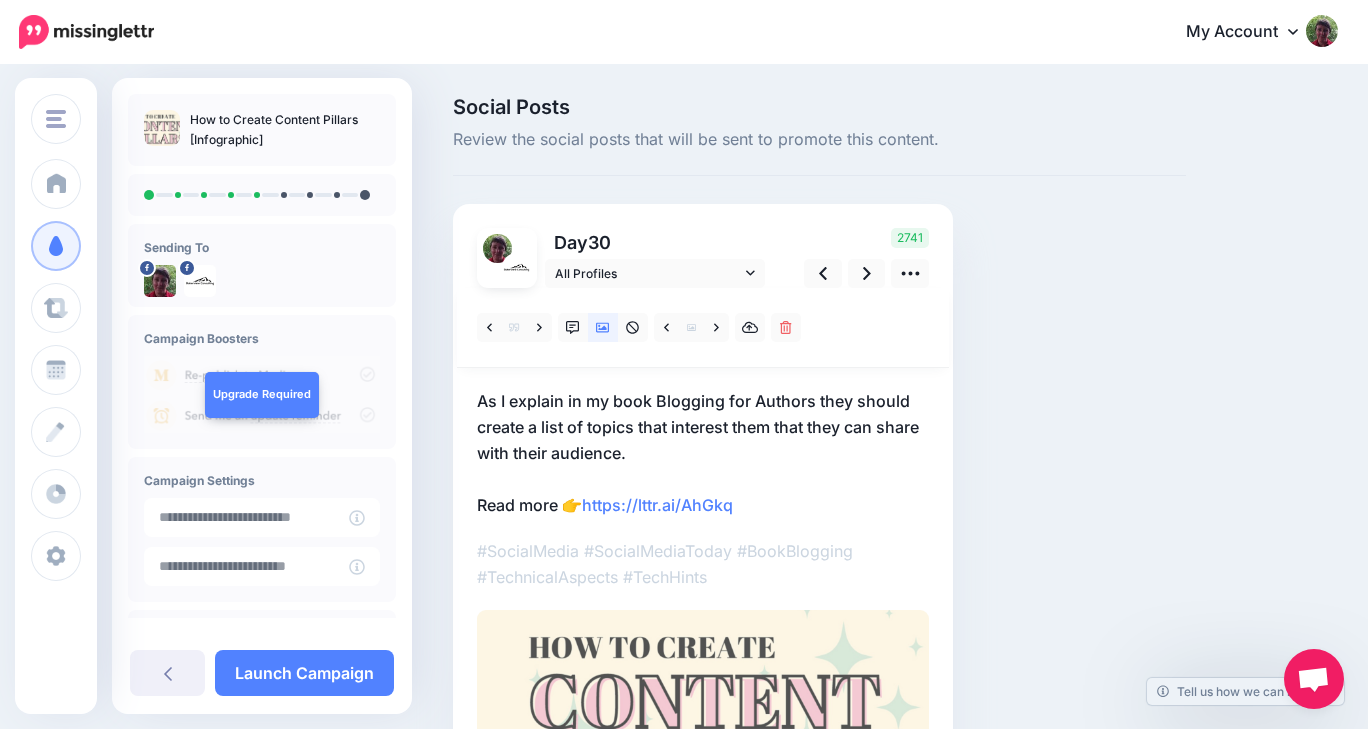 click on "As I explain in my book Blogging for Authors they should create a list of topics that interest them that they can share with their audience. Read more 👉  https://lttr.ai/AhGkq" at bounding box center [703, 453] 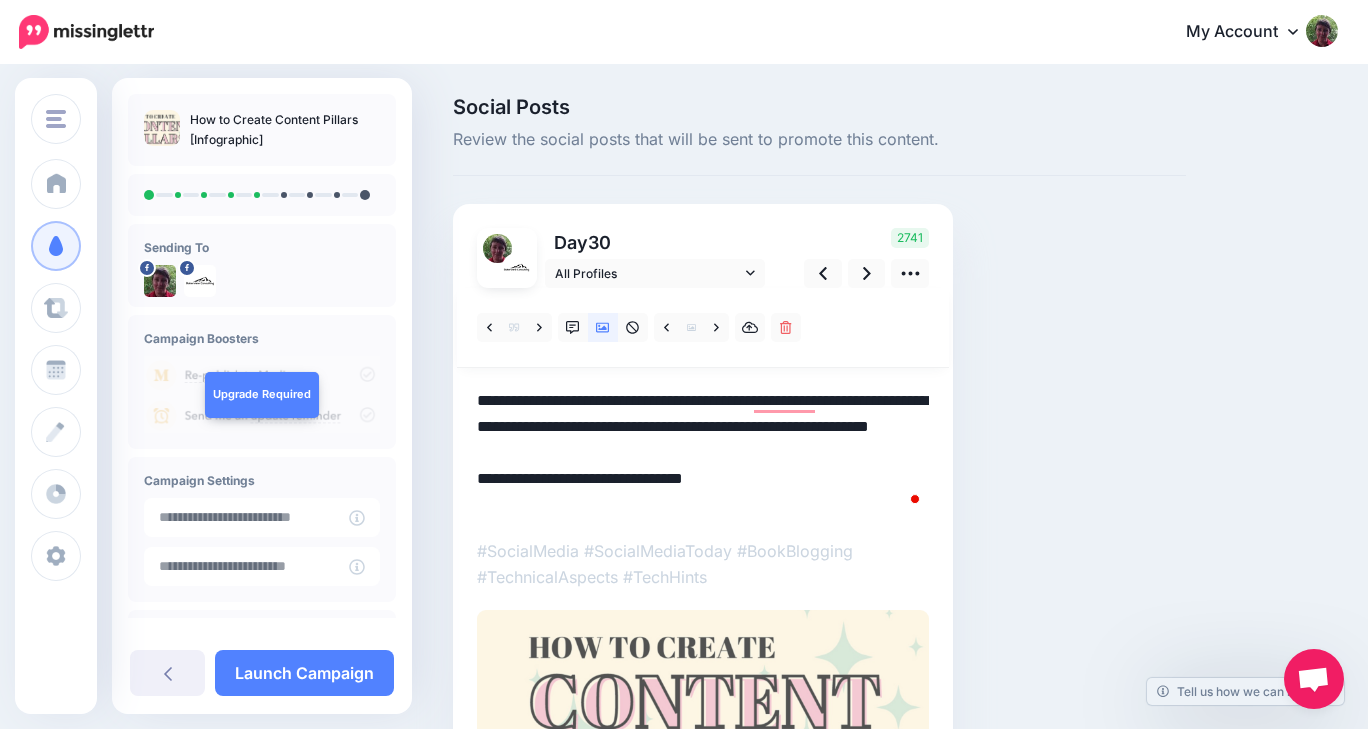 click on "**********" at bounding box center [703, 453] 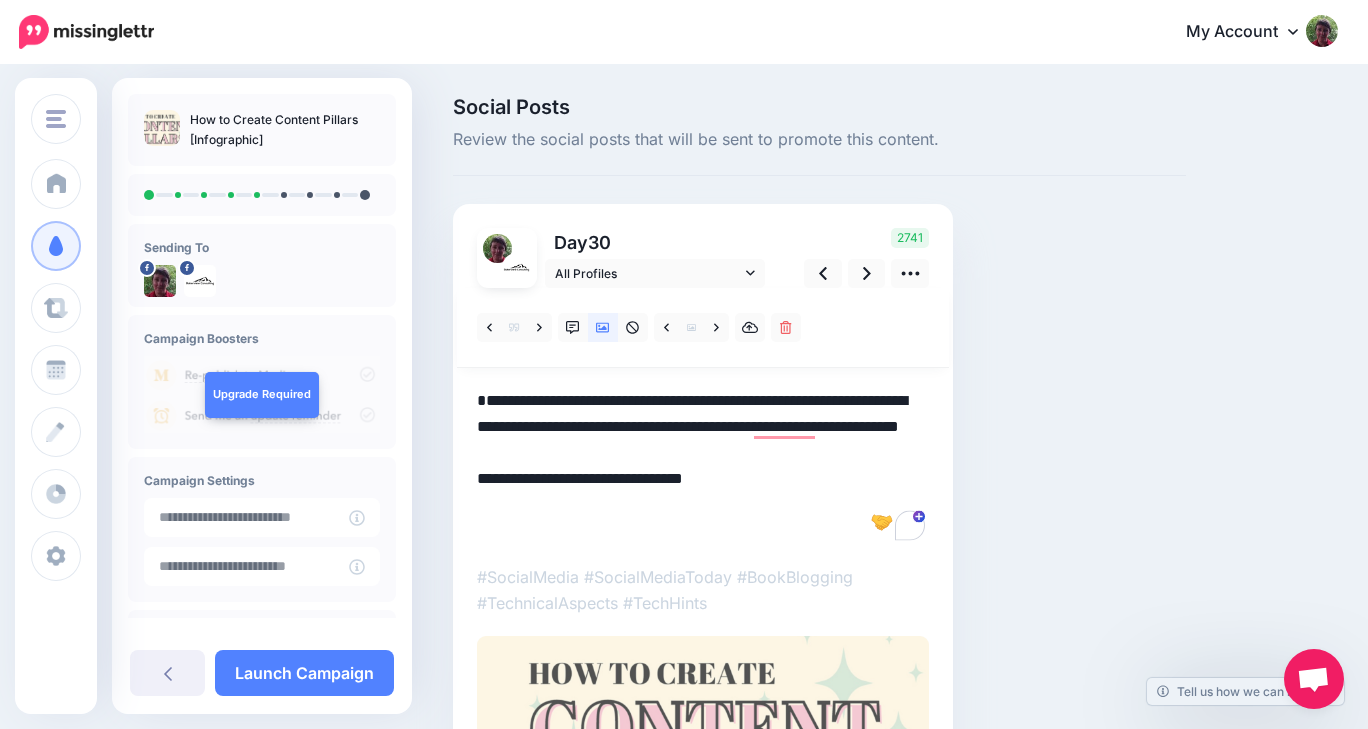 paste on "**********" 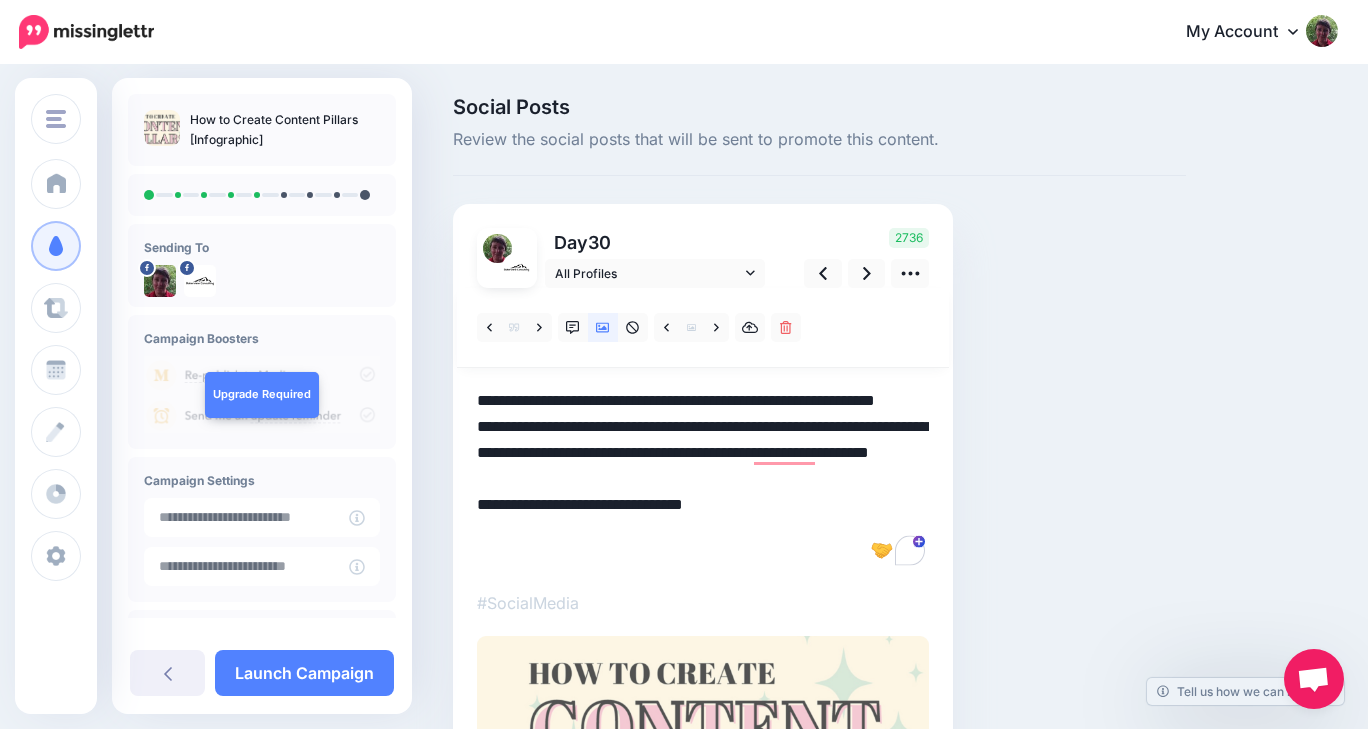 drag, startPoint x: 635, startPoint y: 427, endPoint x: 470, endPoint y: 427, distance: 165 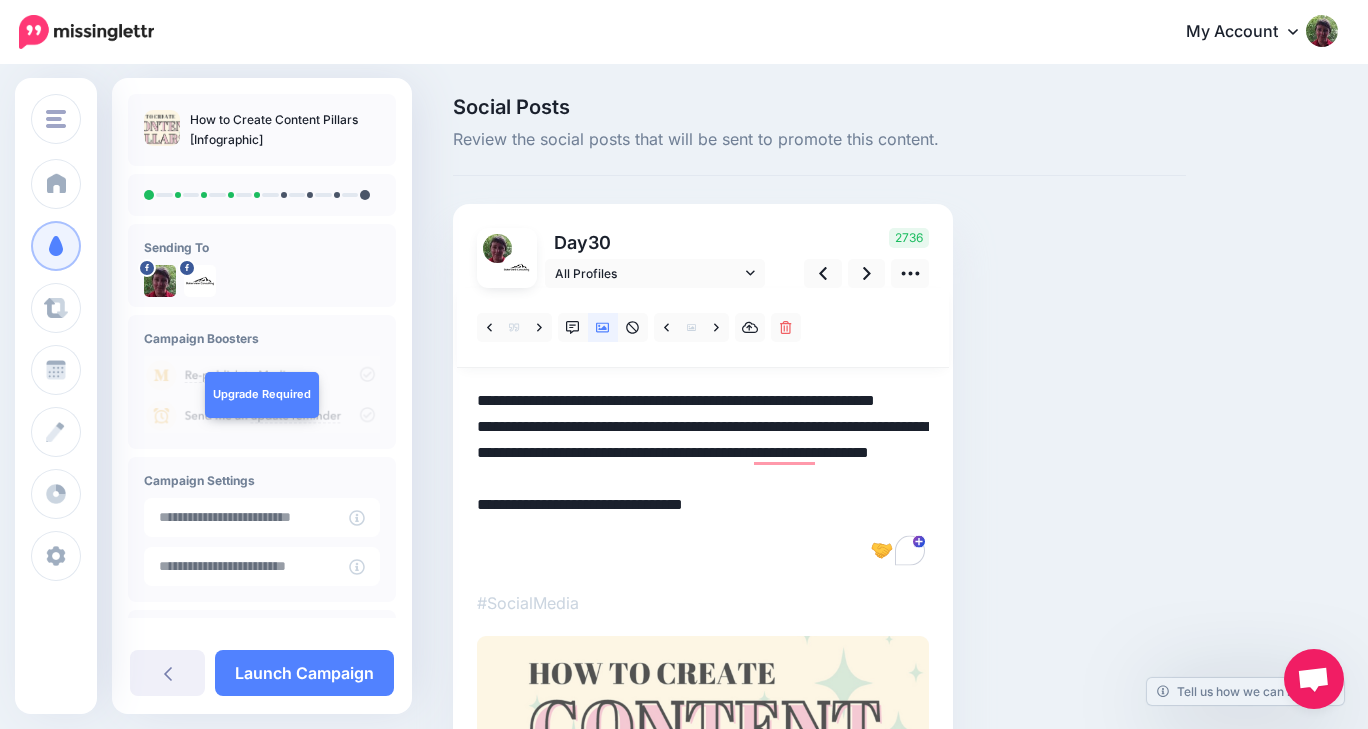 click on "Day  30
All
Profiles
30" at bounding box center (703, 534) 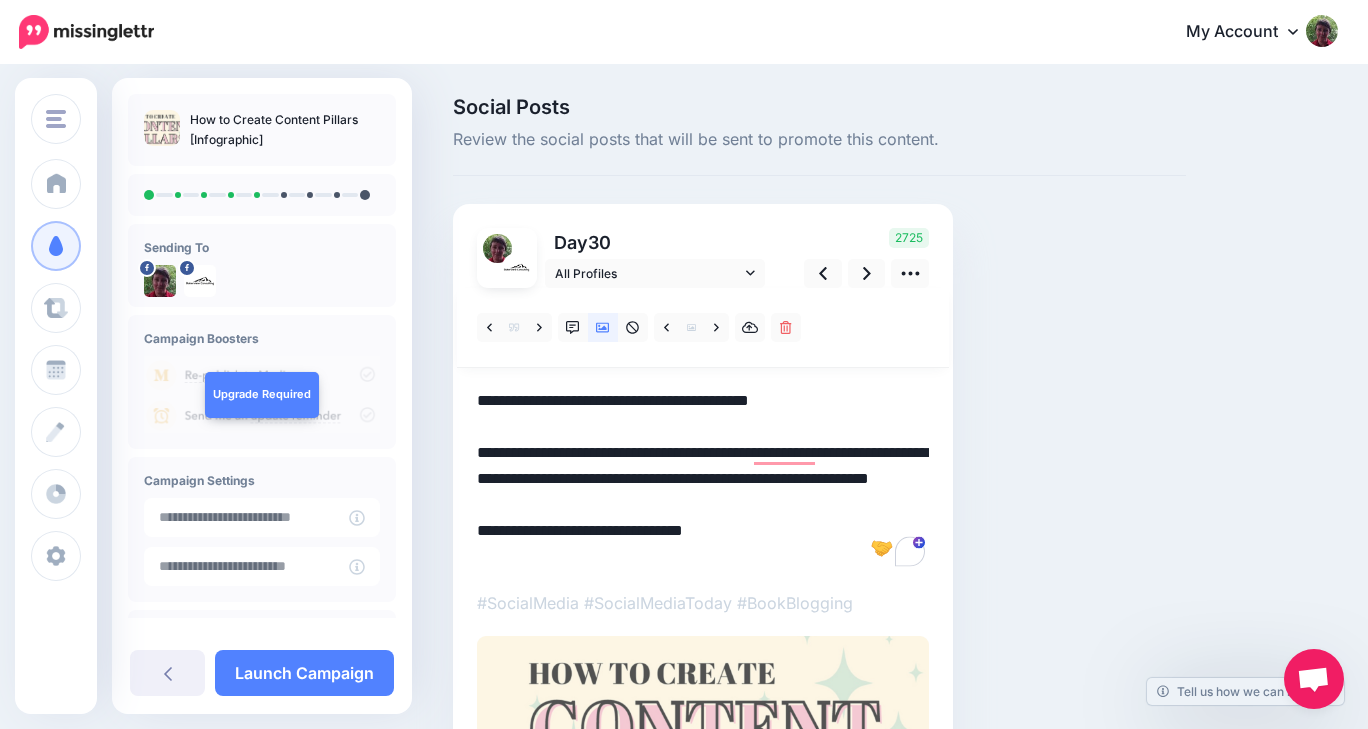 click on "**********" at bounding box center [703, 479] 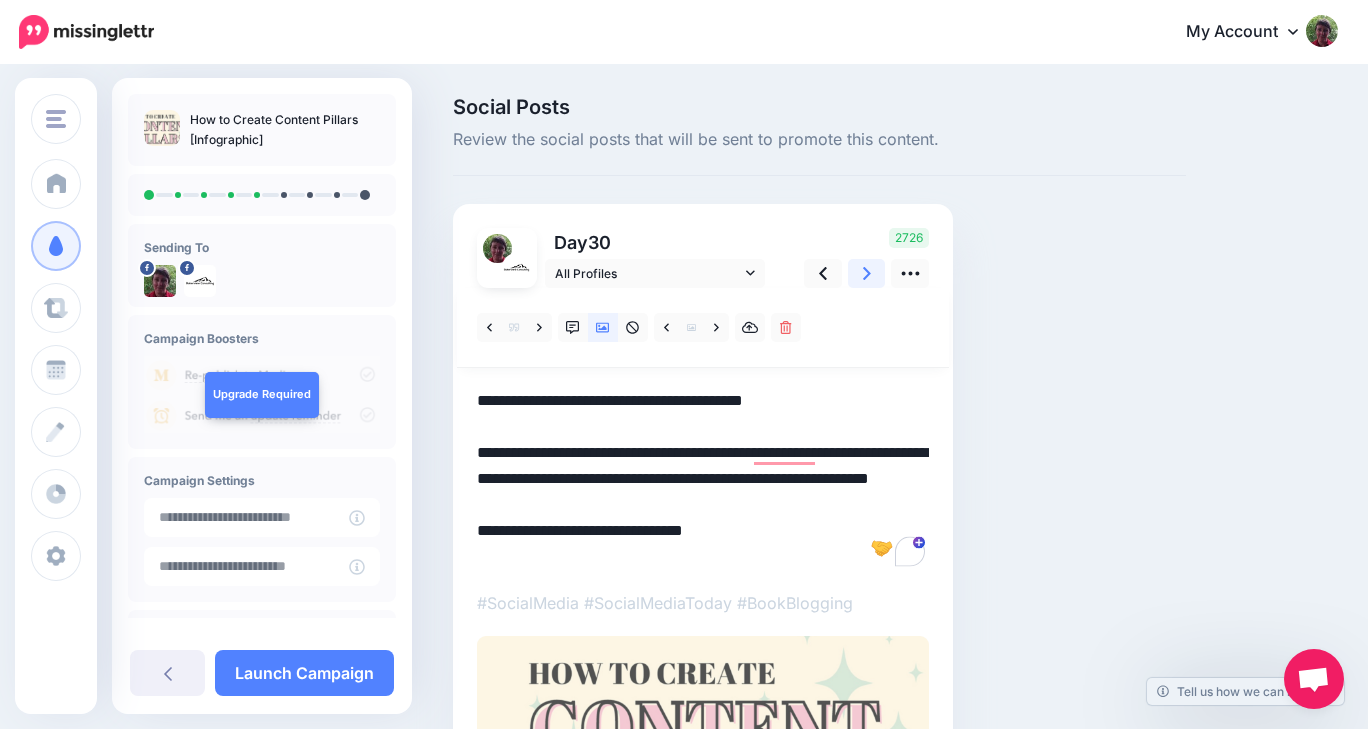 click 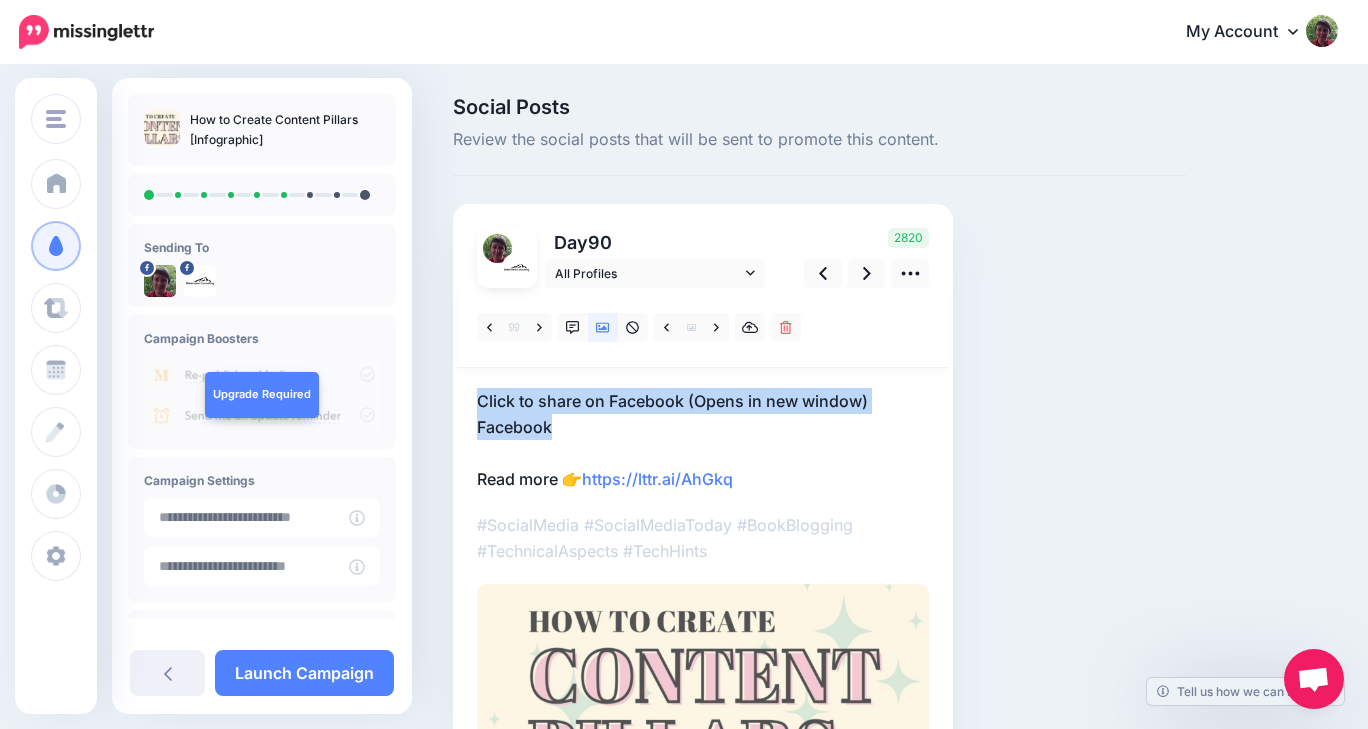 drag, startPoint x: 591, startPoint y: 422, endPoint x: 462, endPoint y: 399, distance: 131.03435 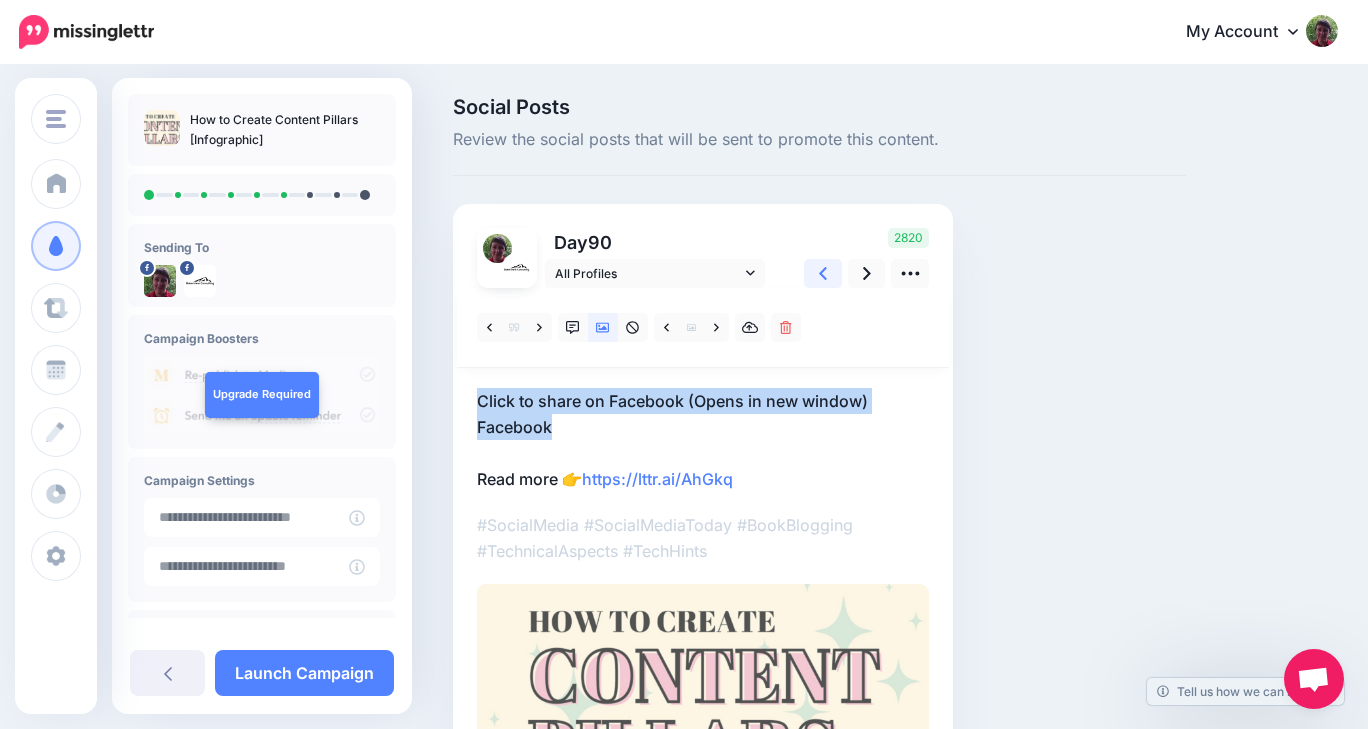 click at bounding box center (823, 273) 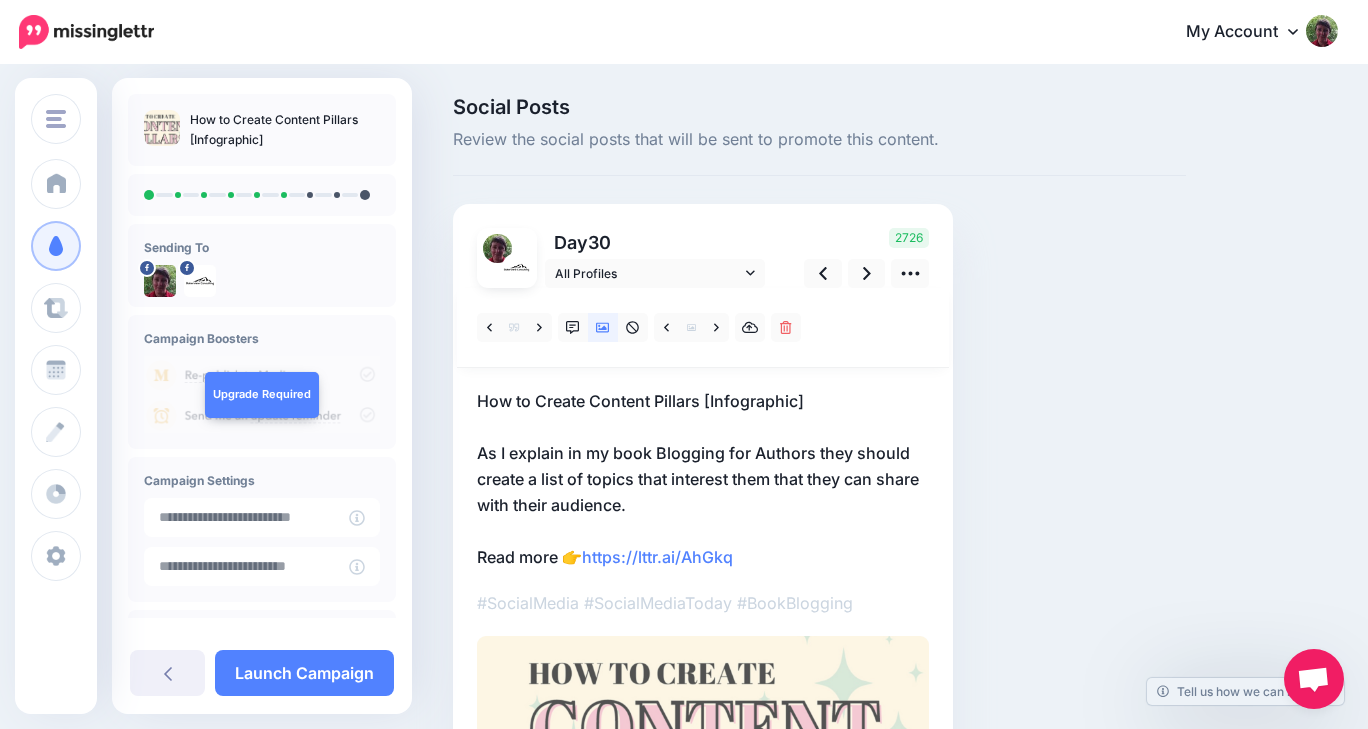 click on "How to Create Content Pillars [Infographic]  As I explain in my book Blogging for Authors they should create a list of topics that interest them that they can share with their audience. Read more 👉  https://lttr.ai/AhGkq" at bounding box center [703, 479] 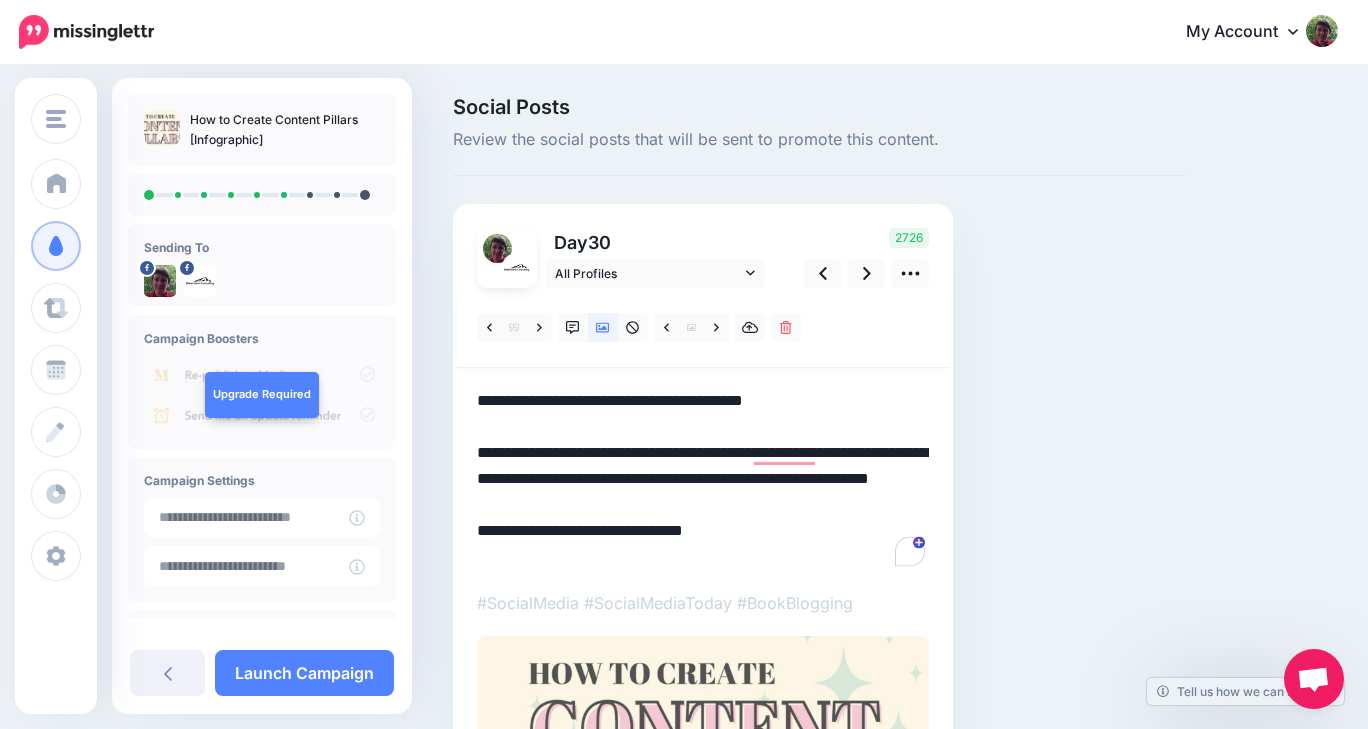drag, startPoint x: 816, startPoint y: 405, endPoint x: 477, endPoint y: 406, distance: 339.00146 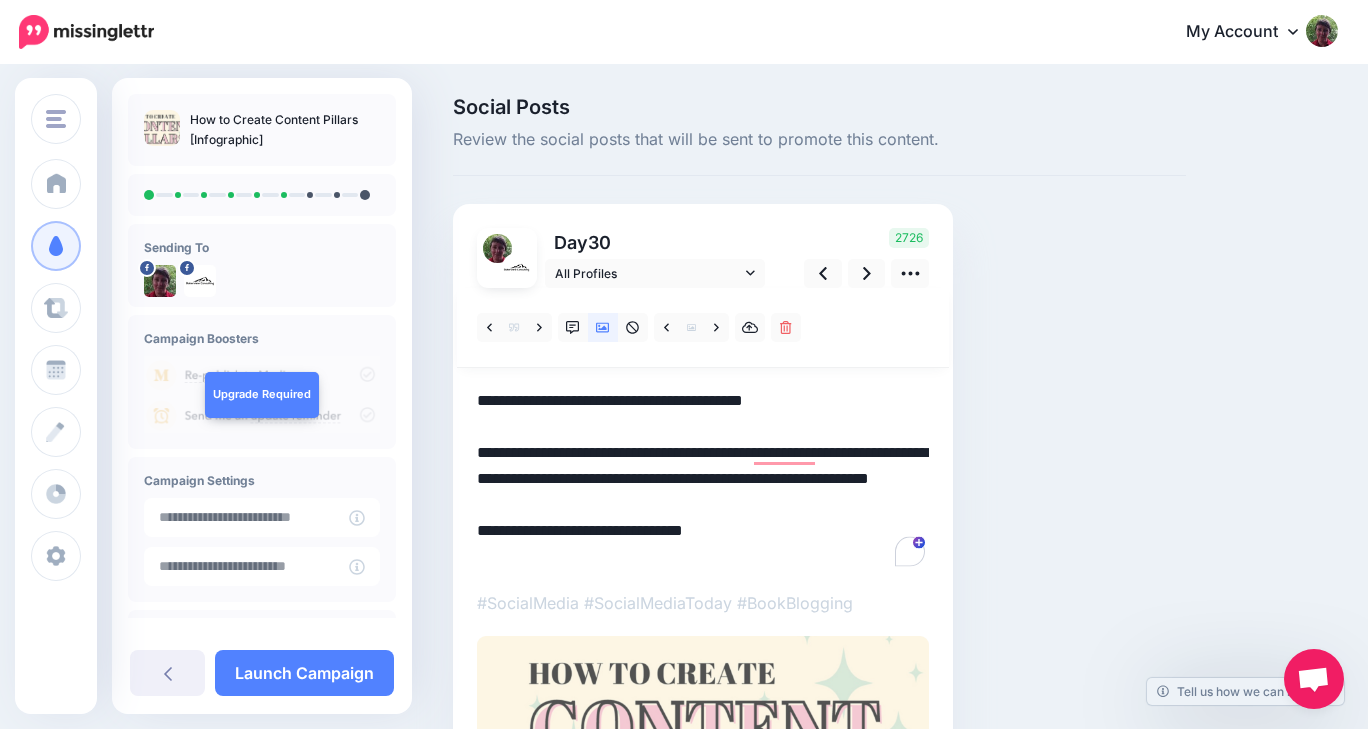 click on "Day  30
All
Profiles
30" at bounding box center (703, 534) 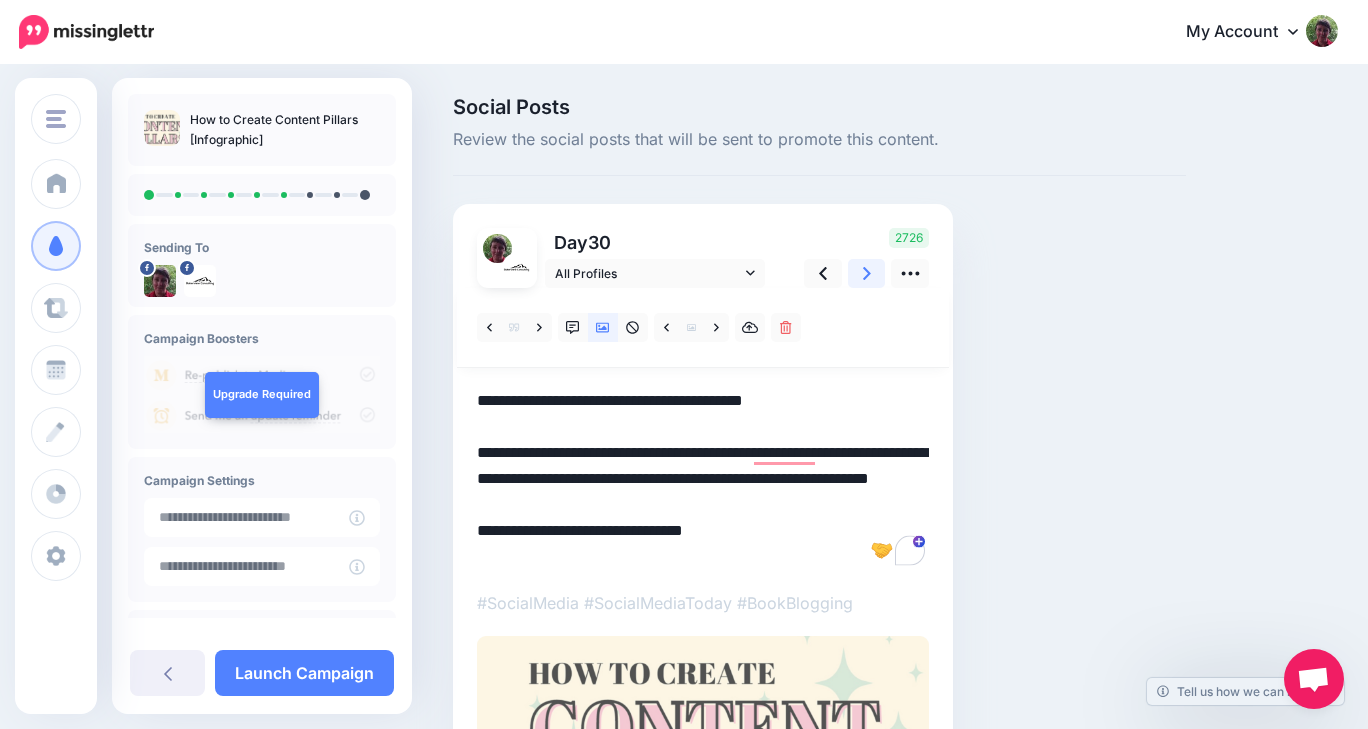 click 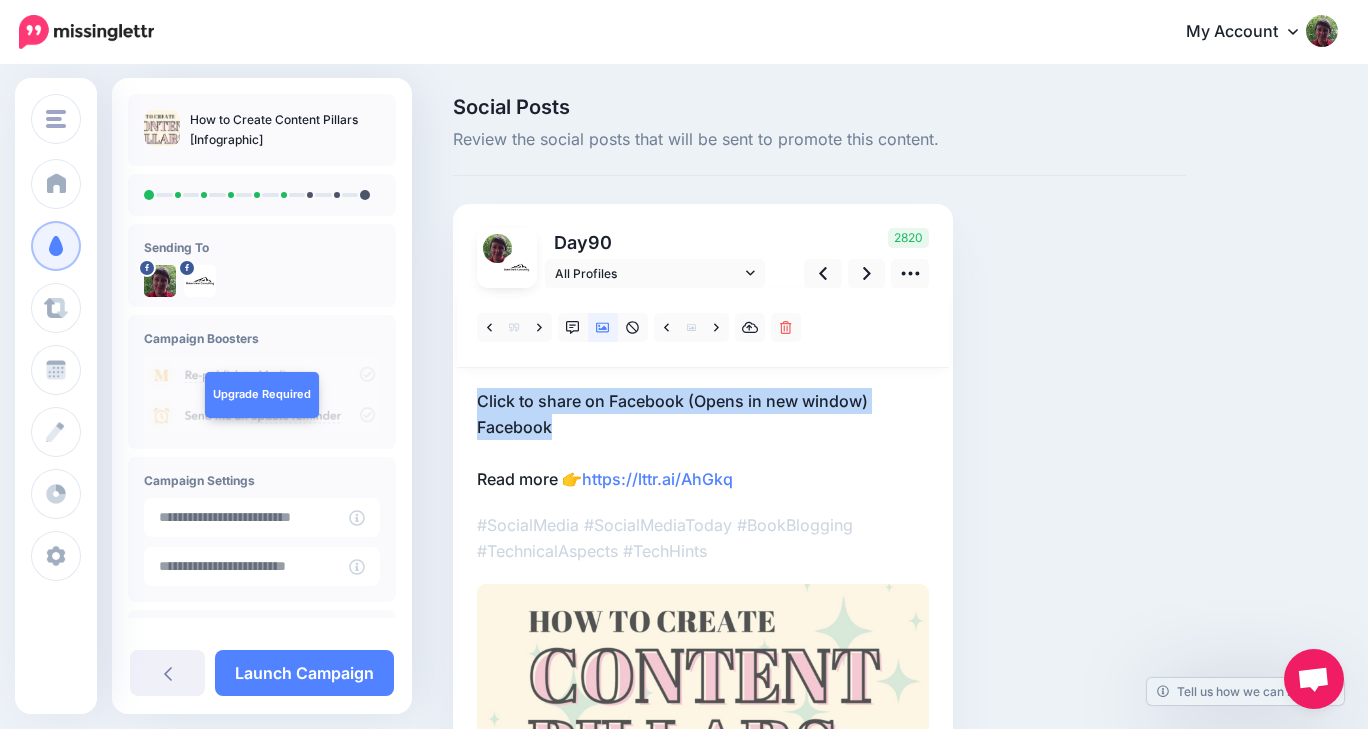 drag, startPoint x: 565, startPoint y: 434, endPoint x: 474, endPoint y: 399, distance: 97.49872 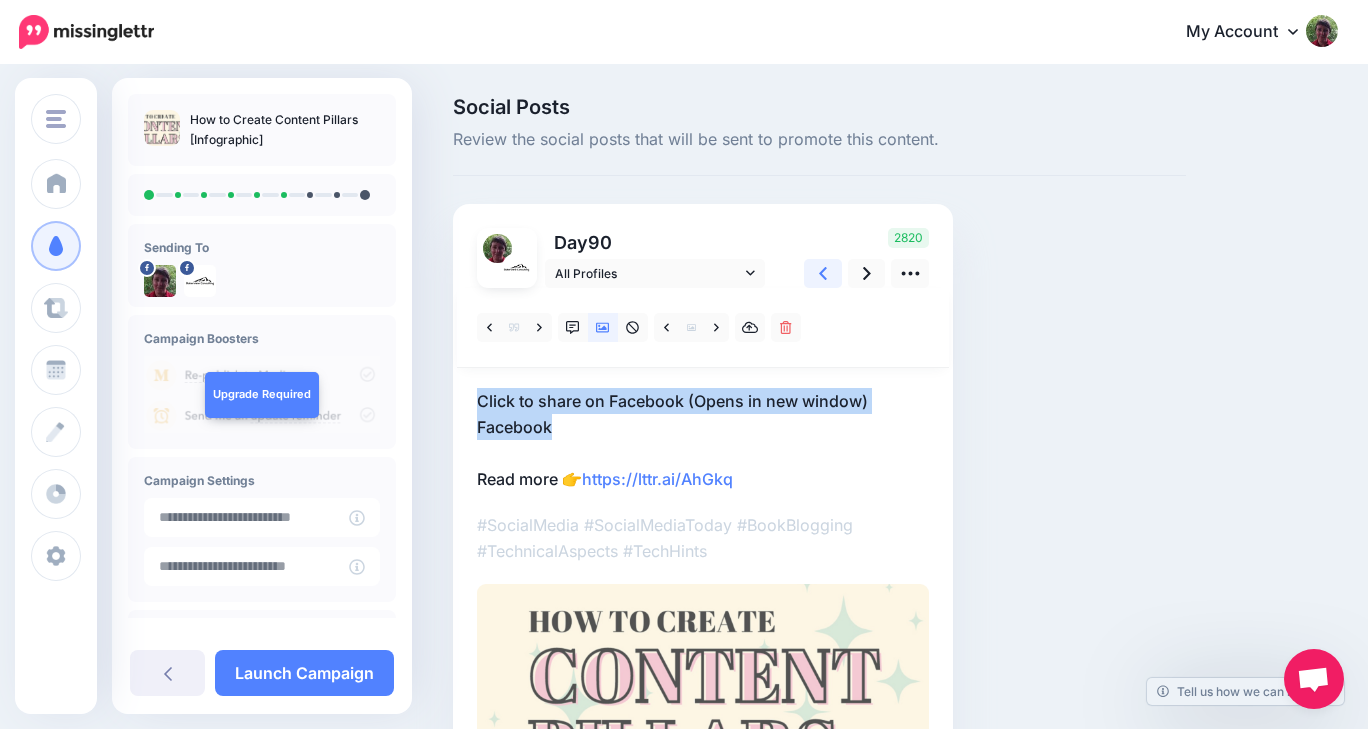 click 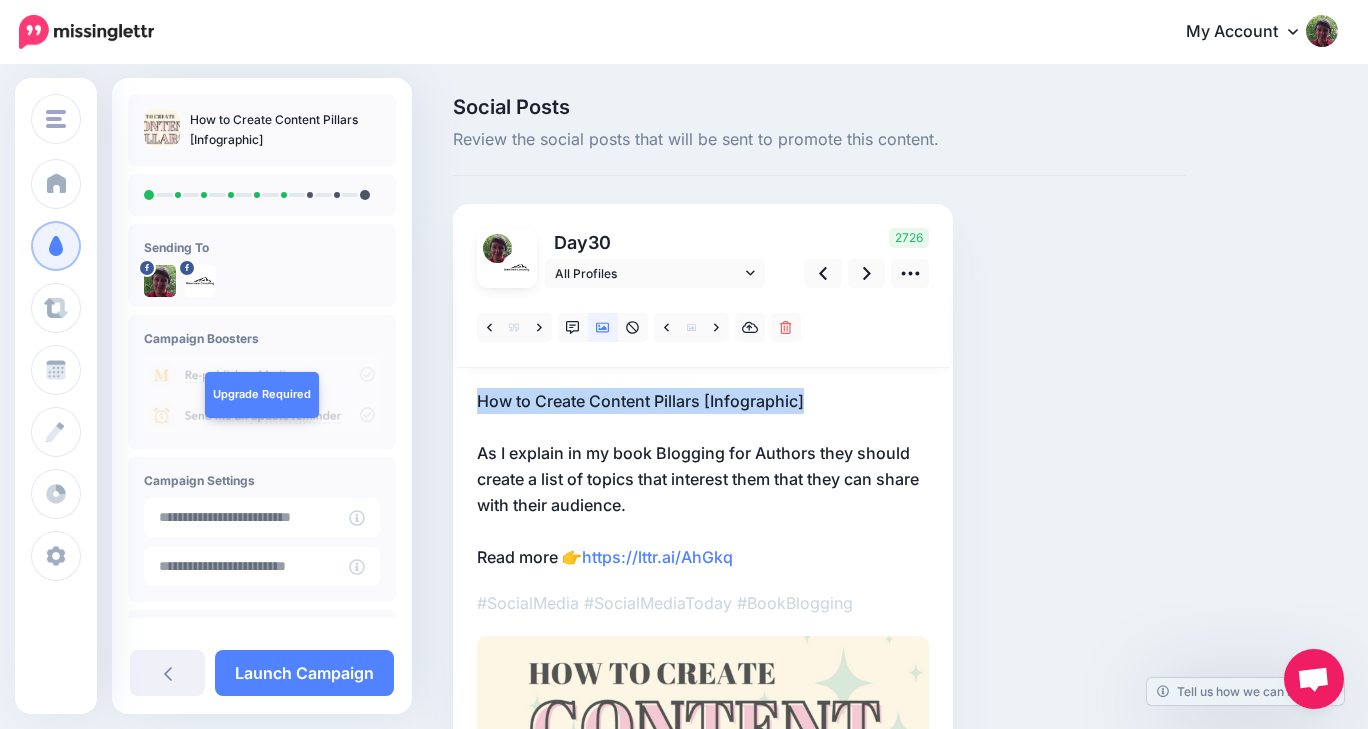 drag, startPoint x: 815, startPoint y: 404, endPoint x: 456, endPoint y: 406, distance: 359.00558 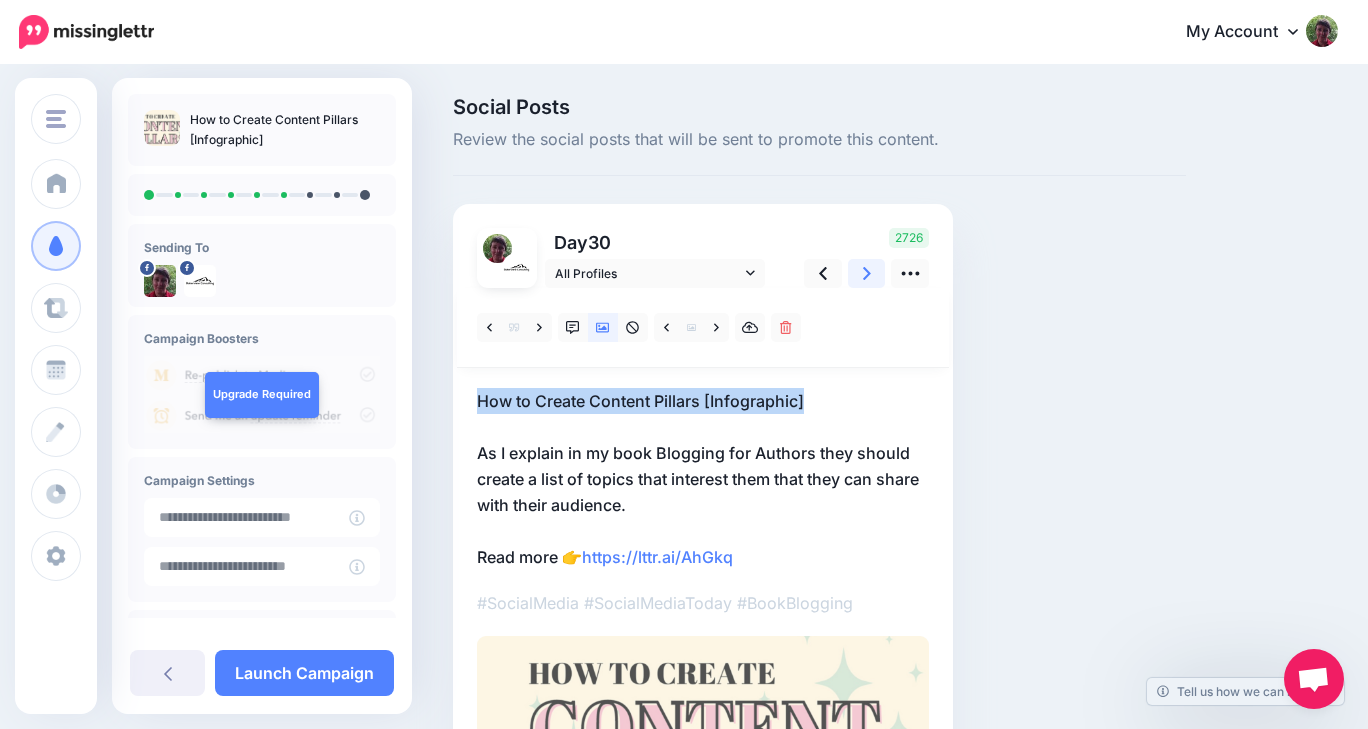 click 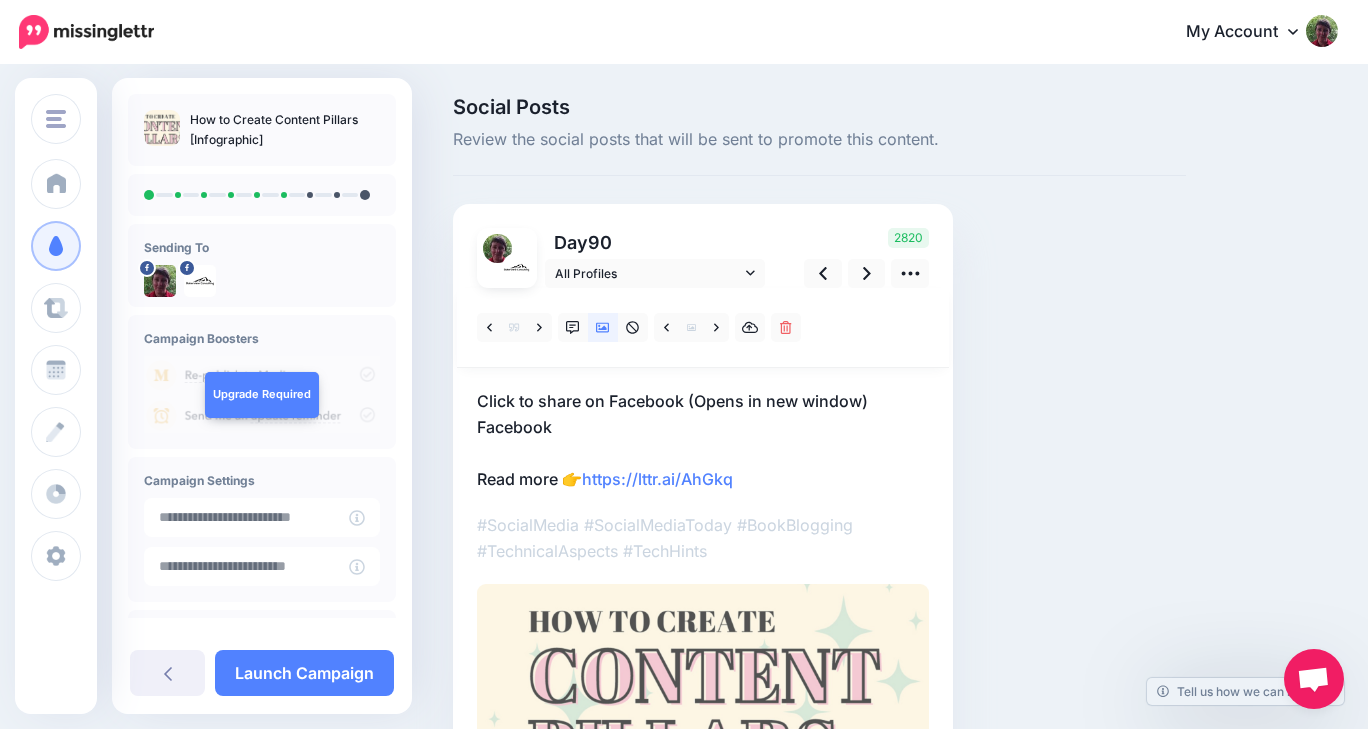 click on "Click to share on Facebook (Opens in new window) 				Facebook Read more 👉  https://lttr.ai/AhGkq" at bounding box center [703, 440] 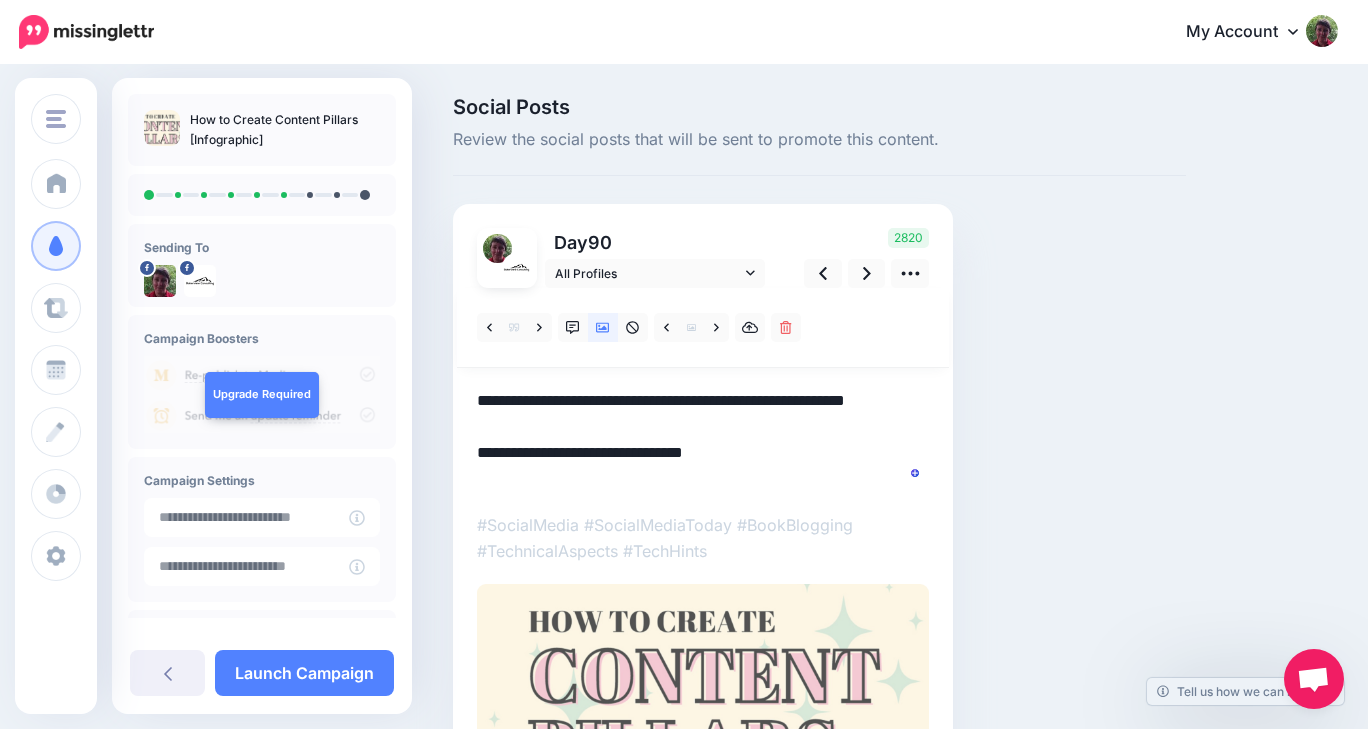 click on "**********" at bounding box center (703, 440) 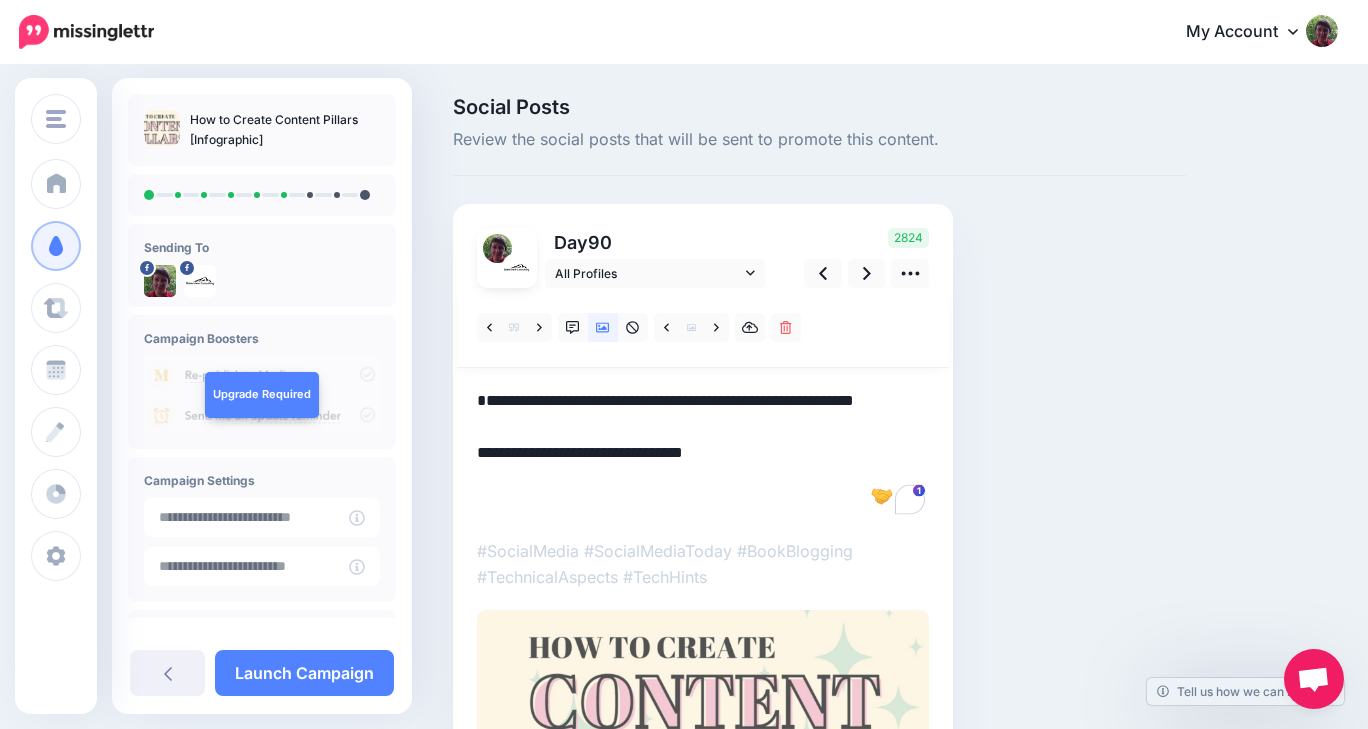 paste on "**********" 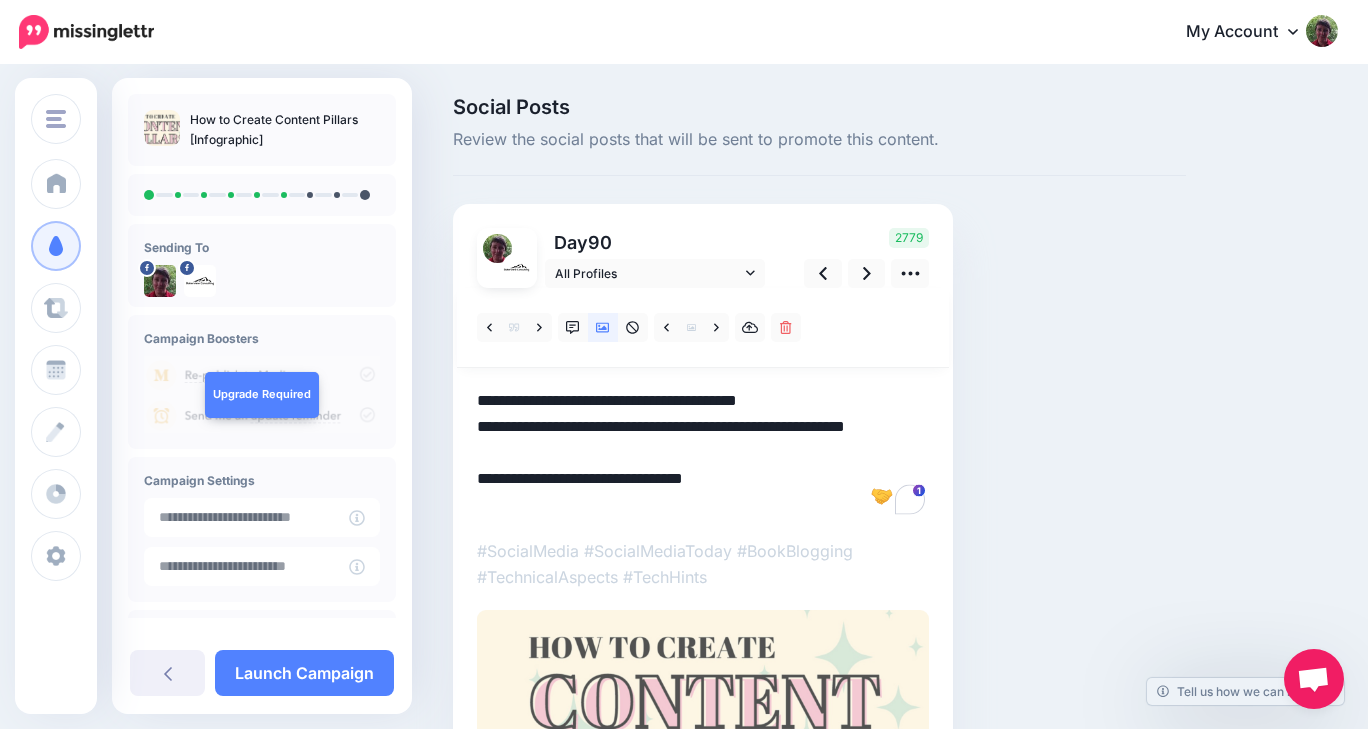 drag, startPoint x: 564, startPoint y: 454, endPoint x: 473, endPoint y: 432, distance: 93.62158 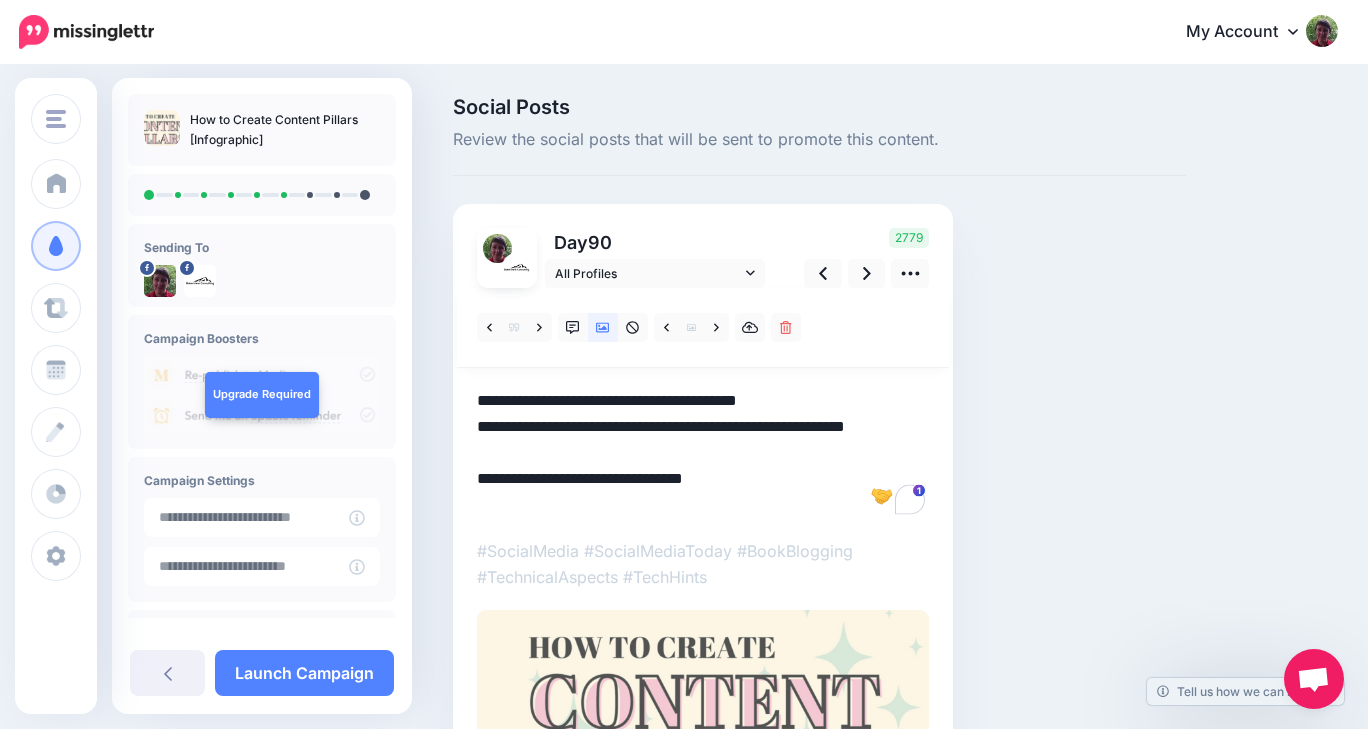 click on "Day  90
All
Profiles
90" at bounding box center (703, 521) 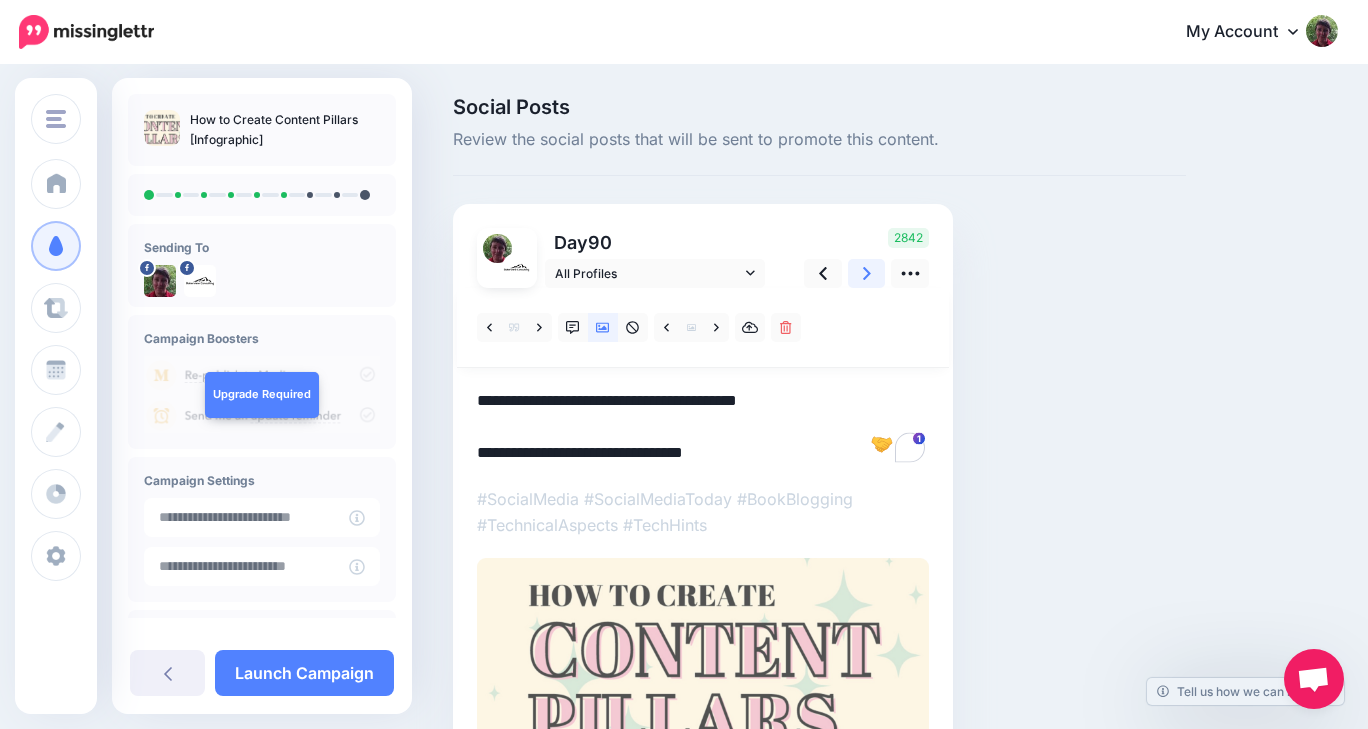 click at bounding box center (867, 273) 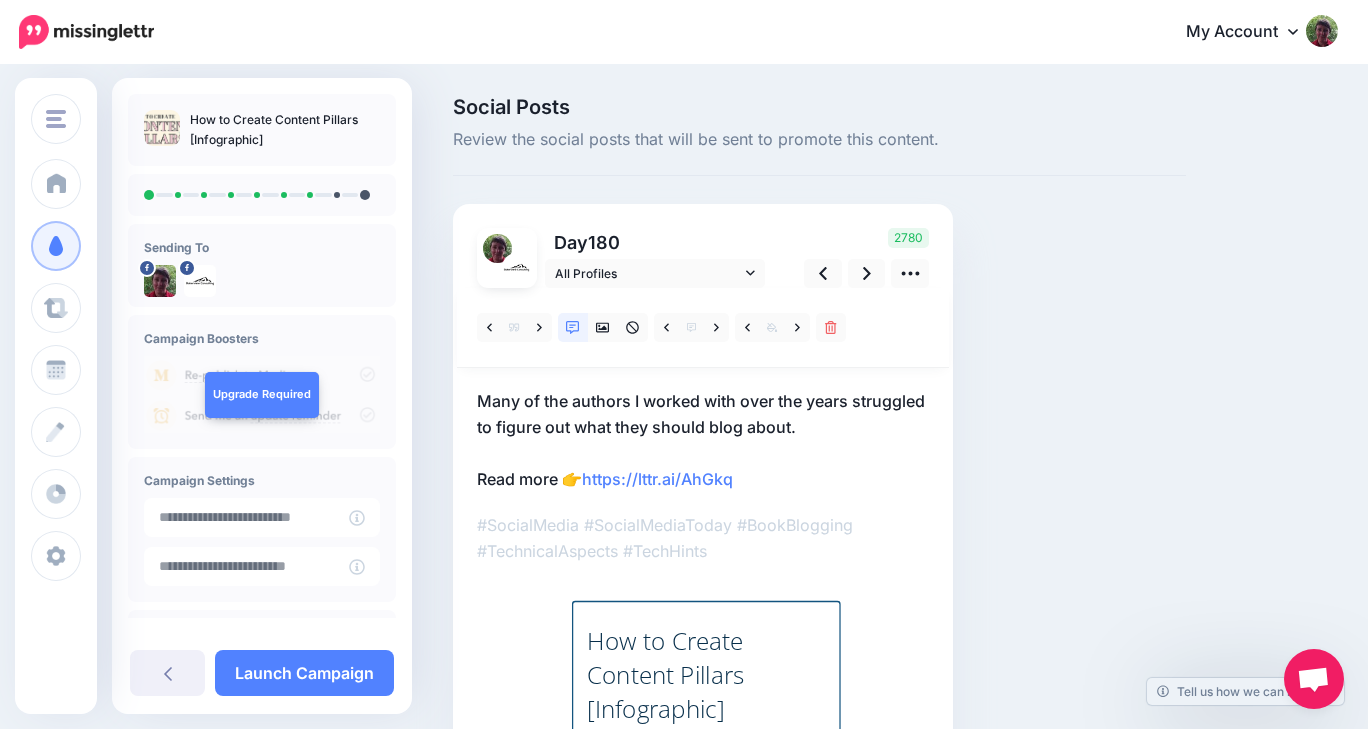 click on "Many of the authors I worked with over the years struggled to figure out what they should blog about. Read more 👉  https://lttr.ai/AhGkq" at bounding box center (703, 440) 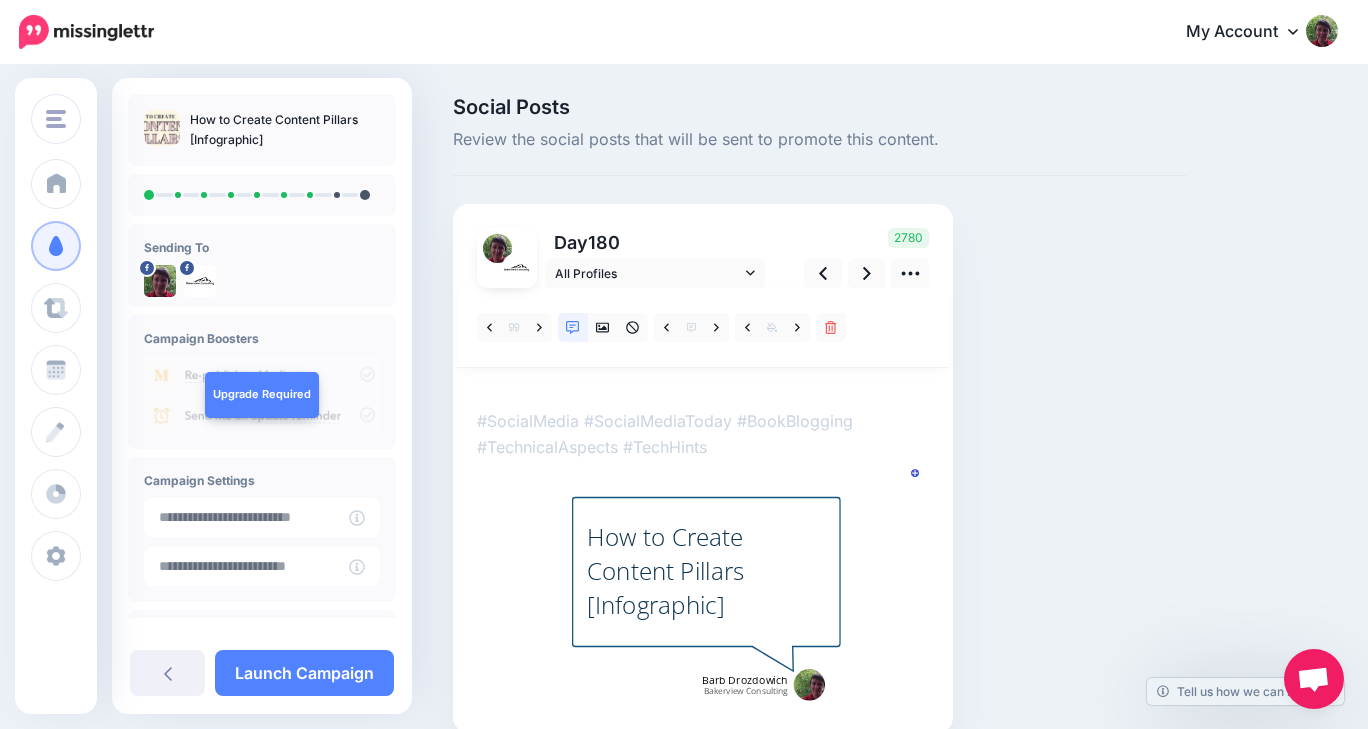 scroll, scrollTop: 0, scrollLeft: 0, axis: both 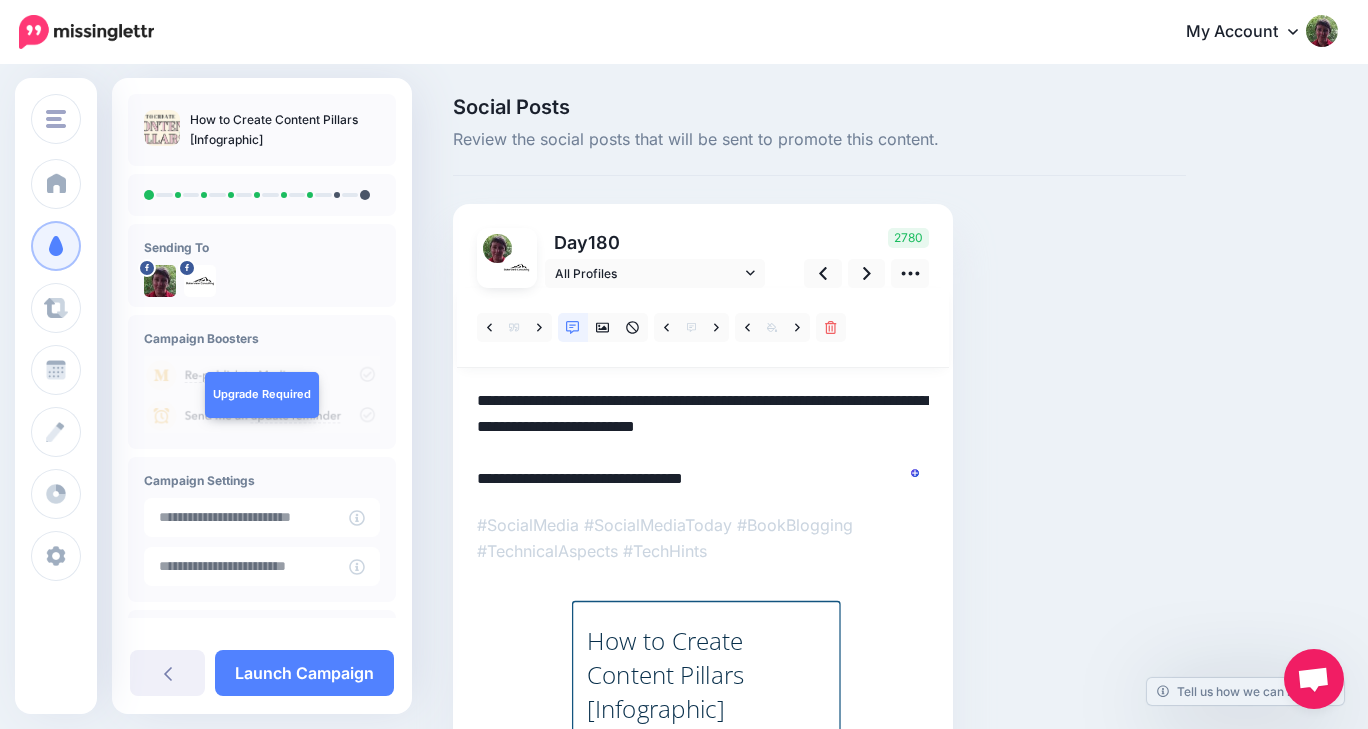 click on "**********" at bounding box center [703, 440] 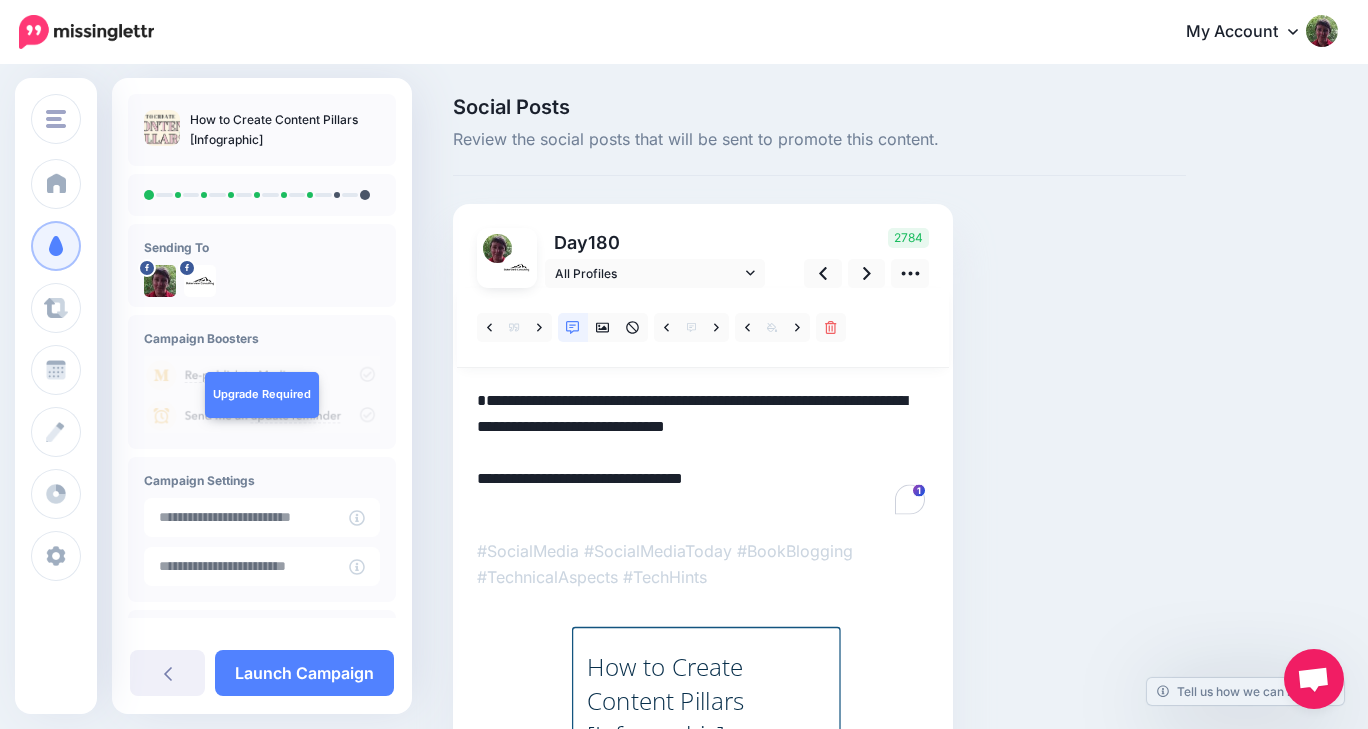 paste on "**********" 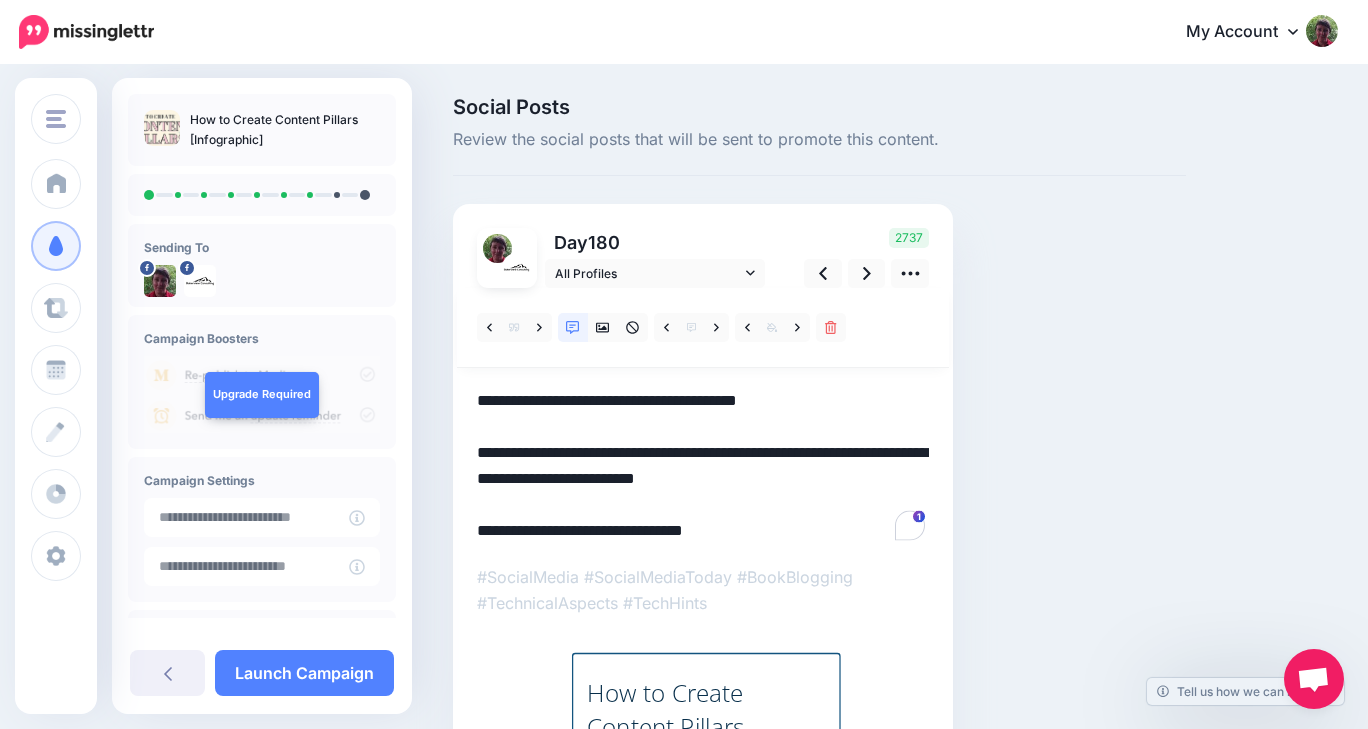 click on "**********" at bounding box center (703, 466) 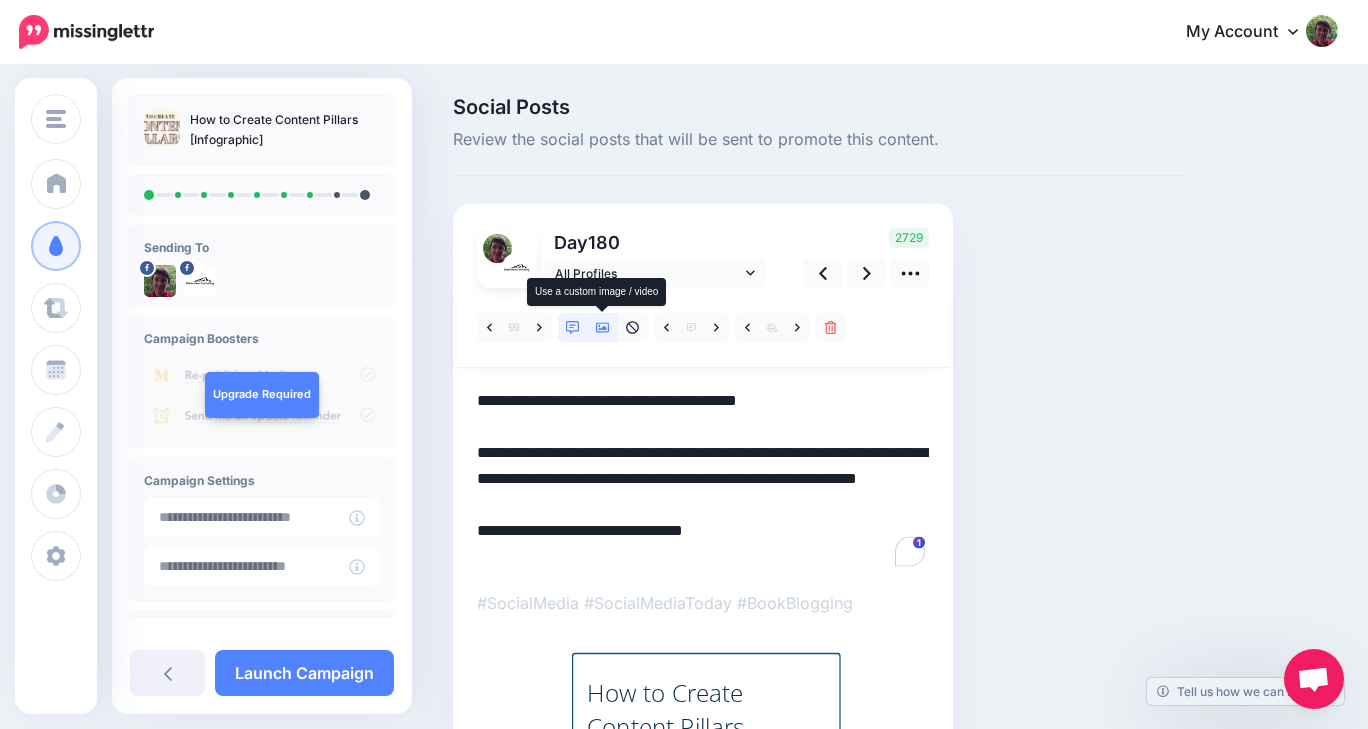 click at bounding box center (603, 327) 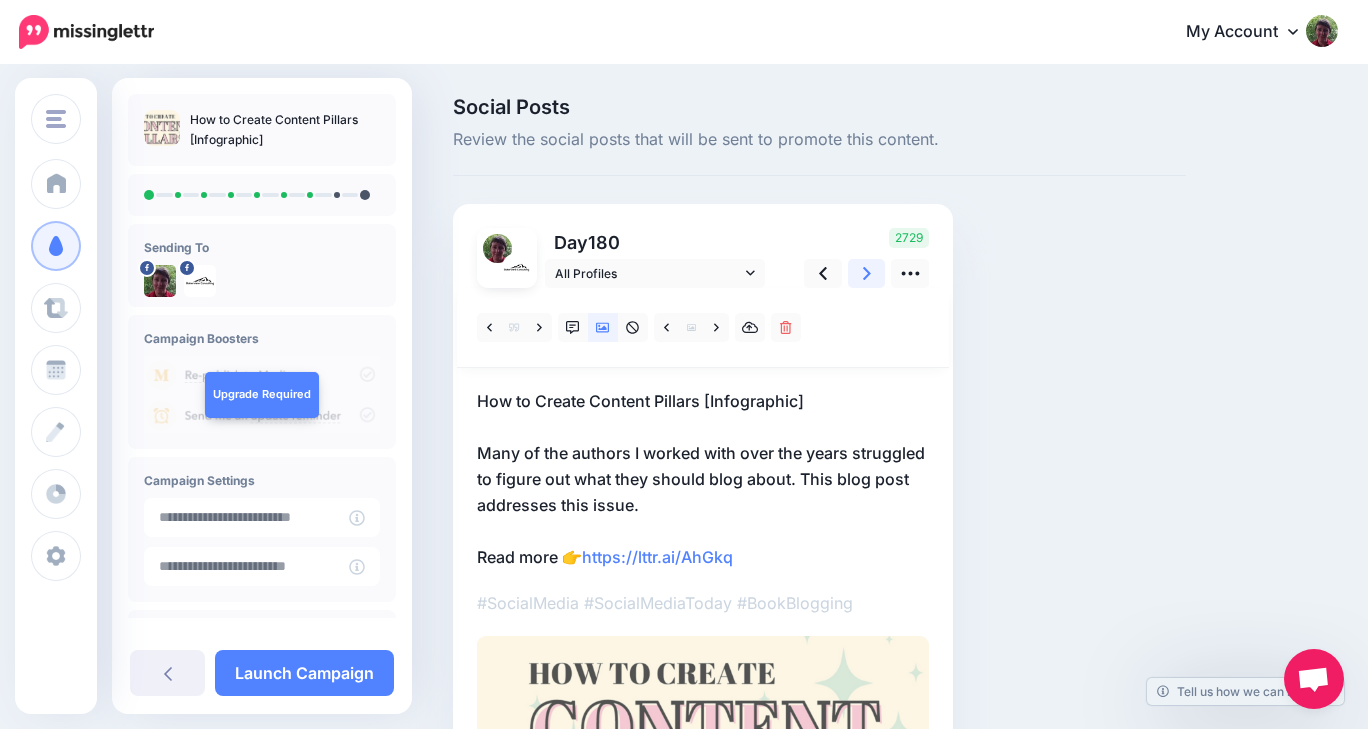 click 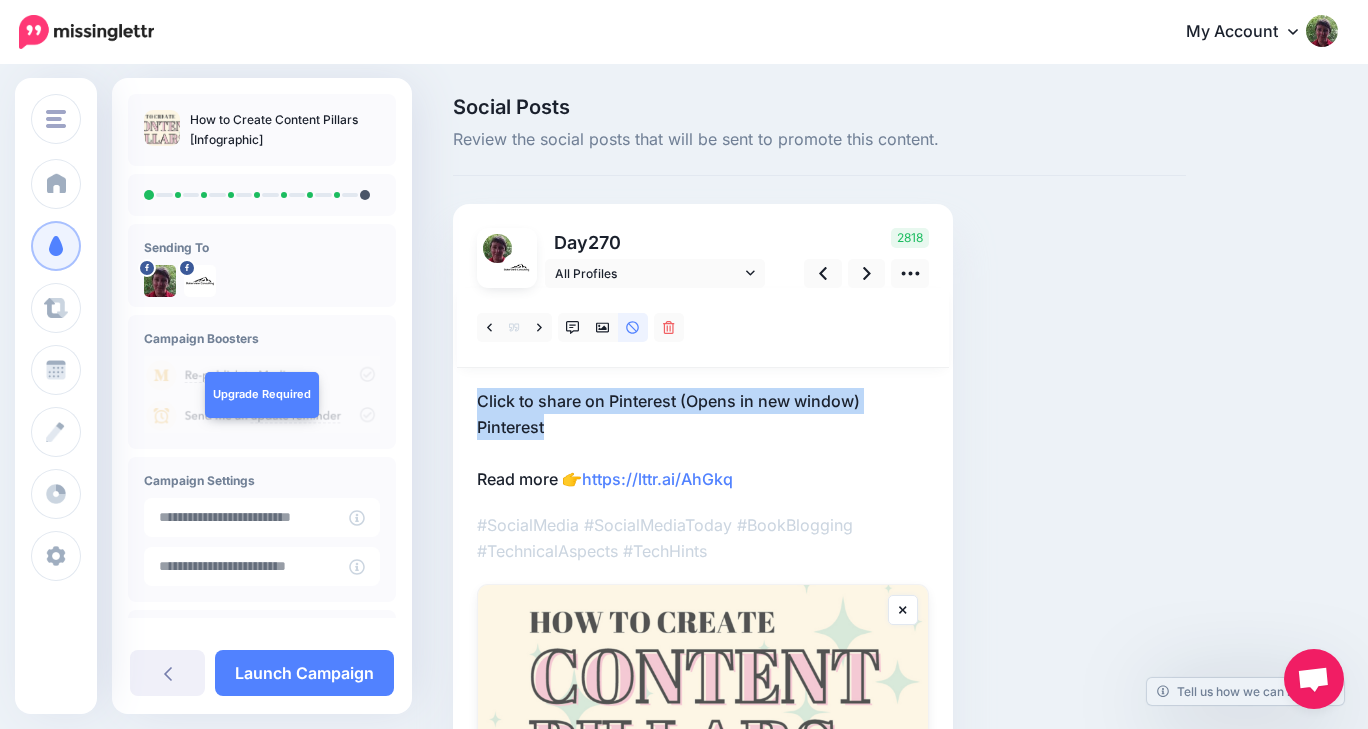 drag, startPoint x: 559, startPoint y: 427, endPoint x: 470, endPoint y: 396, distance: 94.24436 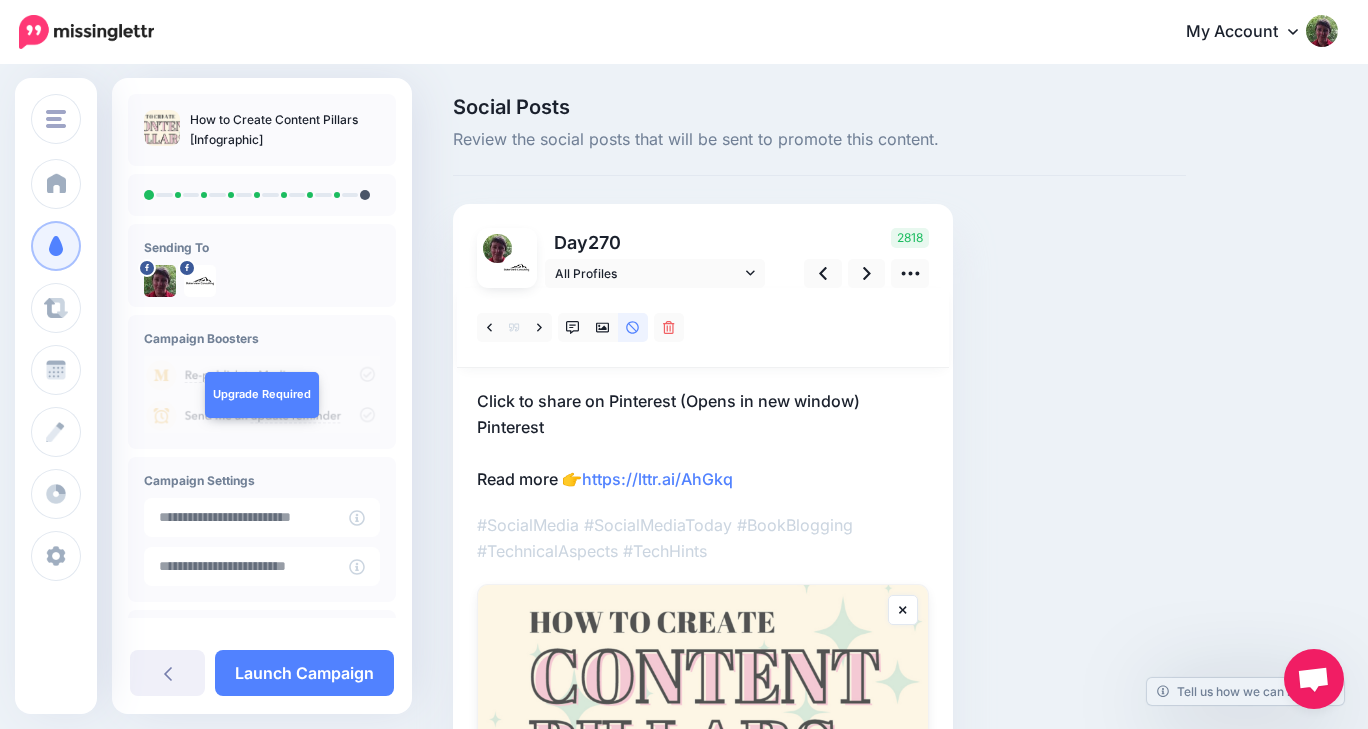 click on "Click to share on Pinterest (Opens in new window) 				Pinterest Read more 👉  https://lttr.ai/AhGkq" at bounding box center [703, 440] 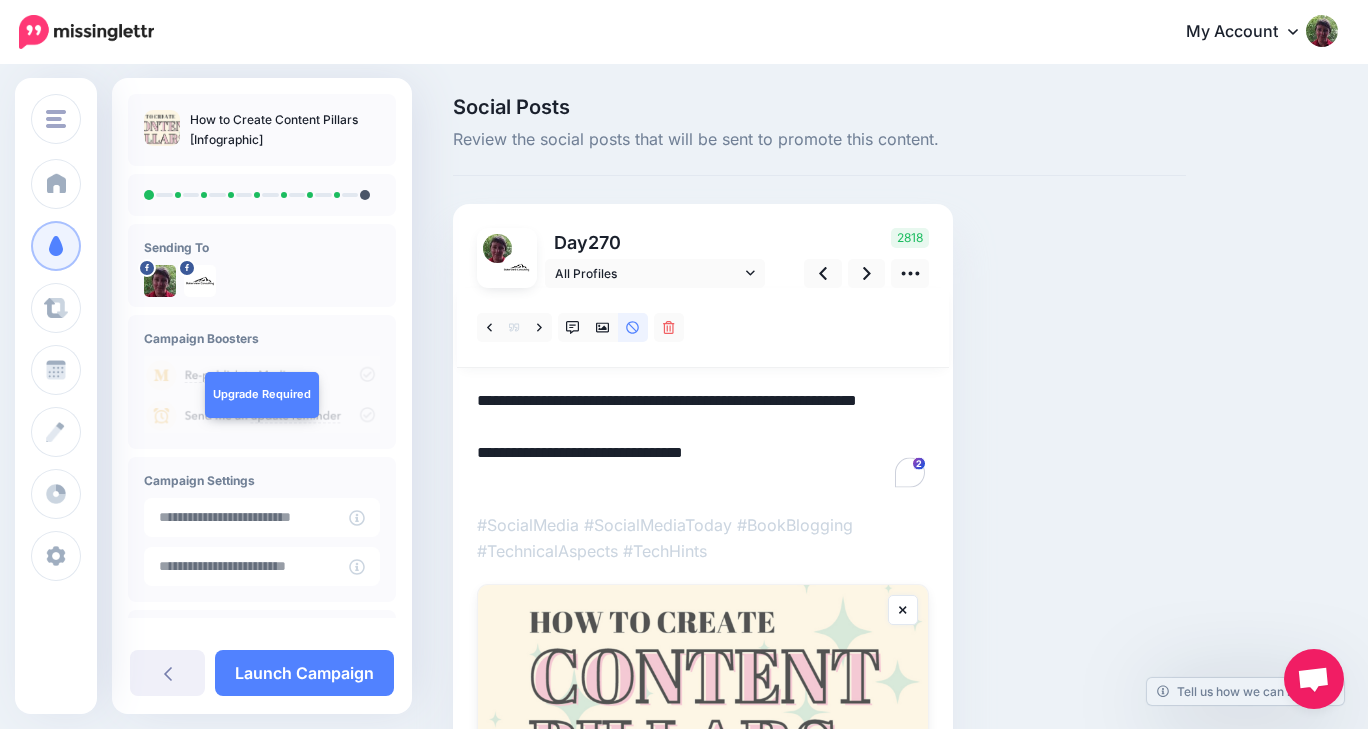 click on "**********" at bounding box center (703, 440) 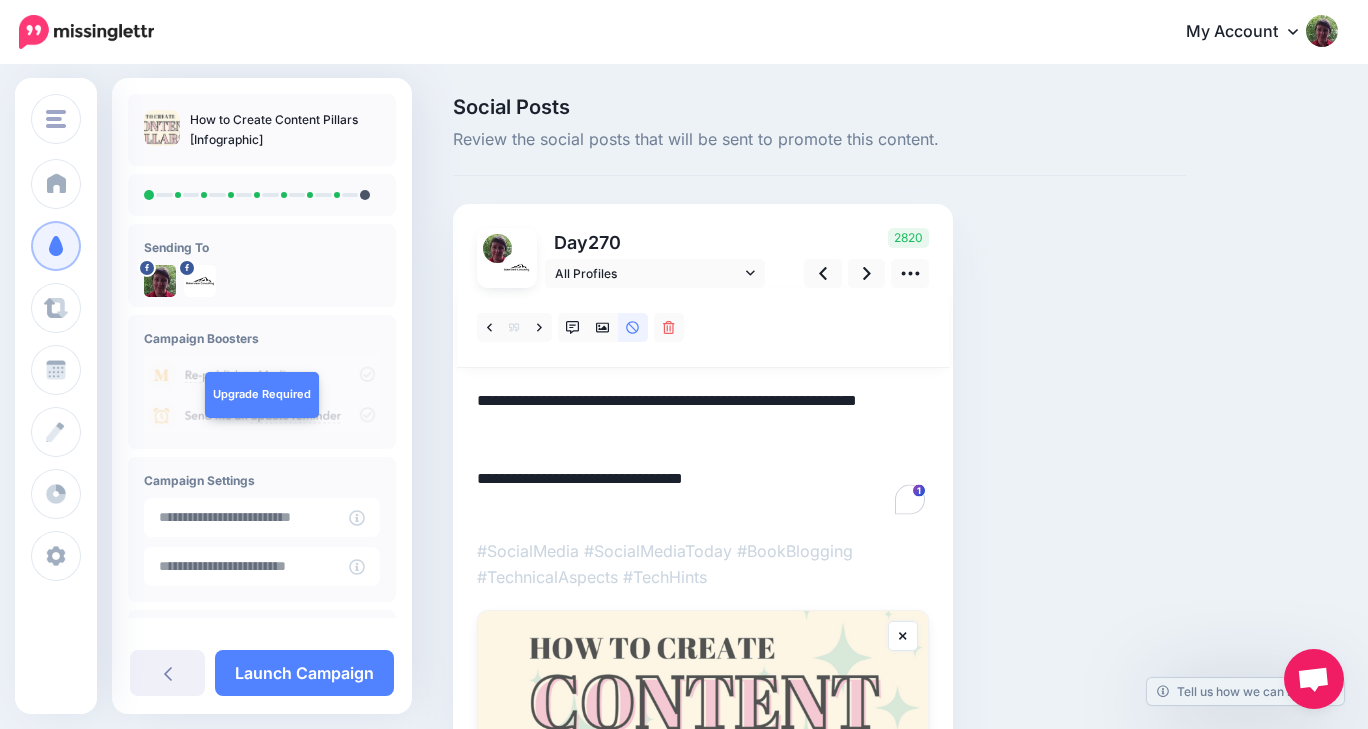 paste on "**********" 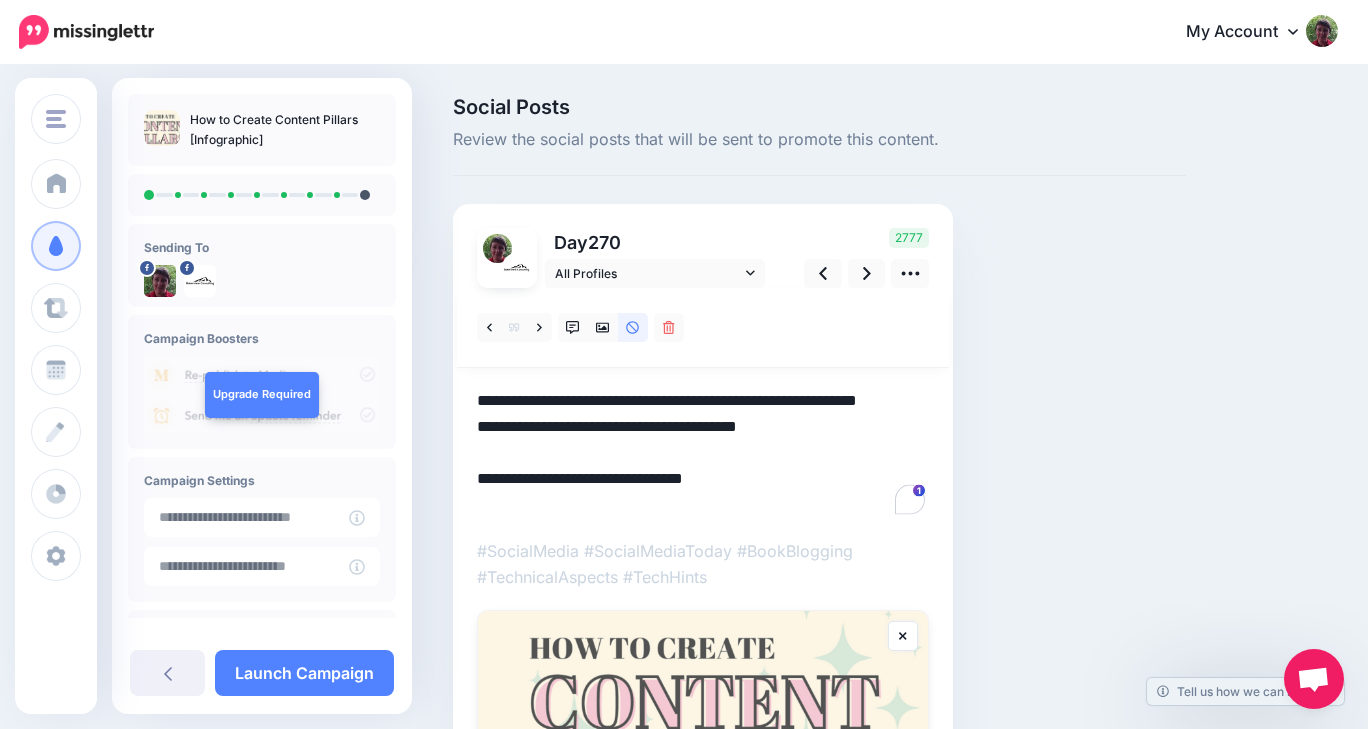 drag, startPoint x: 552, startPoint y: 424, endPoint x: 488, endPoint y: 401, distance: 68.007355 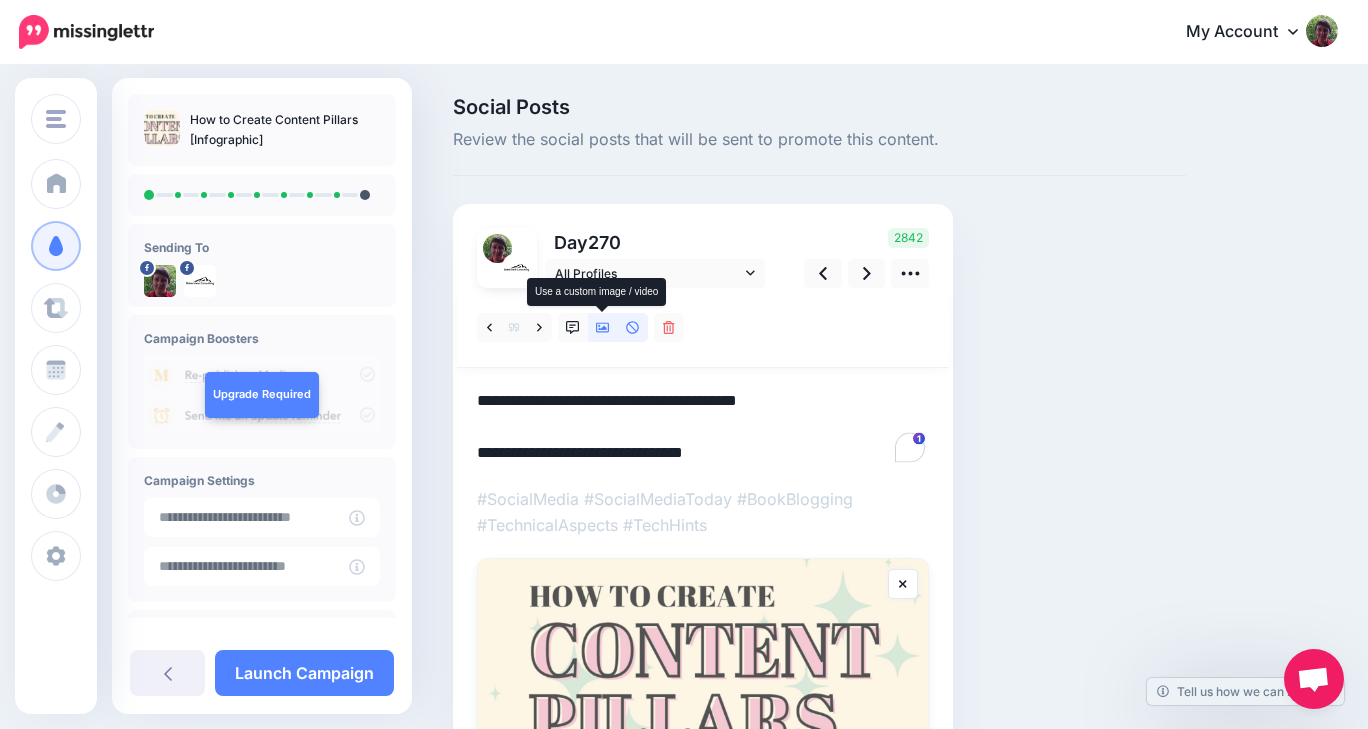 click 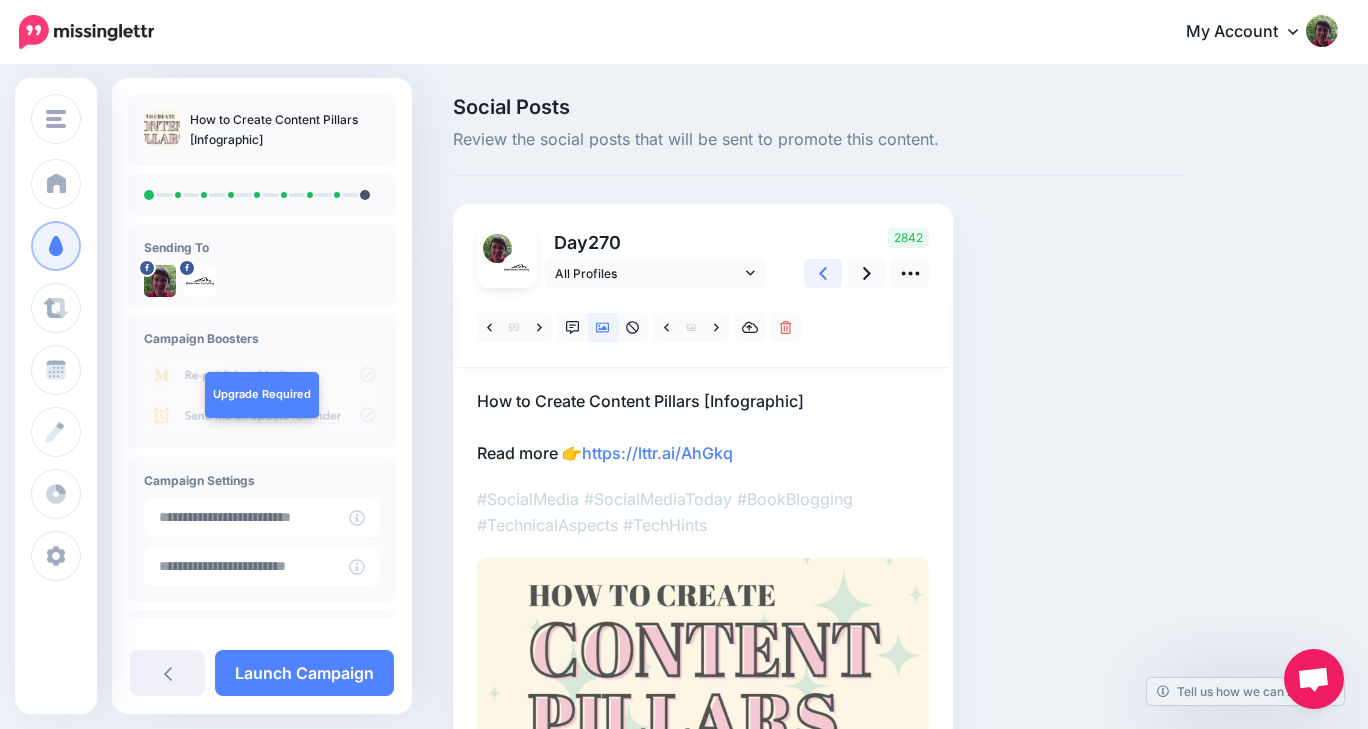 click at bounding box center [823, 273] 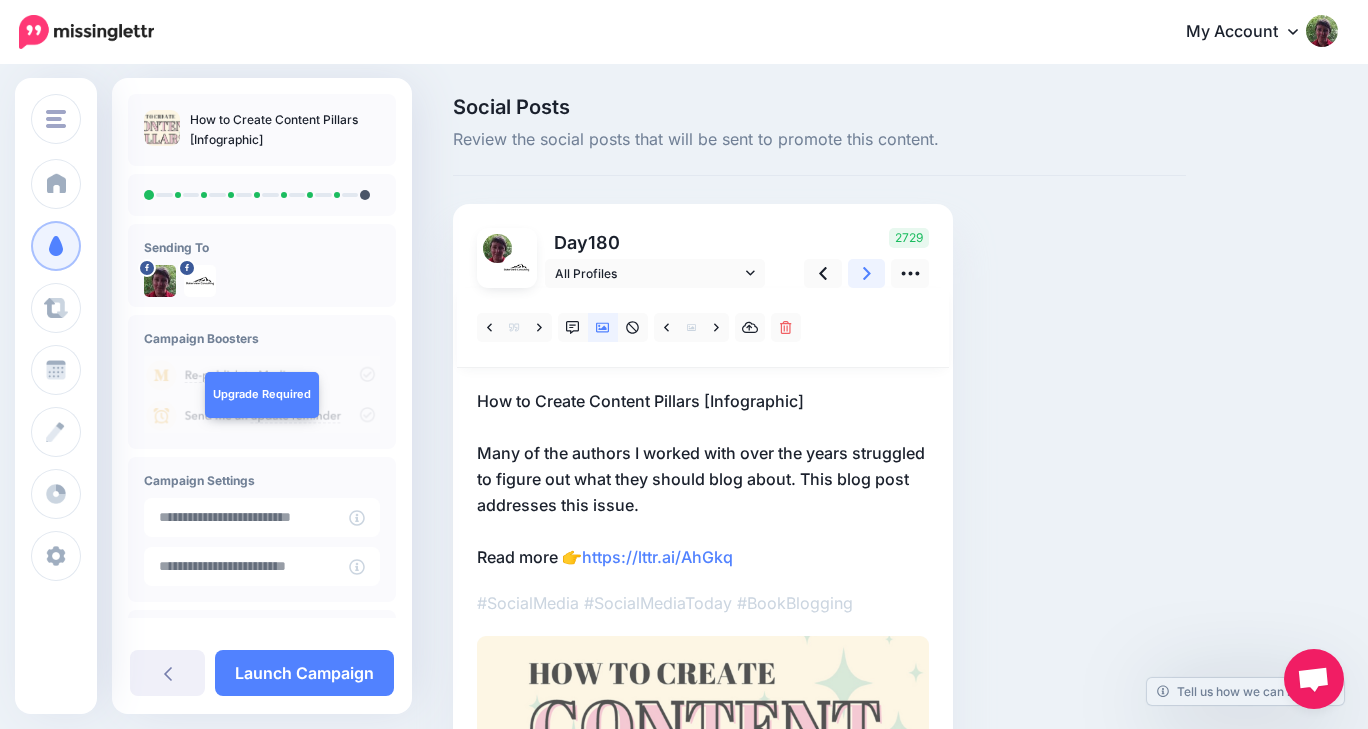 click 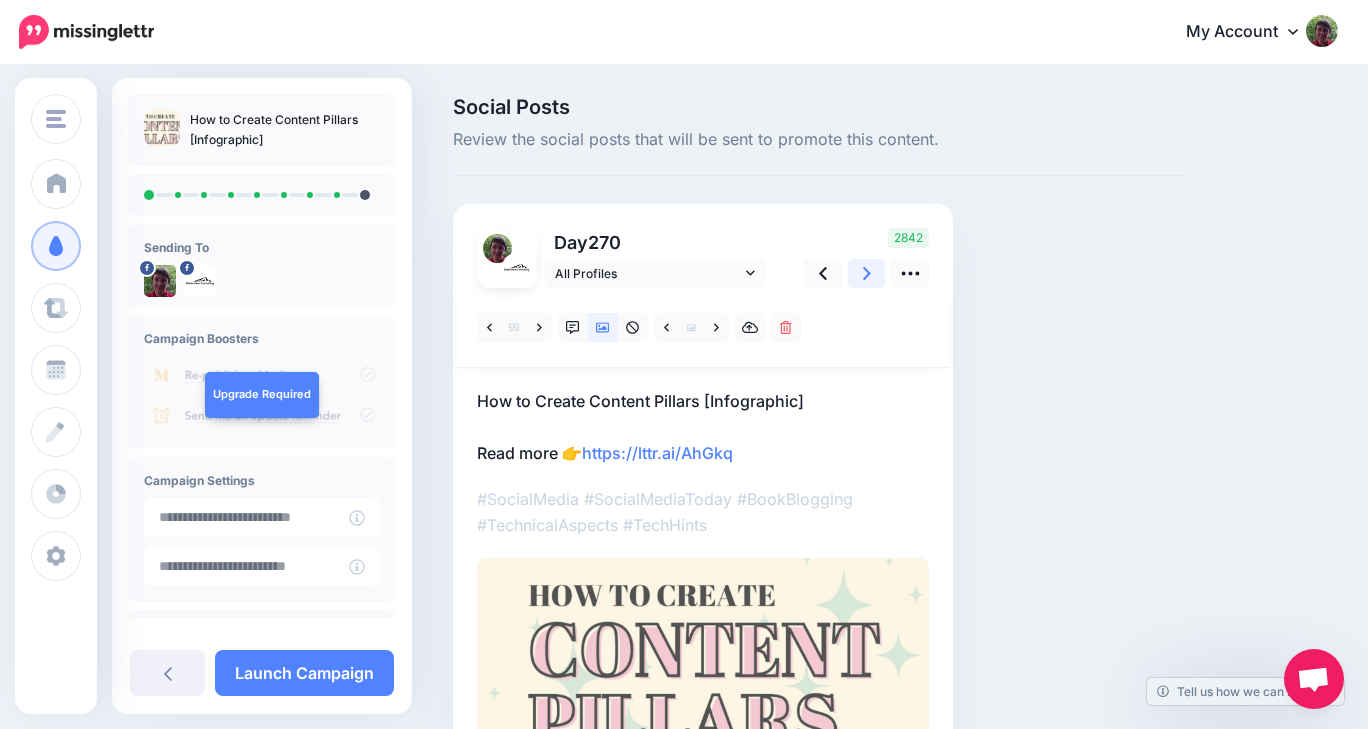 click 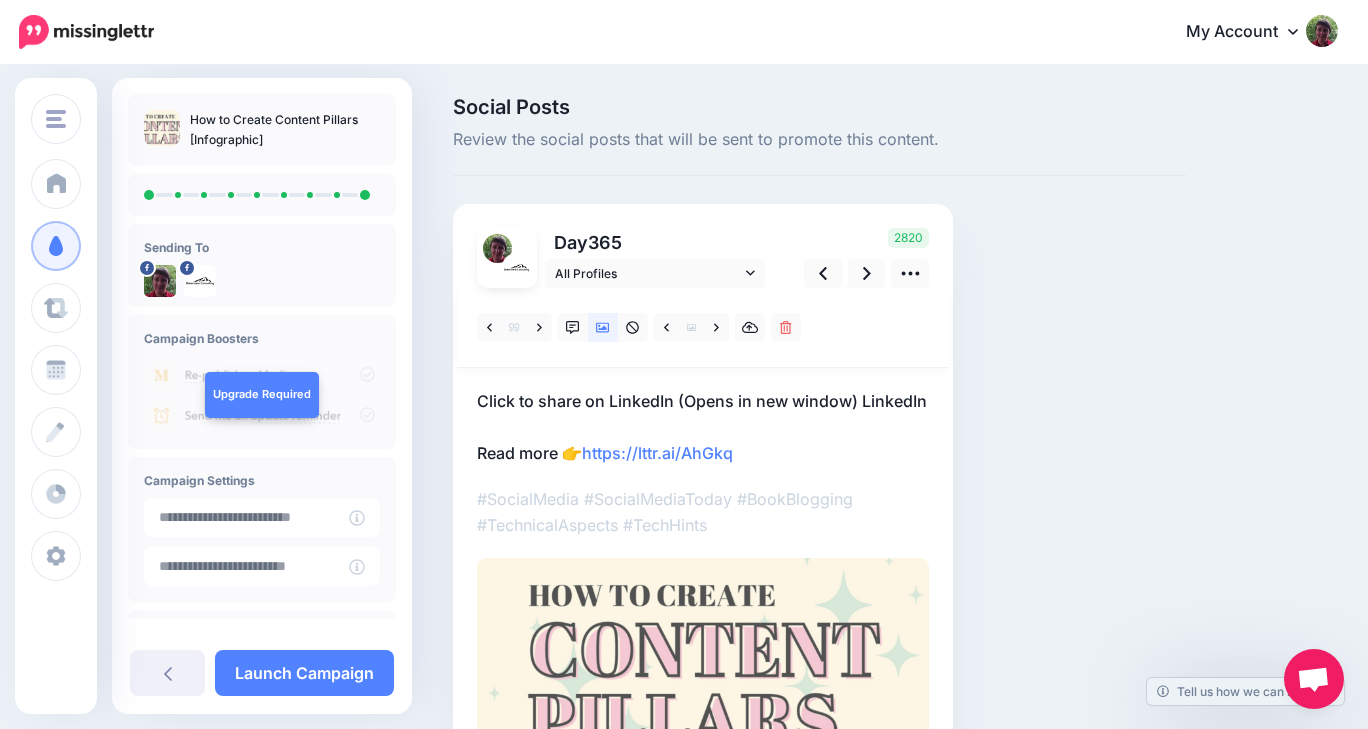 click on "Day  365
All
Profiles" at bounding box center (703, 495) 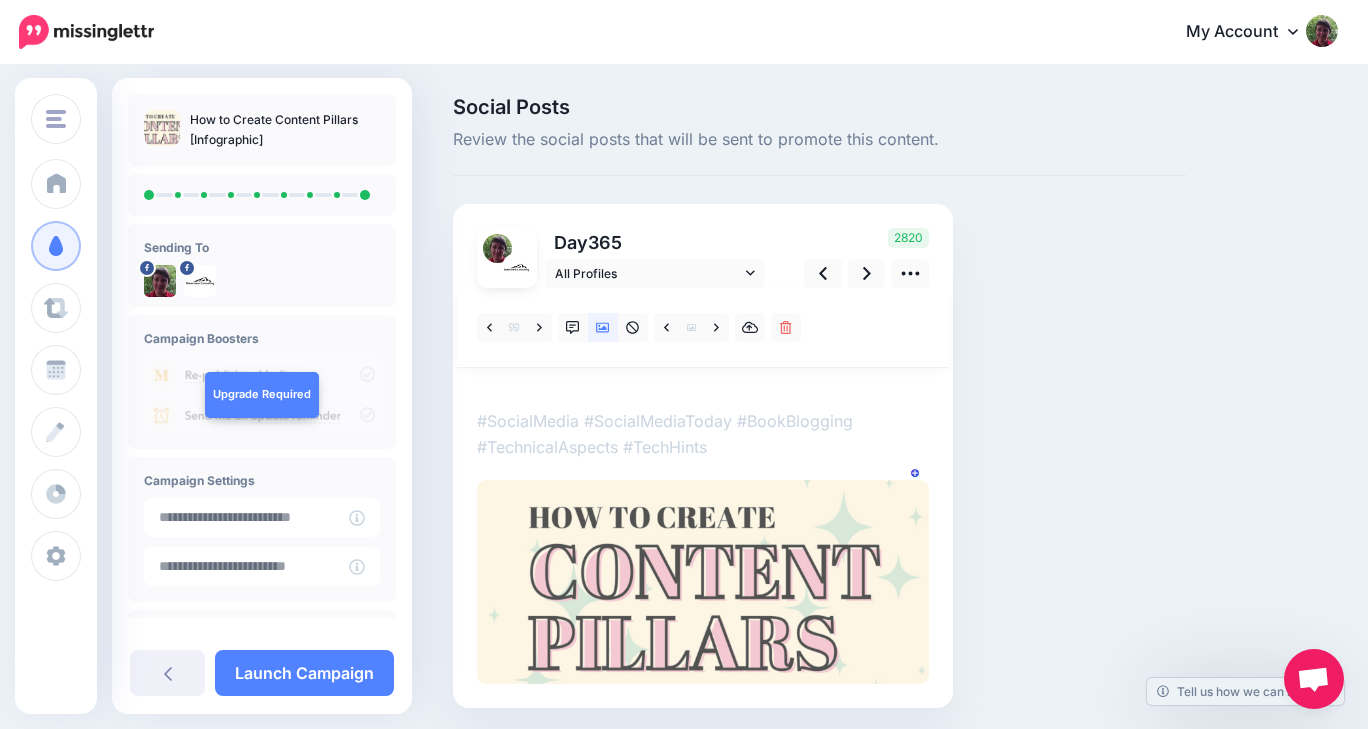 scroll, scrollTop: 0, scrollLeft: 0, axis: both 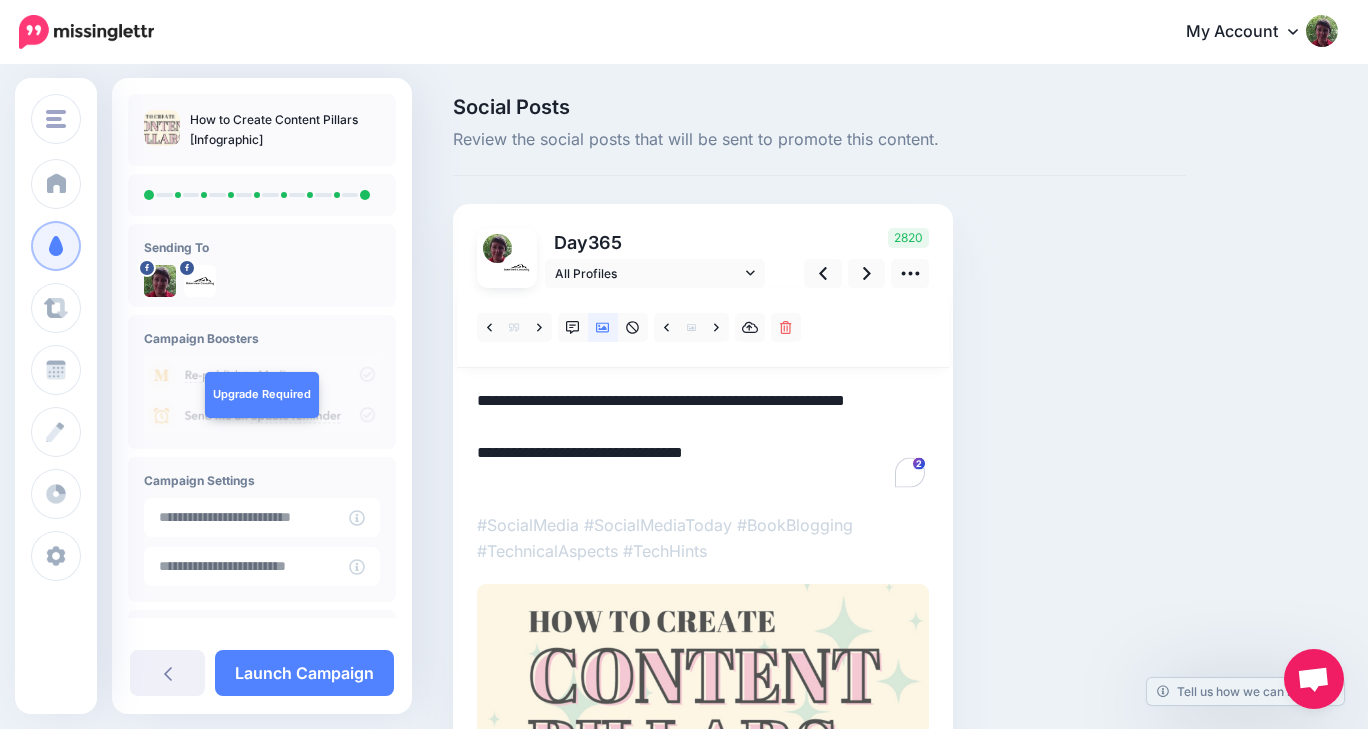 click on "**********" at bounding box center (703, 440) 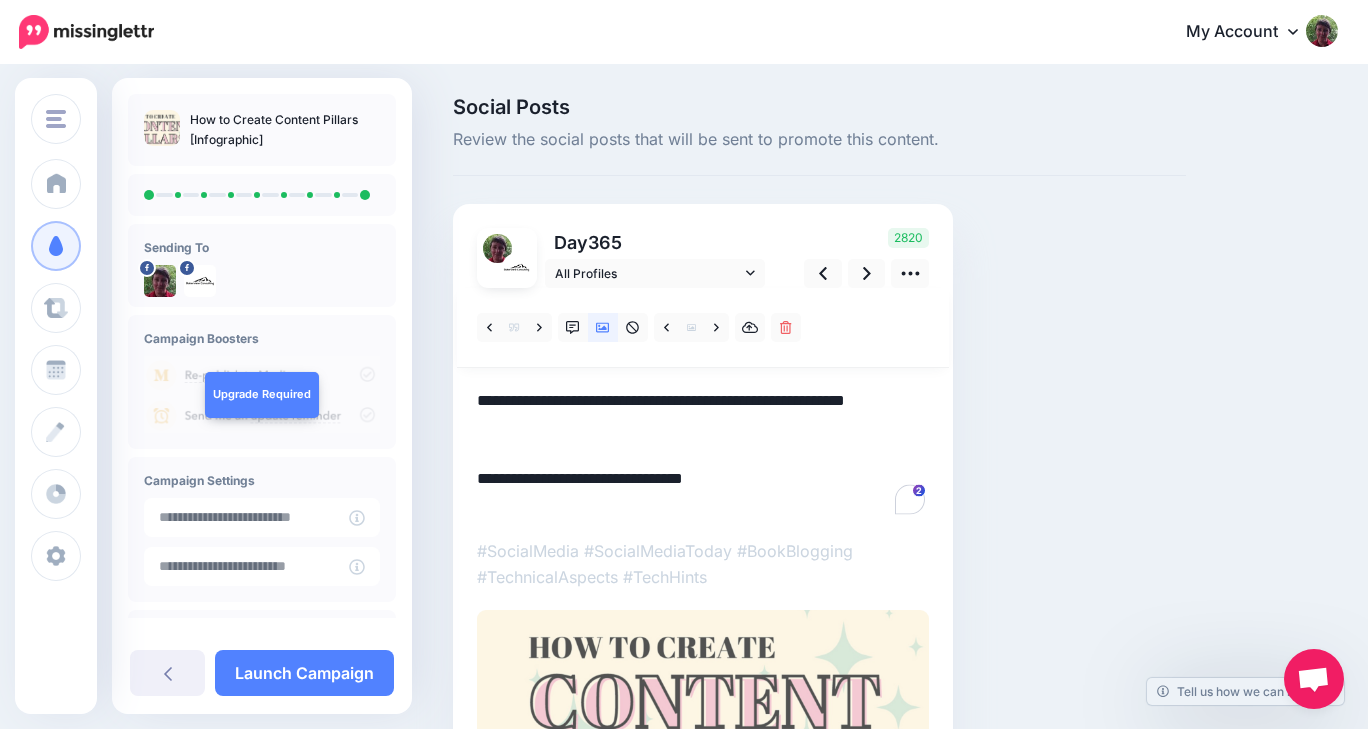 paste on "**********" 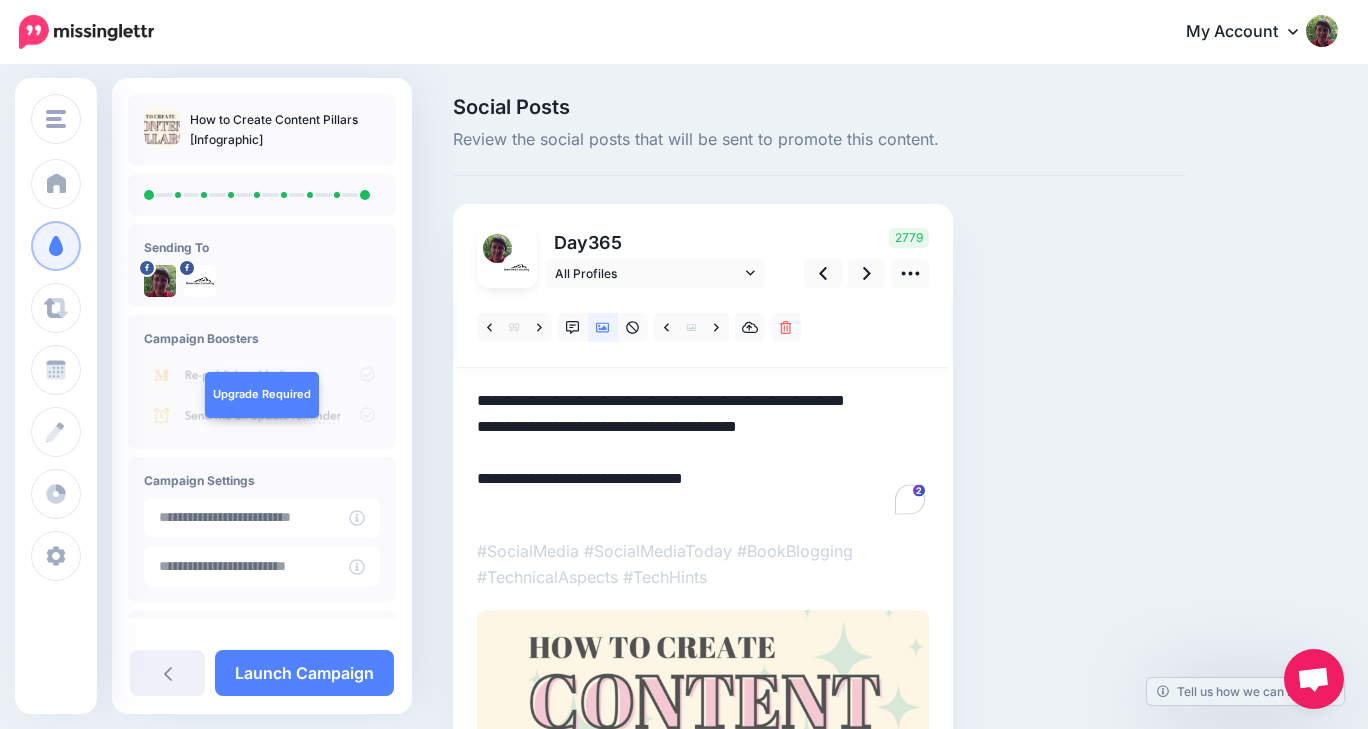 drag, startPoint x: 557, startPoint y: 436, endPoint x: 470, endPoint y: 403, distance: 93.04838 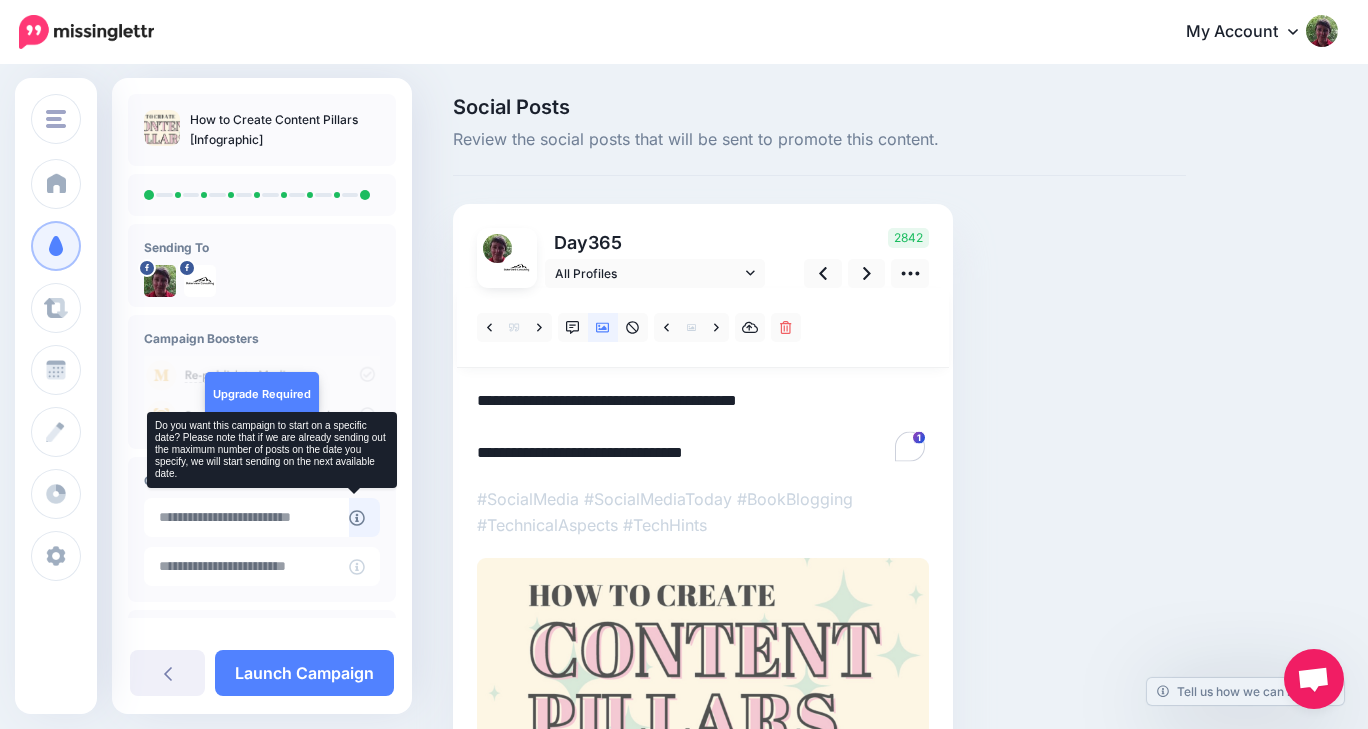 type on "**********" 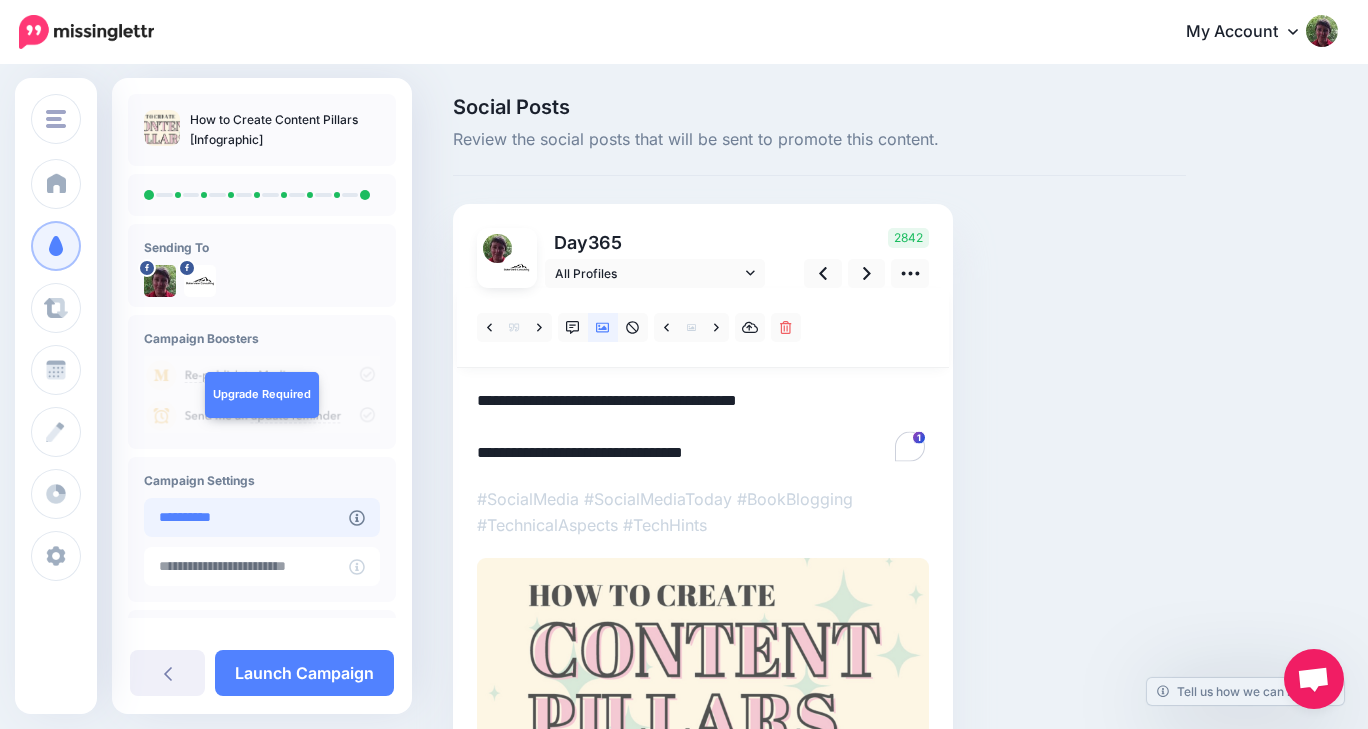 click on "**********" at bounding box center [246, 517] 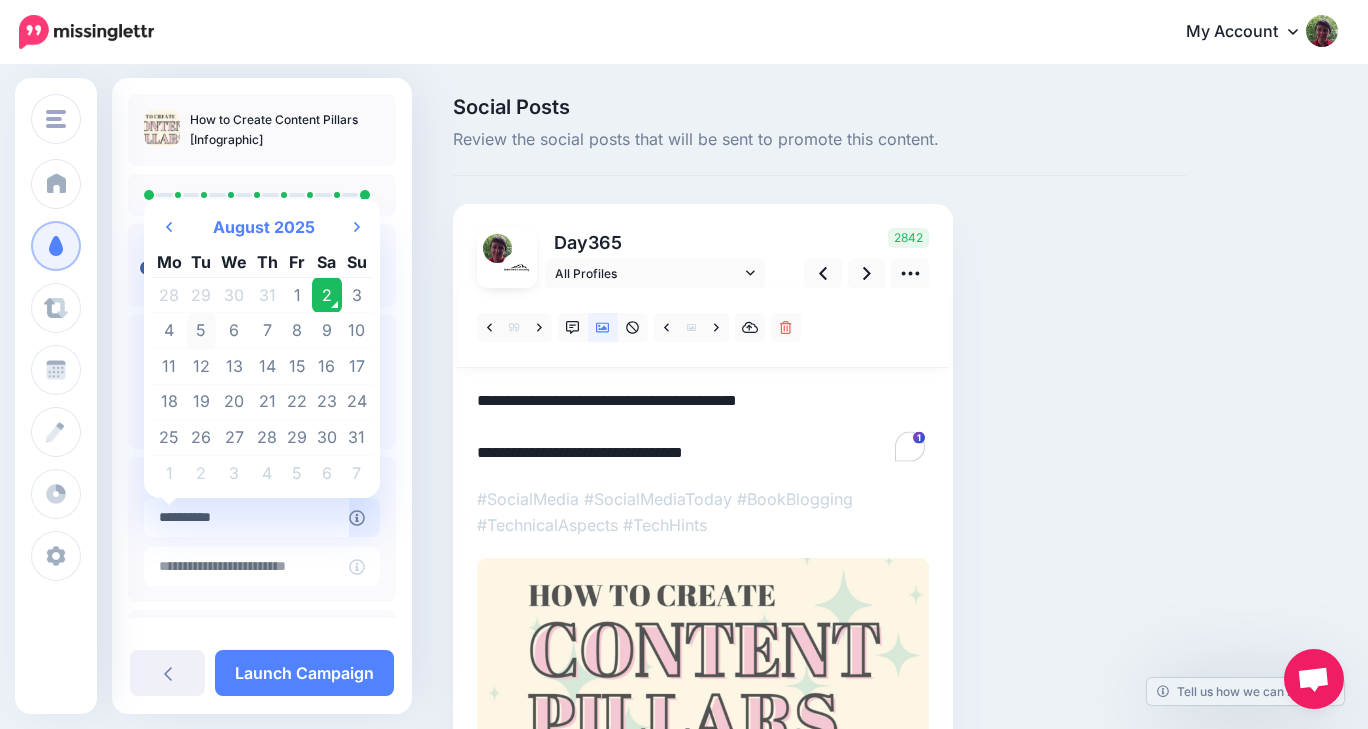 click on "5" at bounding box center (202, 331) 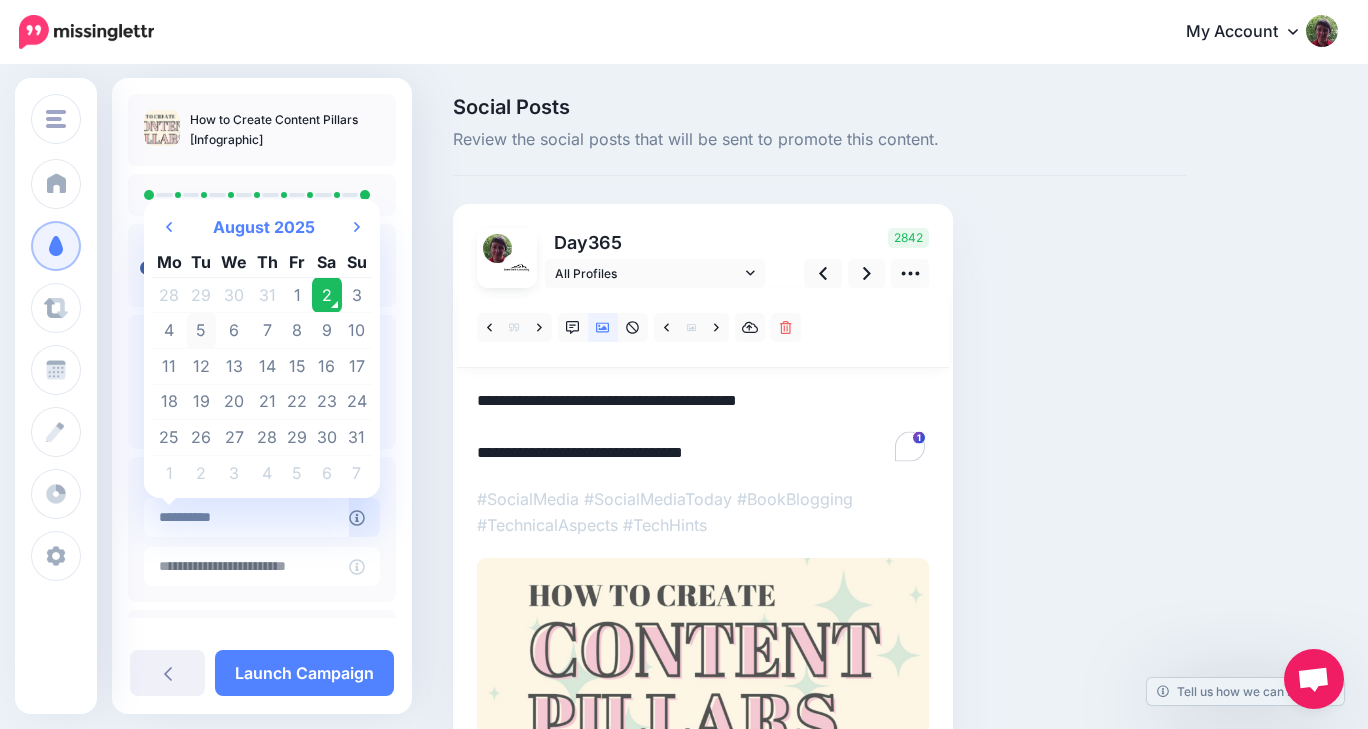 type on "**********" 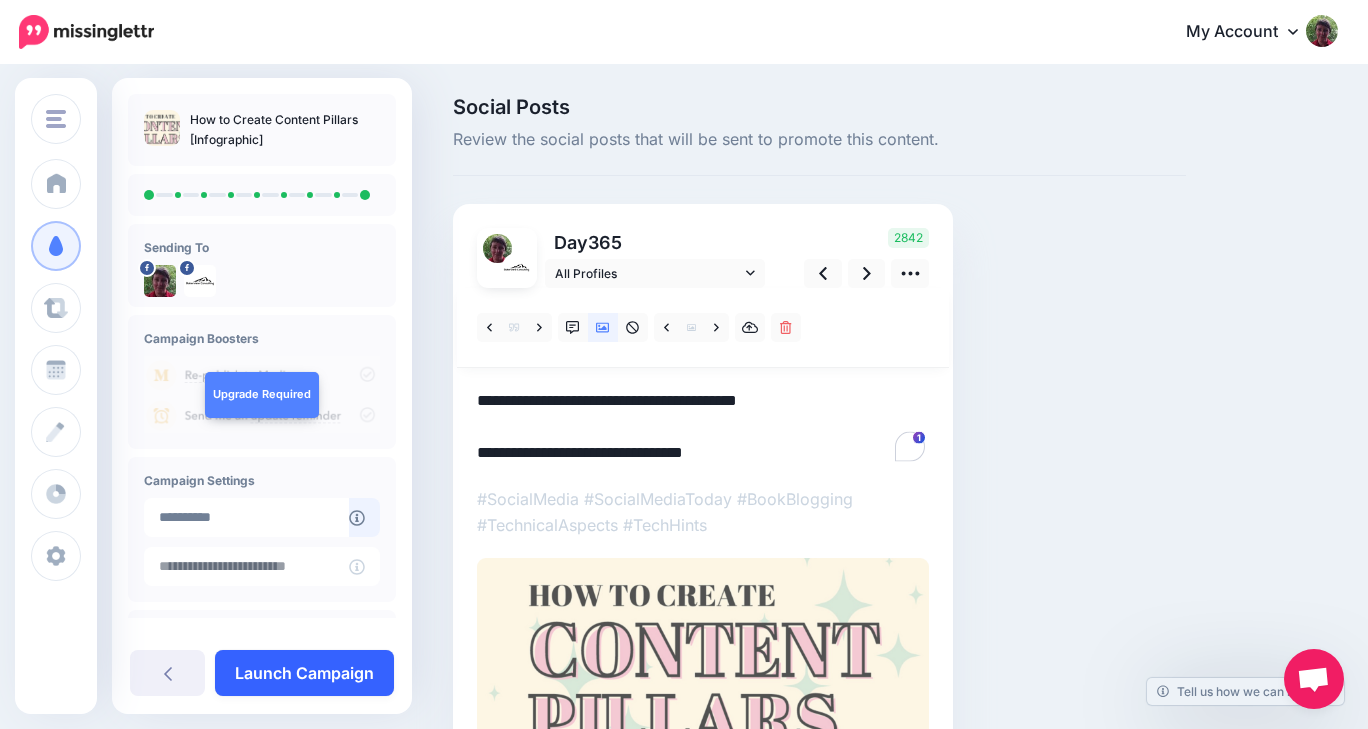 click on "Launch Campaign" at bounding box center [304, 673] 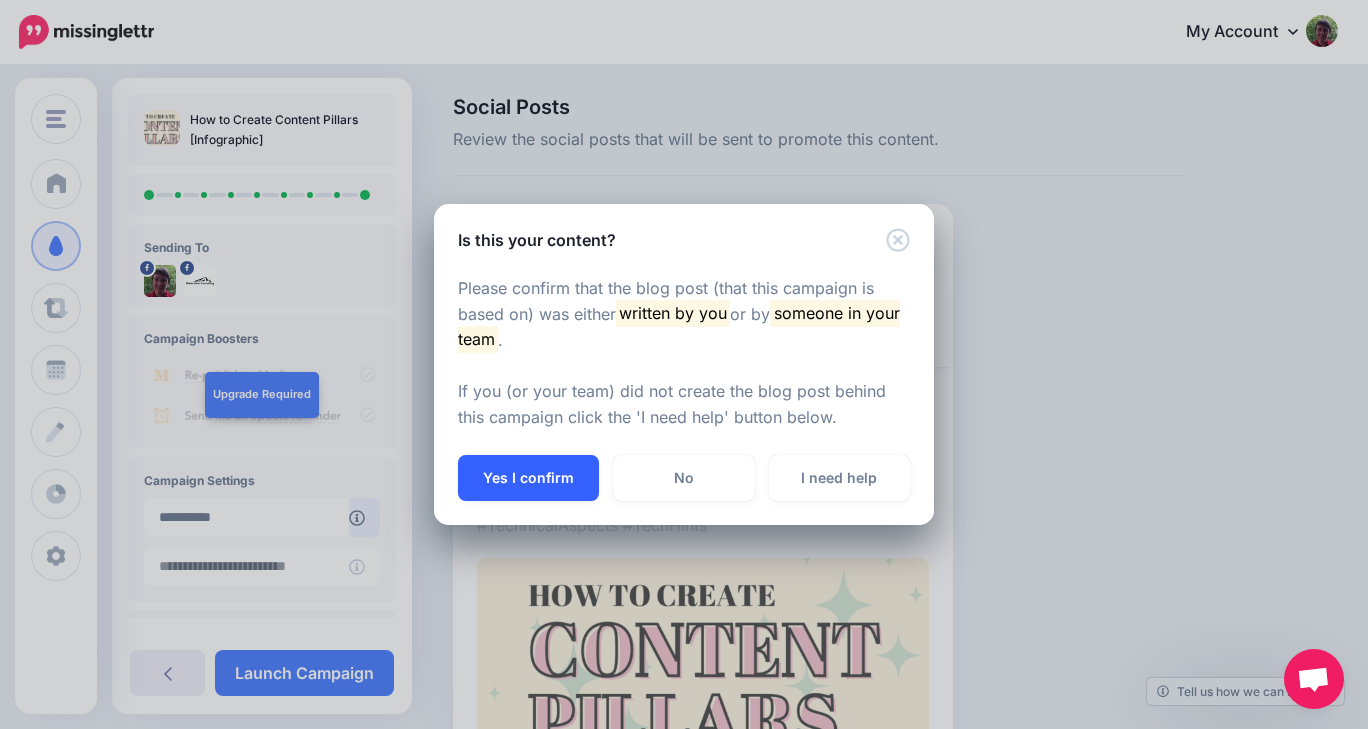 click on "Yes I confirm" at bounding box center (528, 478) 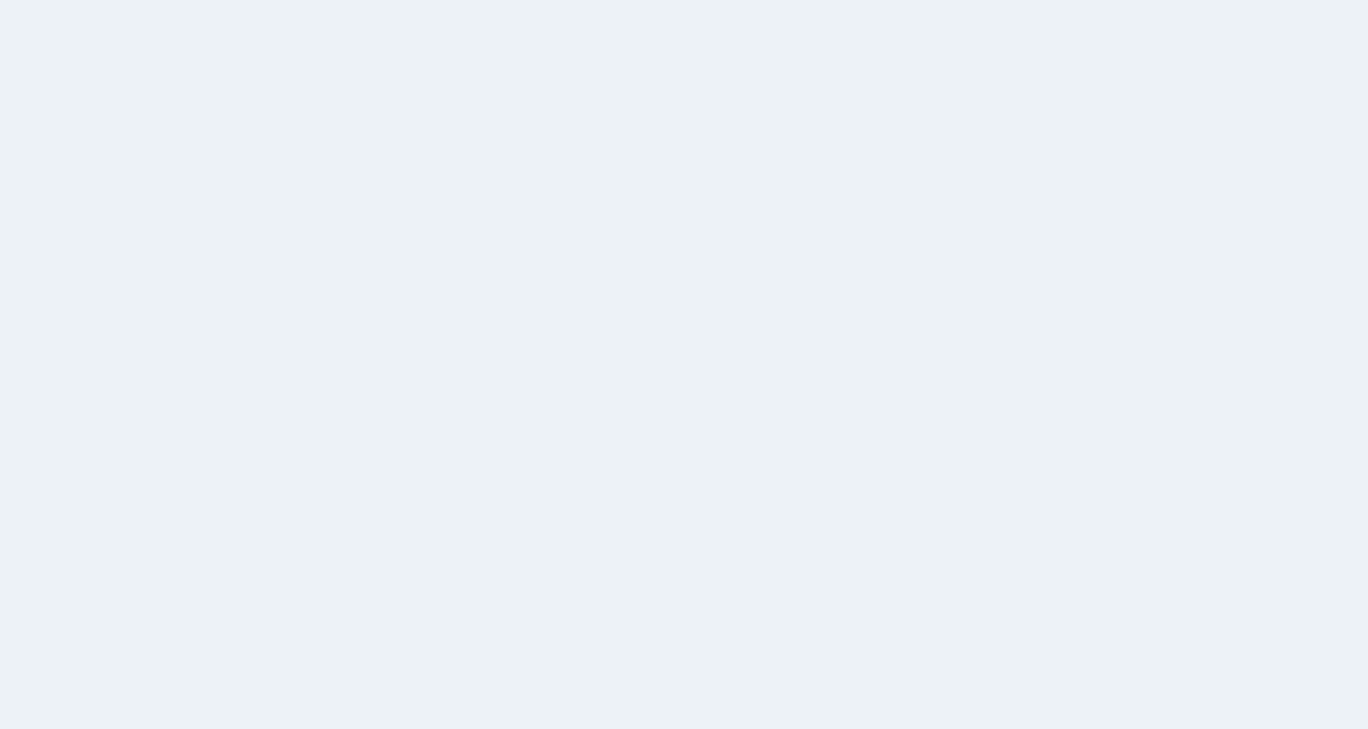 scroll, scrollTop: 0, scrollLeft: 0, axis: both 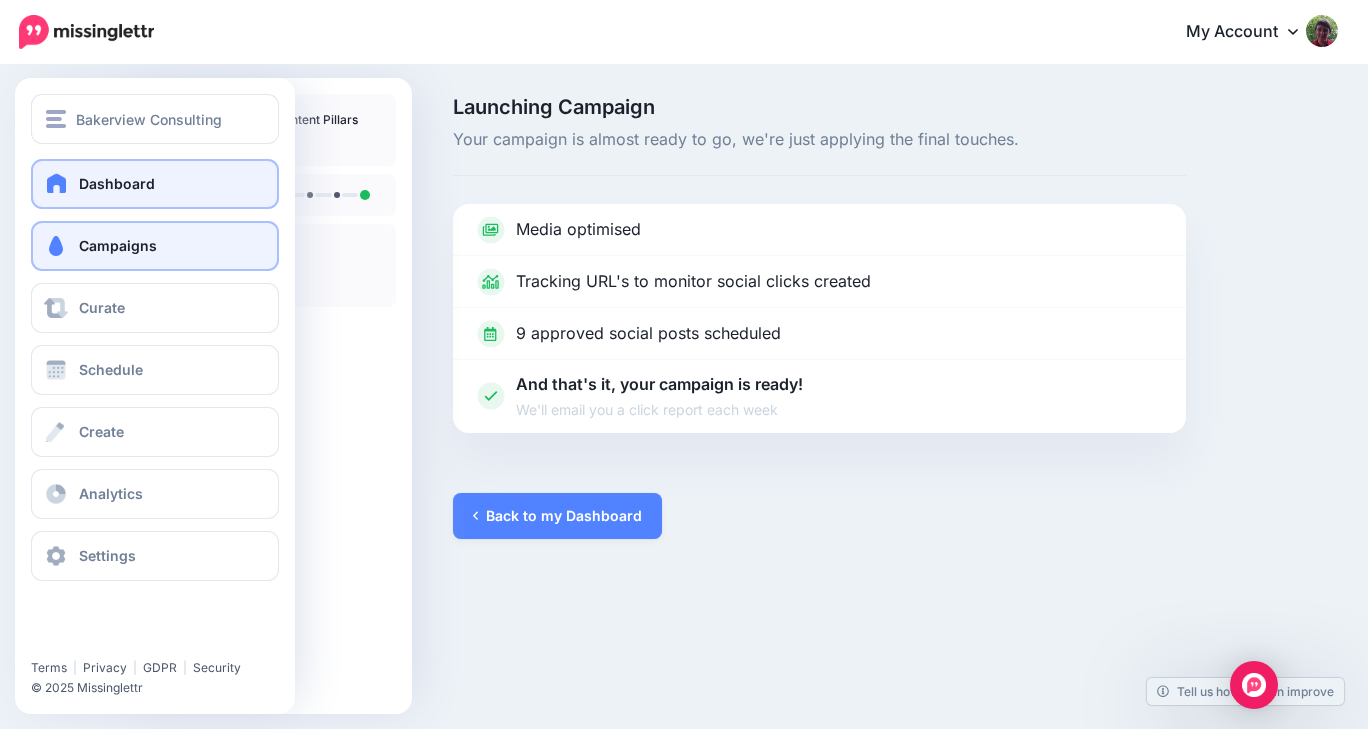 click at bounding box center [57, 183] 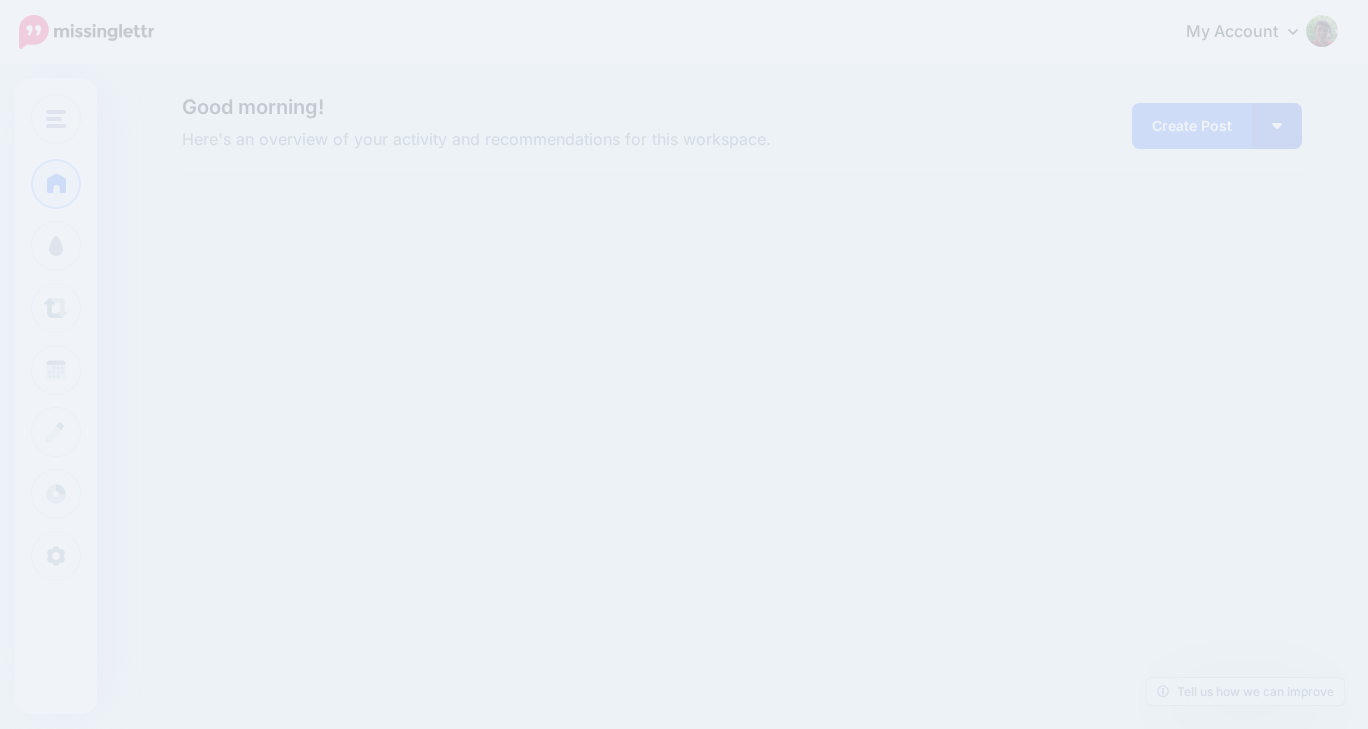 scroll, scrollTop: 0, scrollLeft: 0, axis: both 